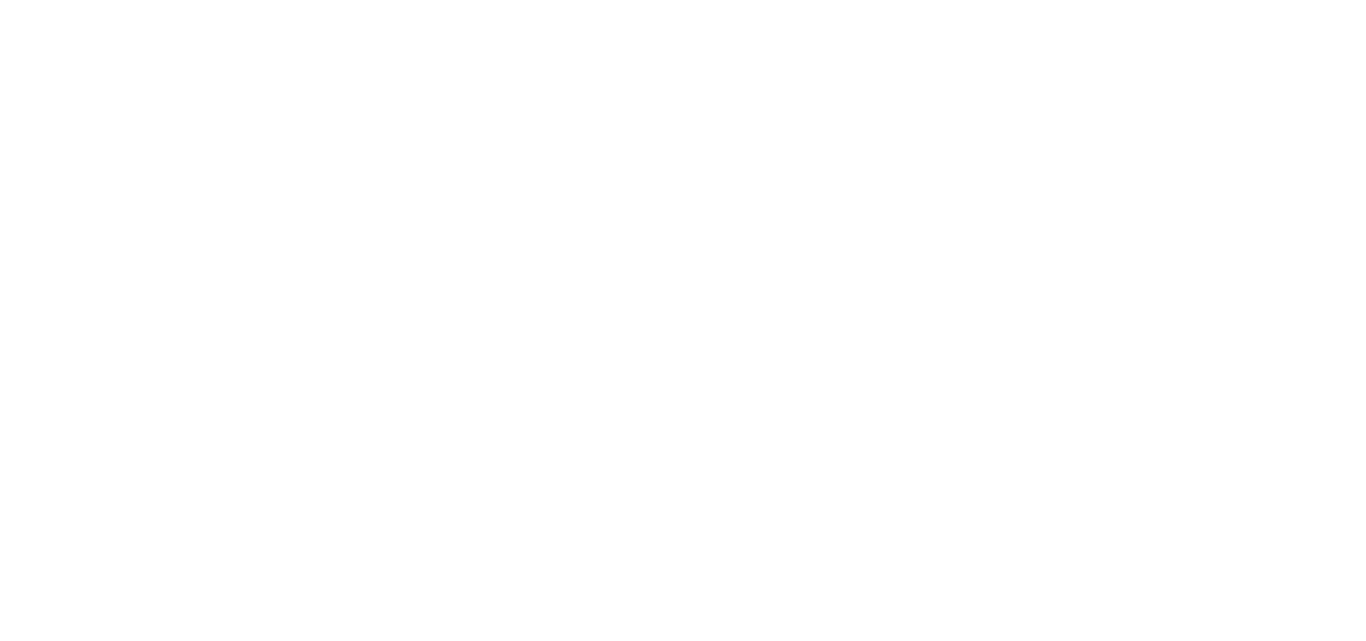 scroll, scrollTop: 0, scrollLeft: 0, axis: both 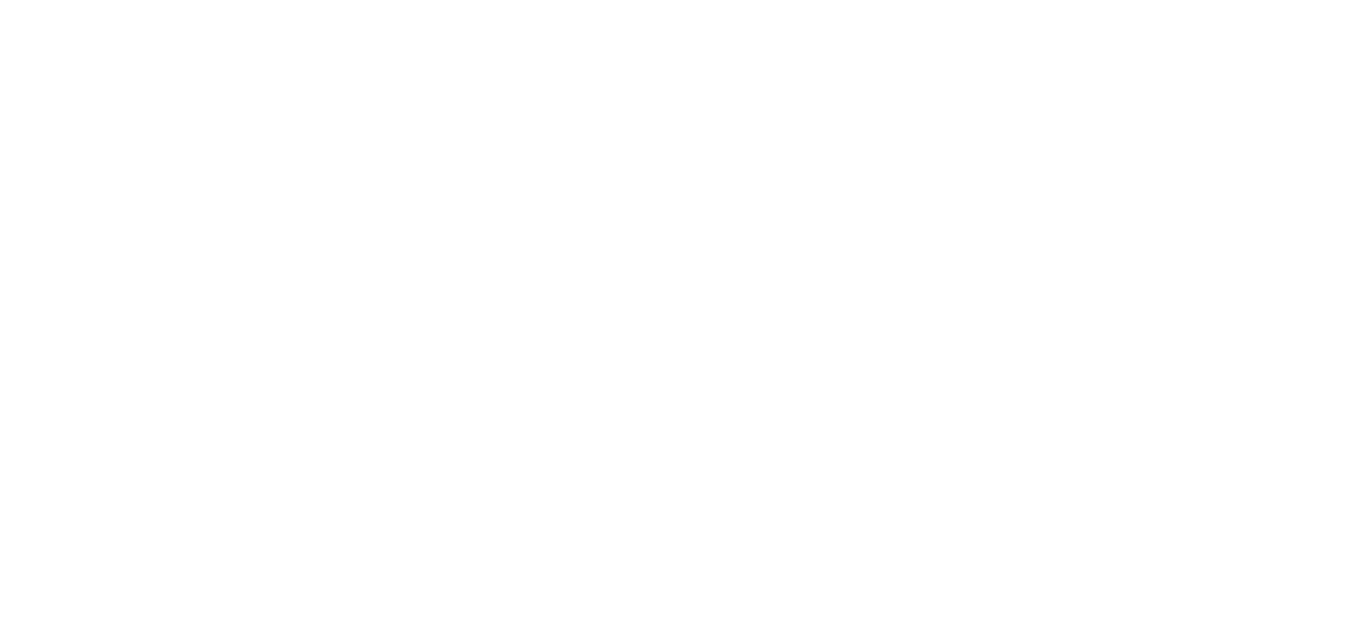 click at bounding box center [675, 320] 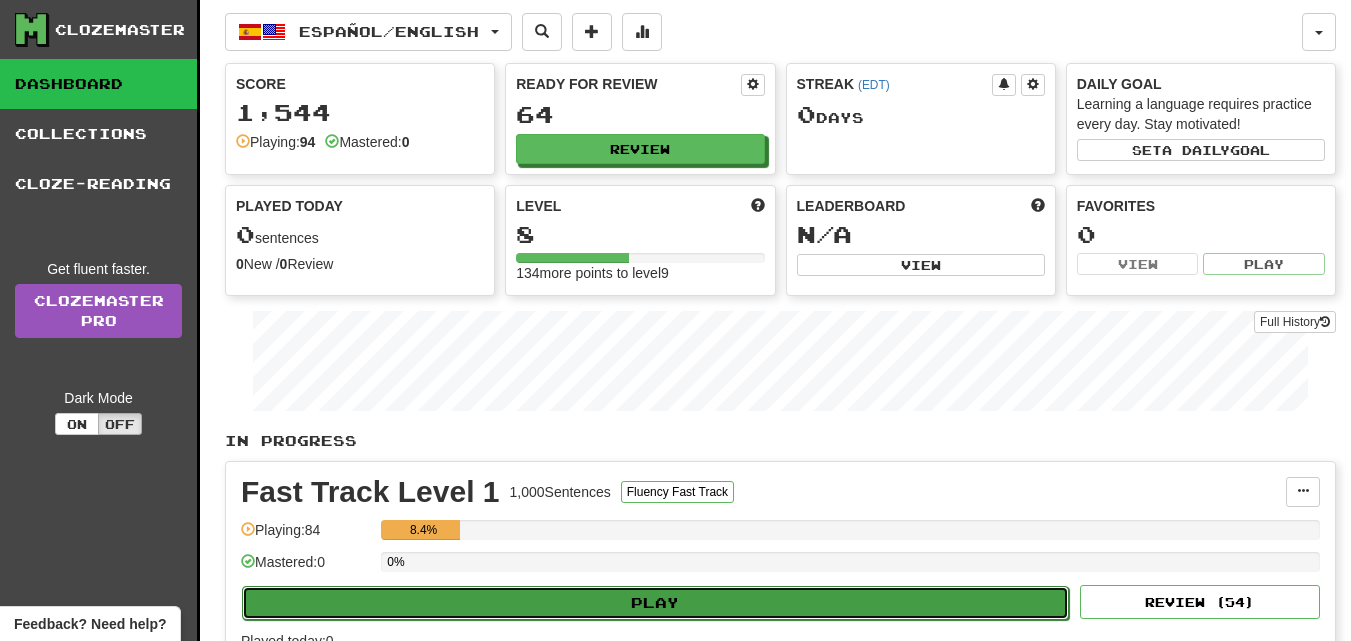 click on "Play" at bounding box center (655, 603) 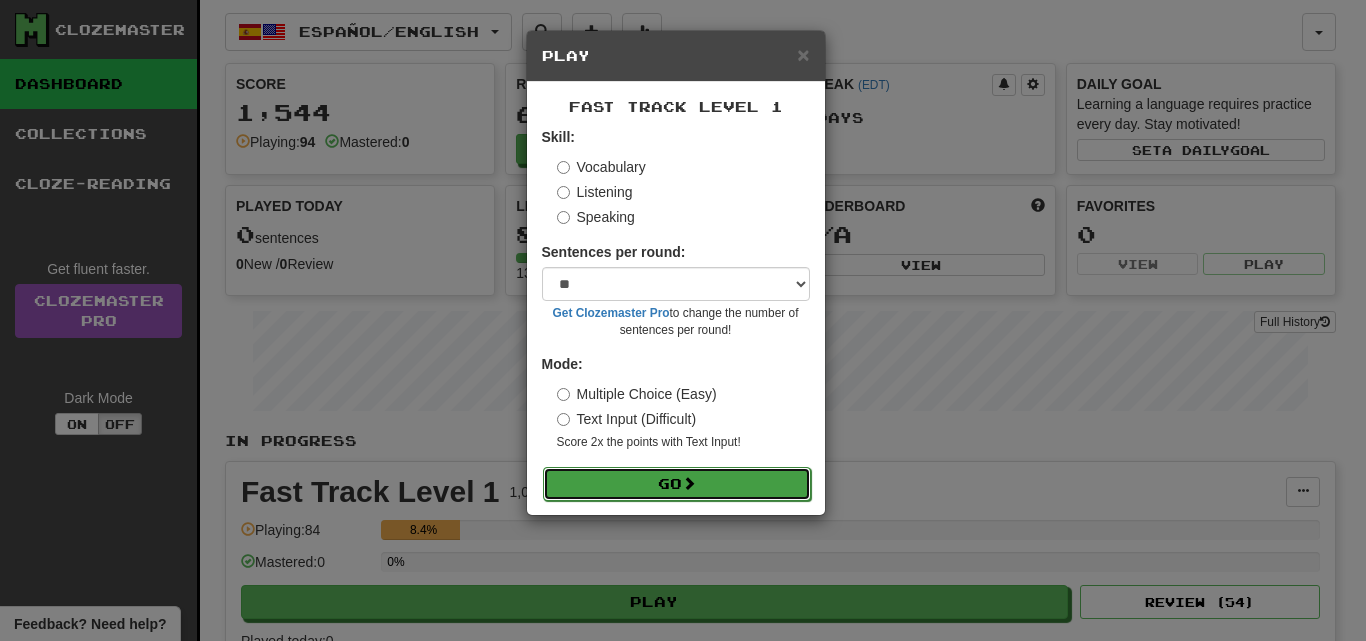 click on "Go" at bounding box center [677, 484] 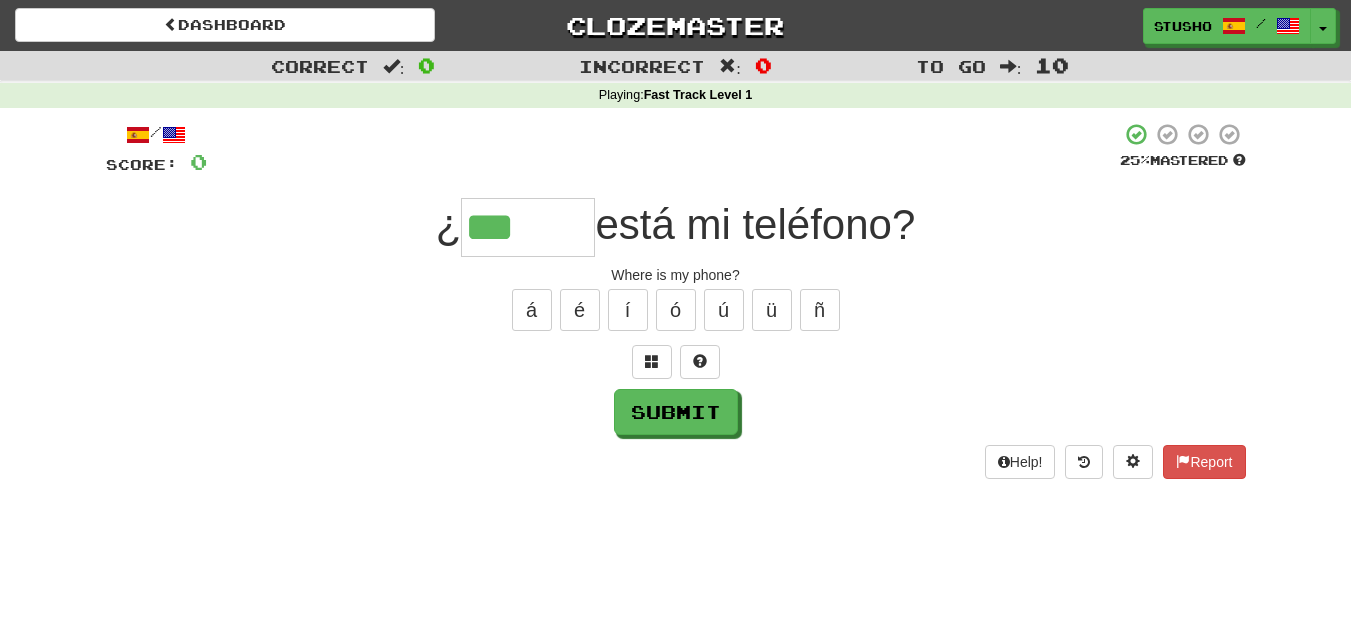 scroll, scrollTop: 0, scrollLeft: 0, axis: both 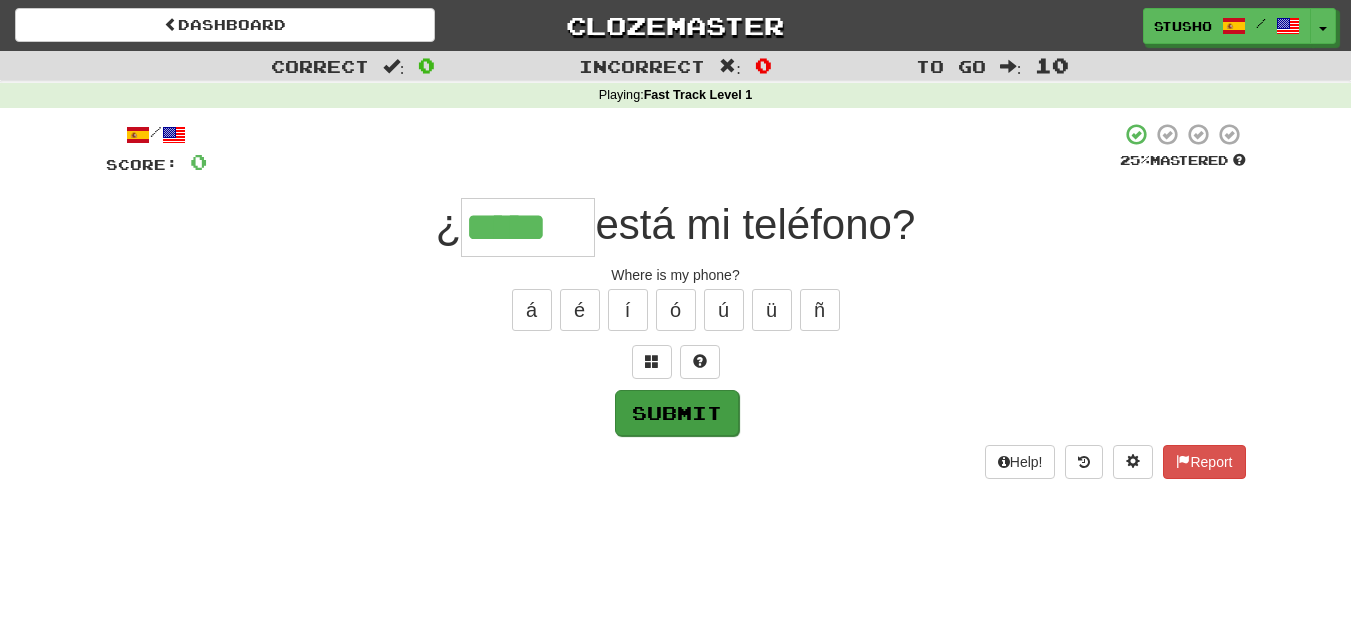 type on "*****" 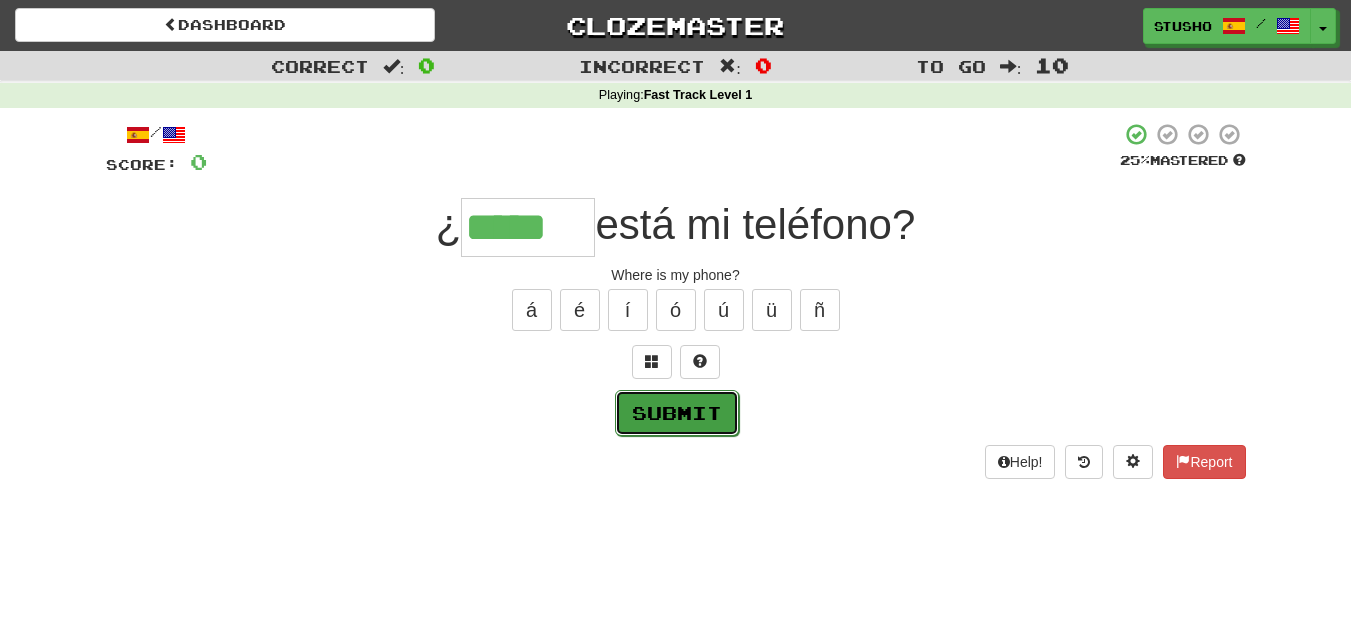 click on "Submit" at bounding box center [677, 413] 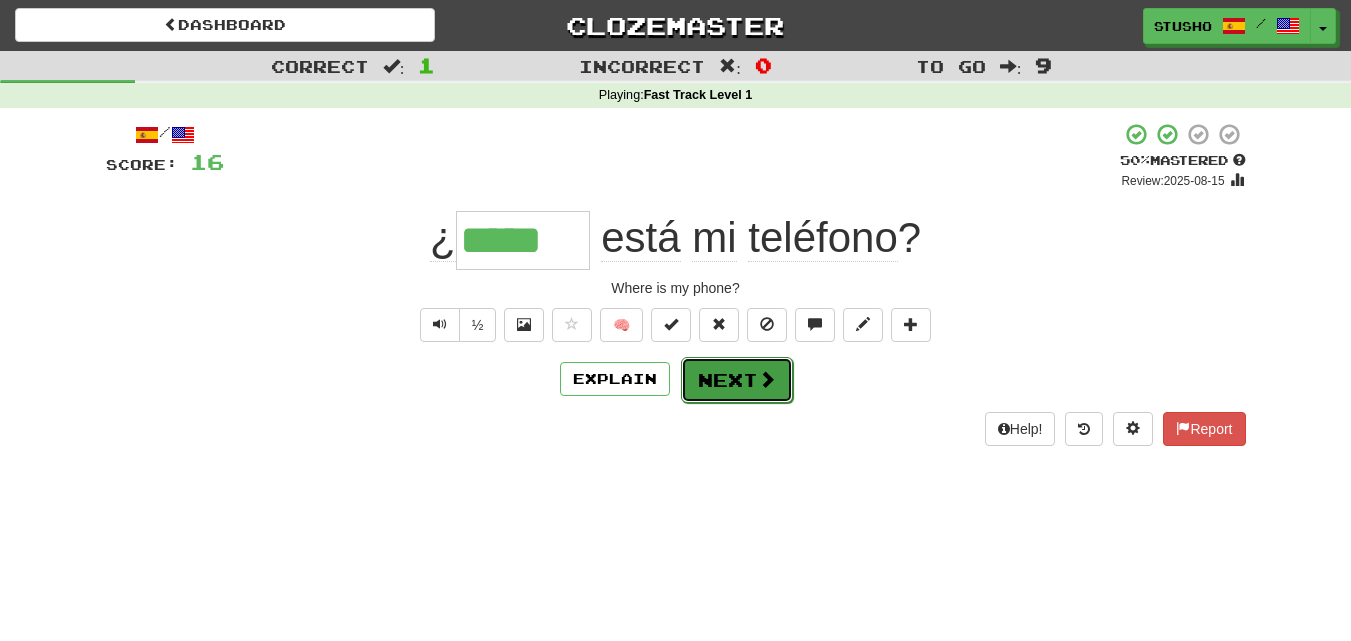 click on "Next" at bounding box center [737, 380] 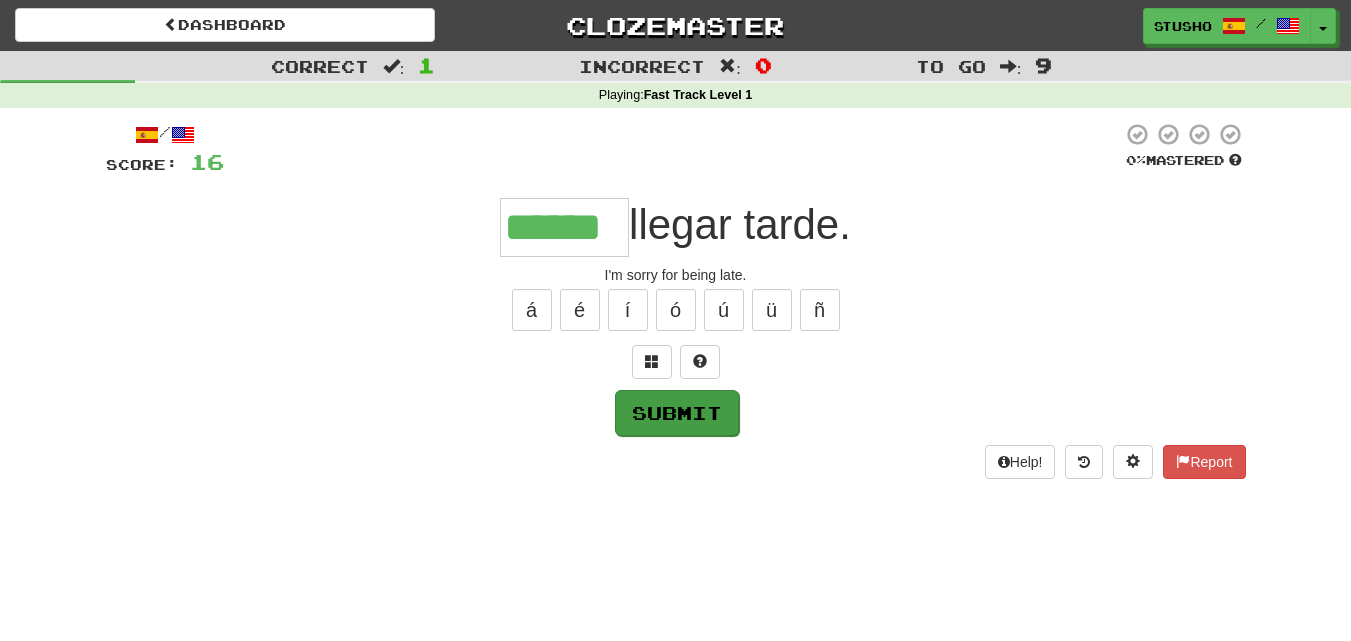 type on "******" 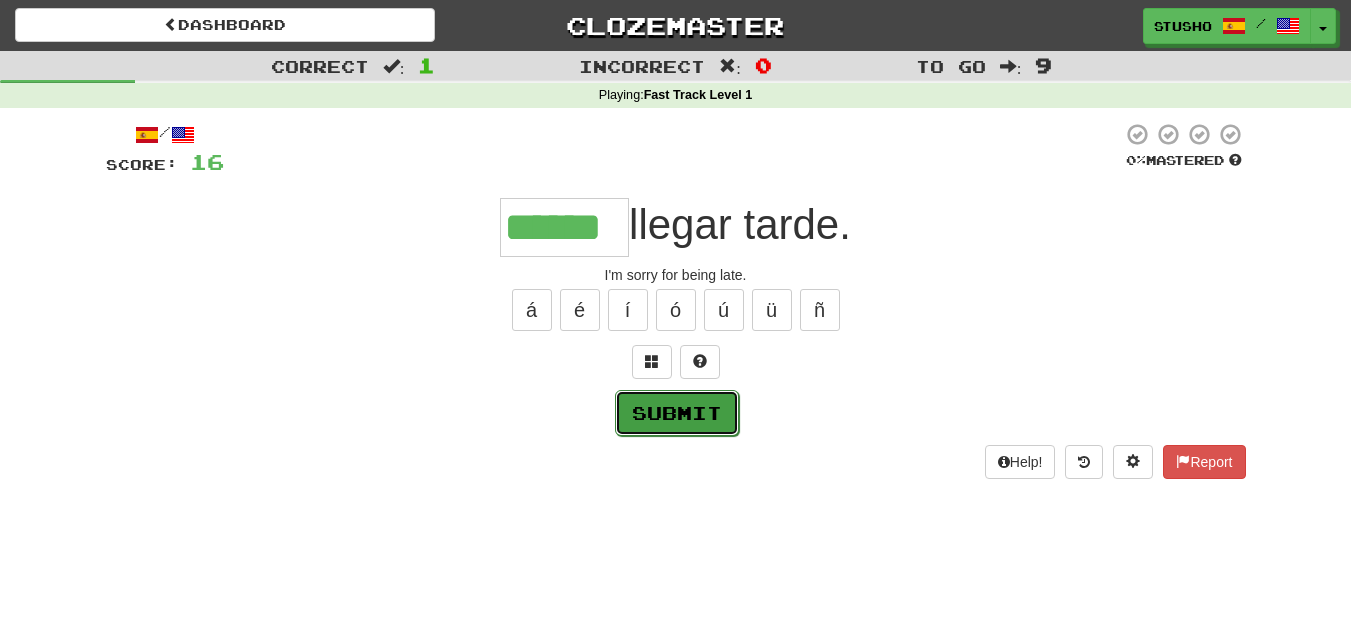click on "Submit" at bounding box center [677, 413] 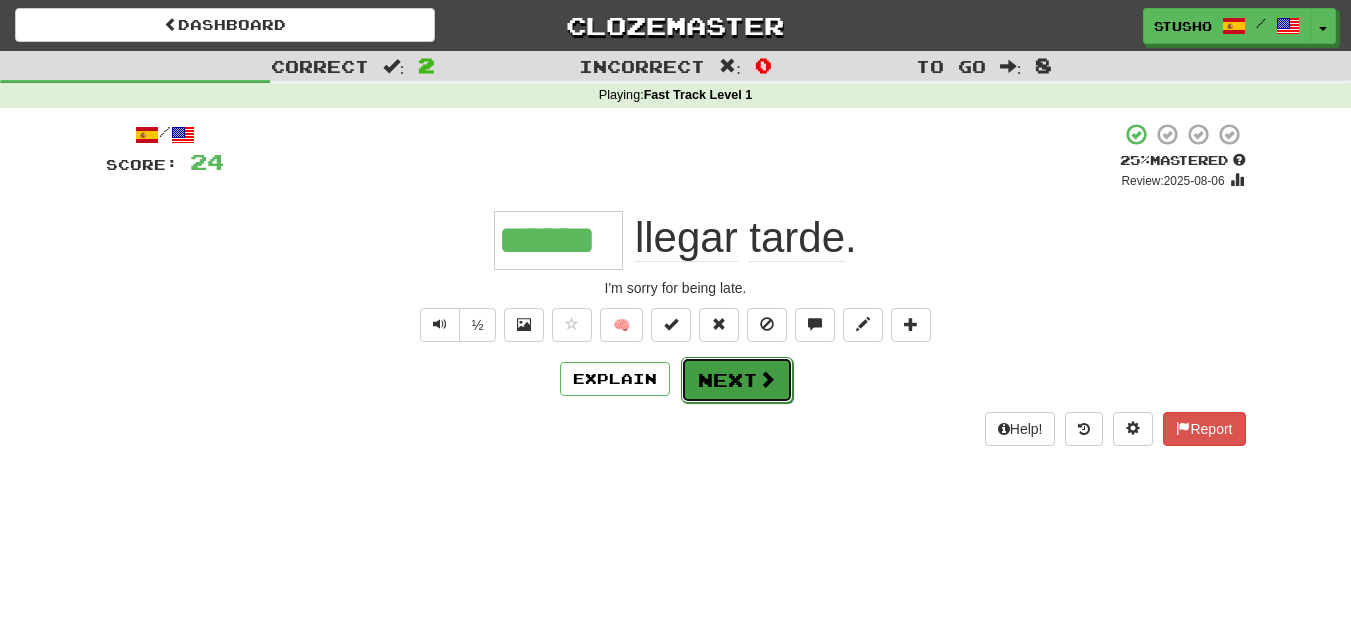 click on "Next" at bounding box center (737, 380) 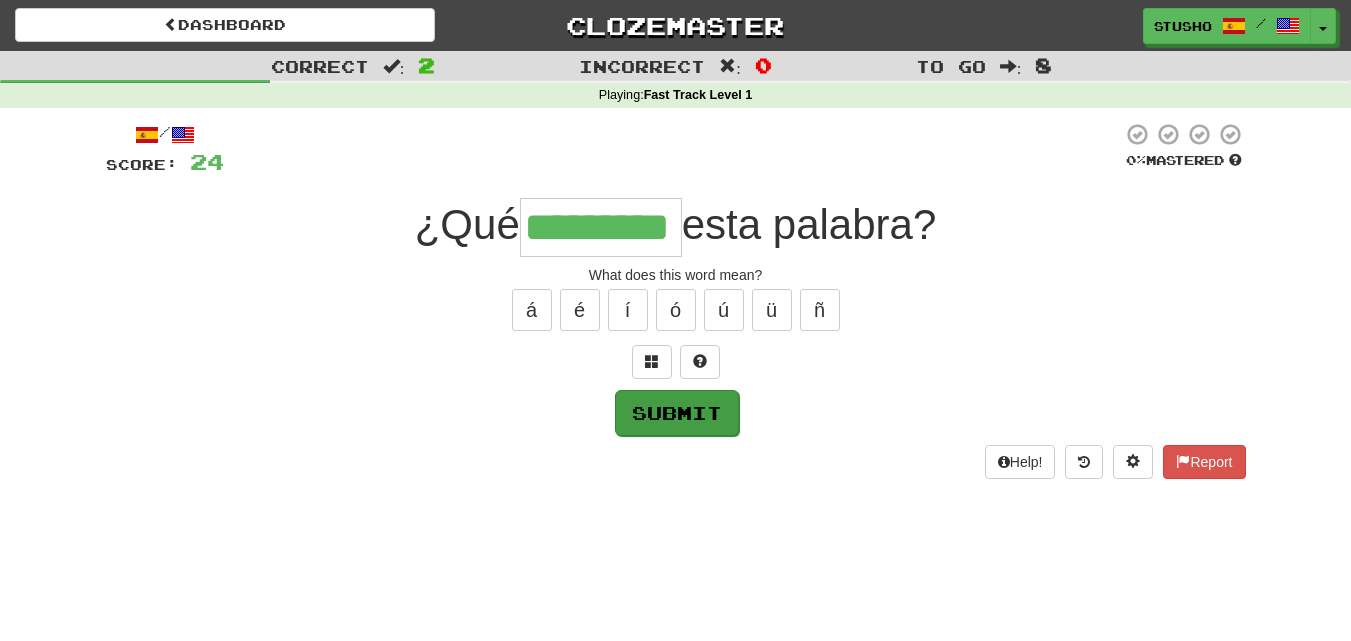 type on "*********" 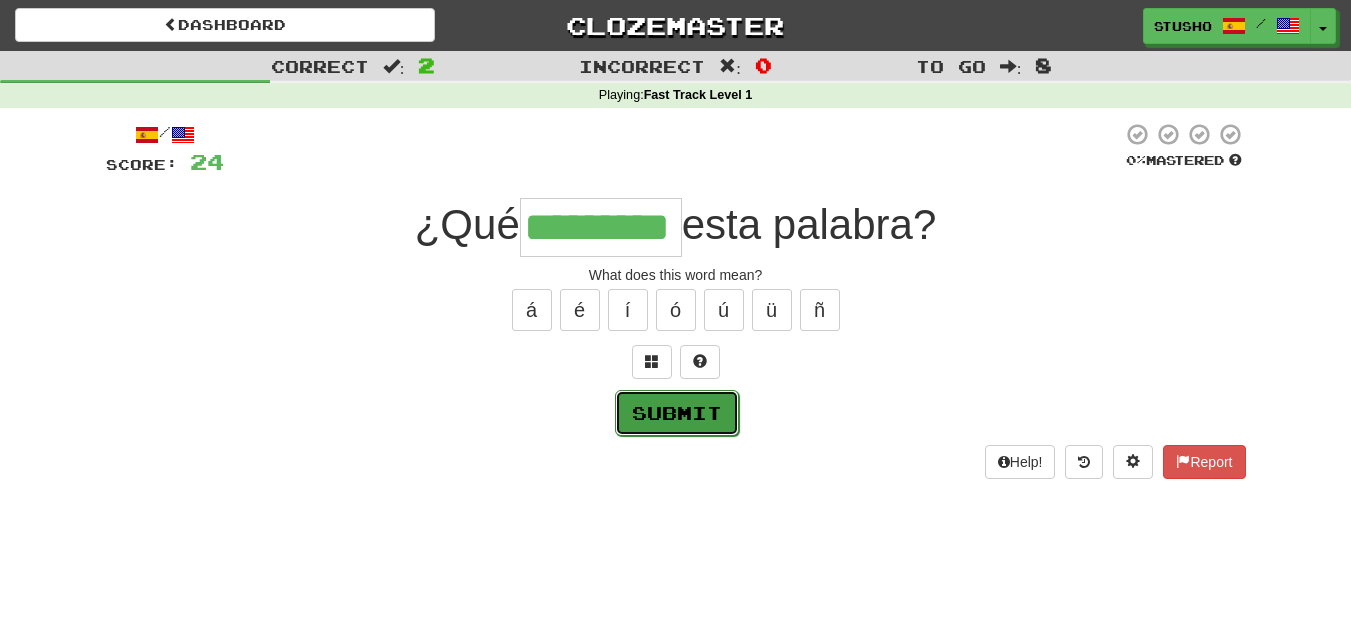 click on "Submit" at bounding box center [677, 413] 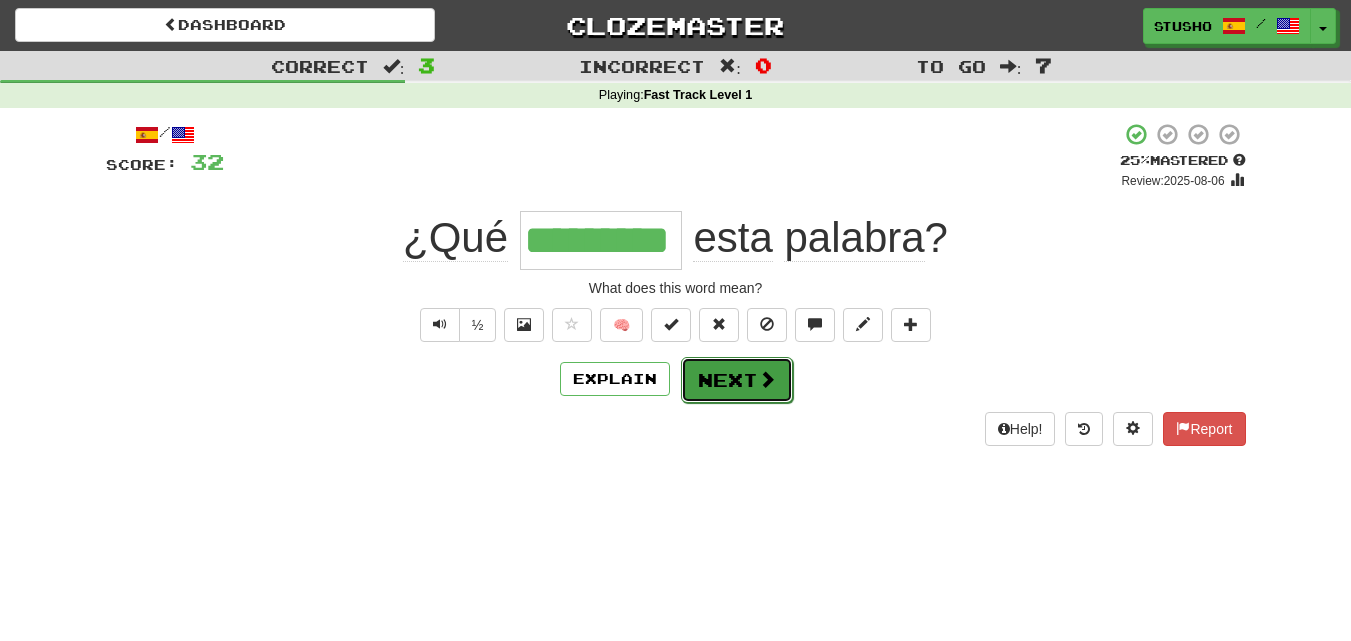 click on "Next" at bounding box center [737, 380] 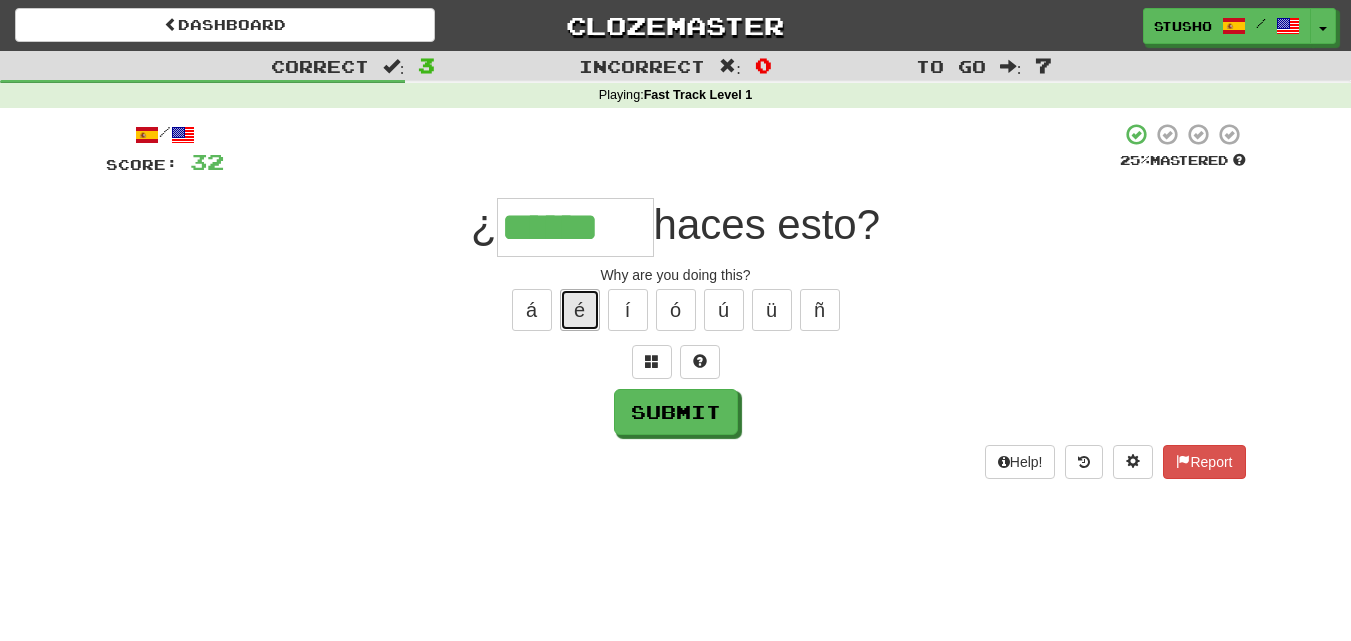 click on "é" at bounding box center [580, 310] 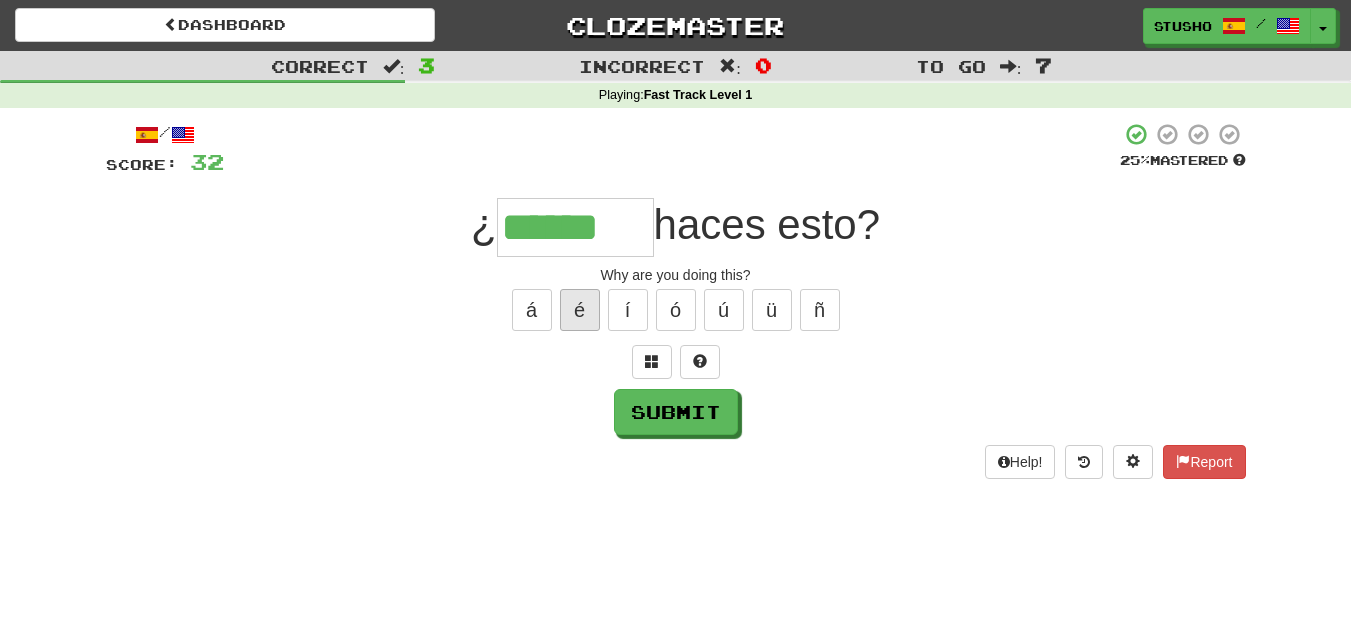 type on "*******" 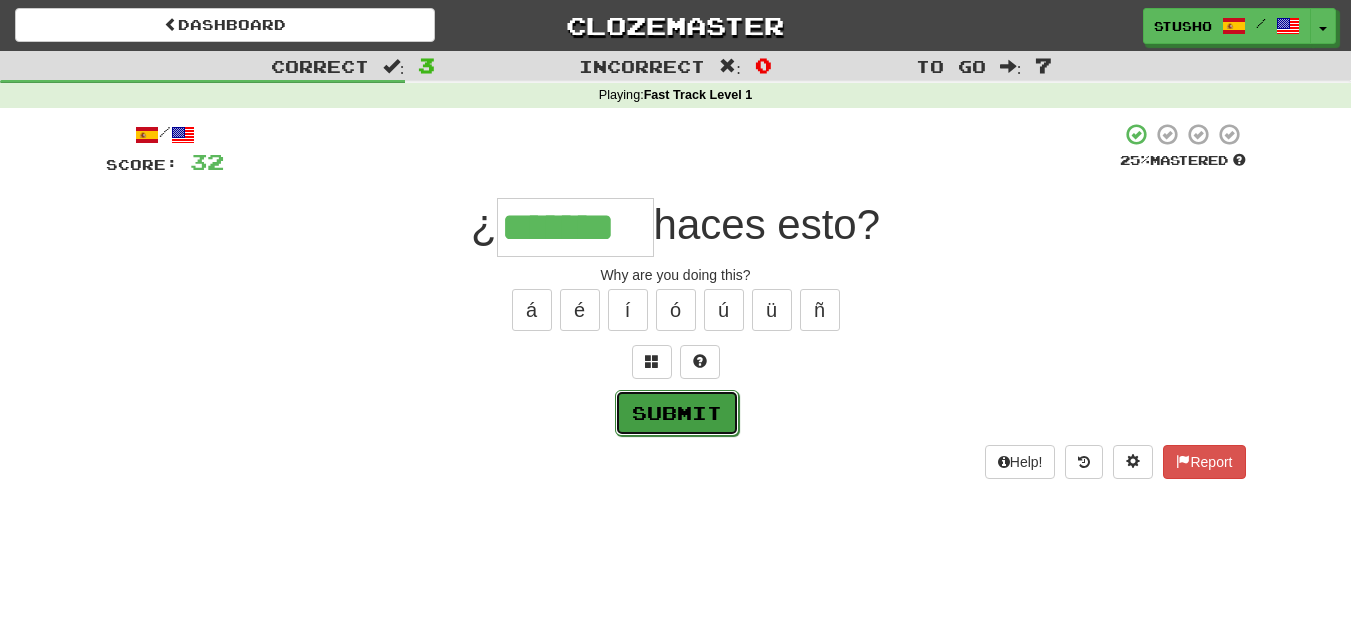 click on "Submit" at bounding box center (677, 413) 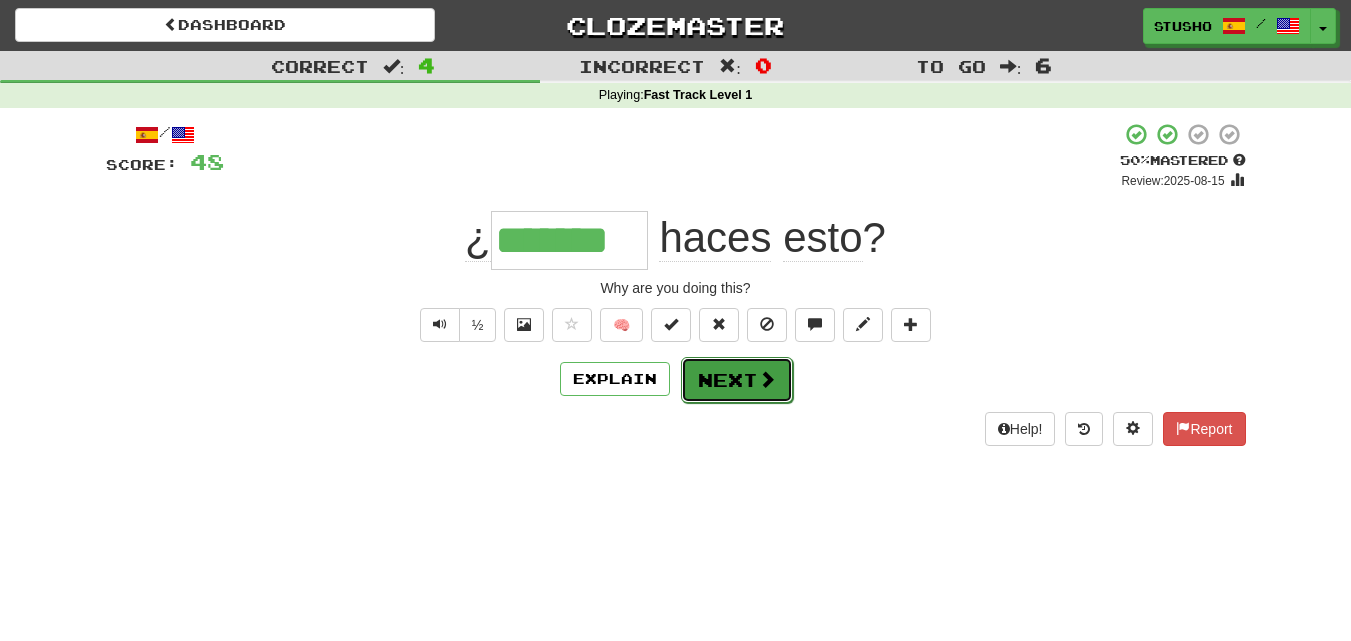 click on "Next" at bounding box center (737, 380) 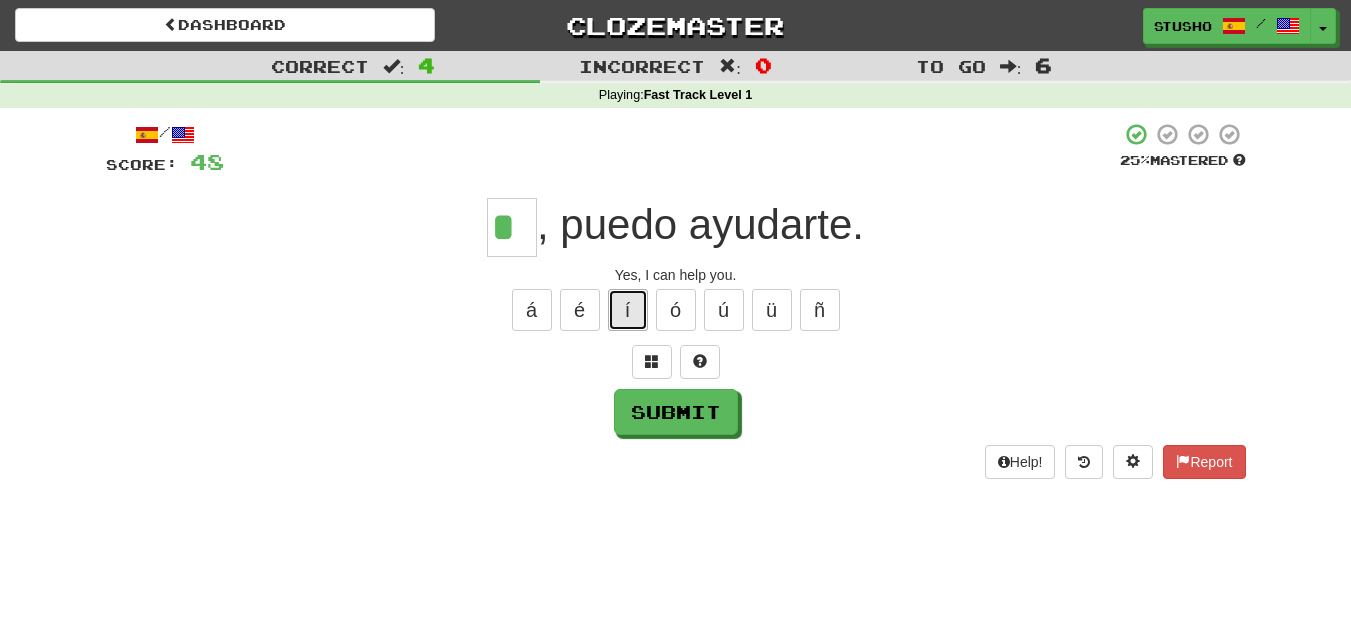 click on "í" at bounding box center (628, 310) 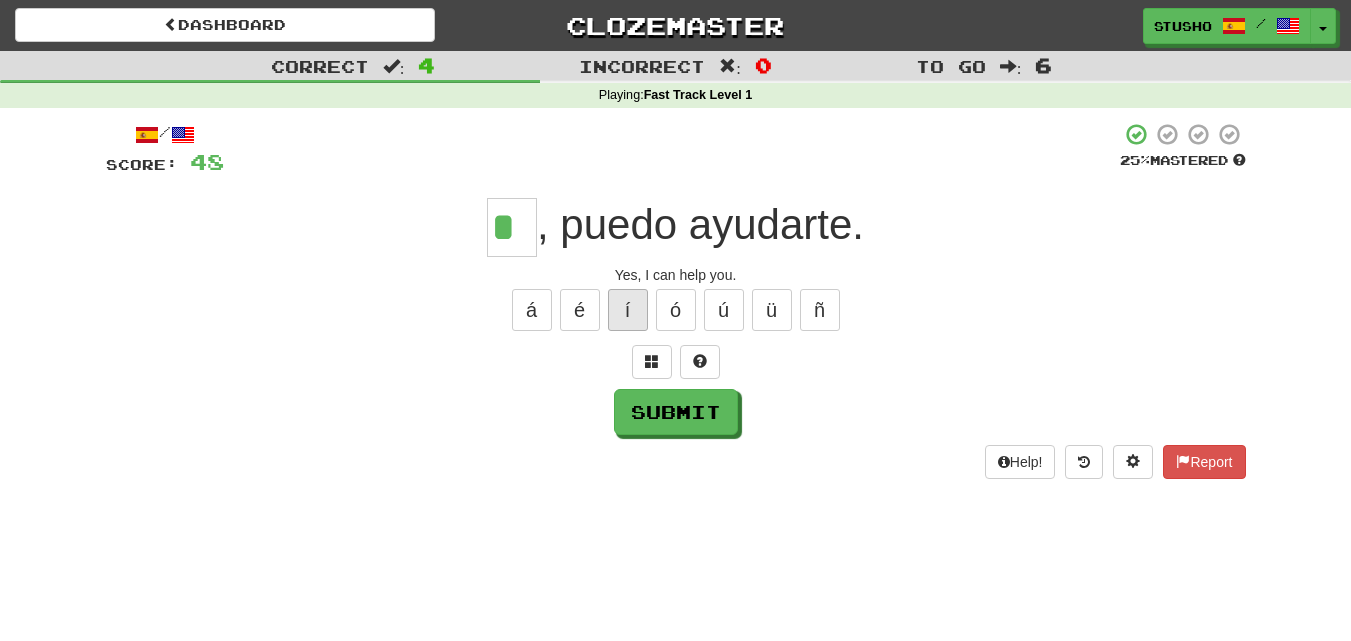 type on "**" 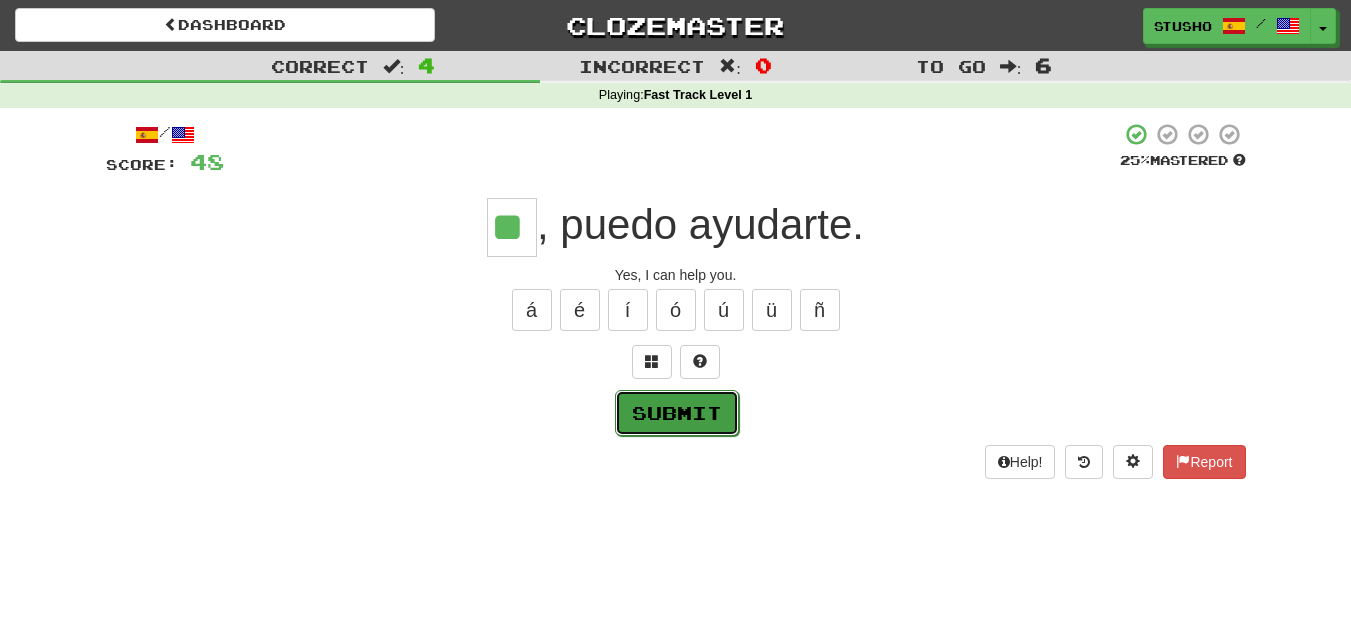 click on "Submit" at bounding box center [677, 413] 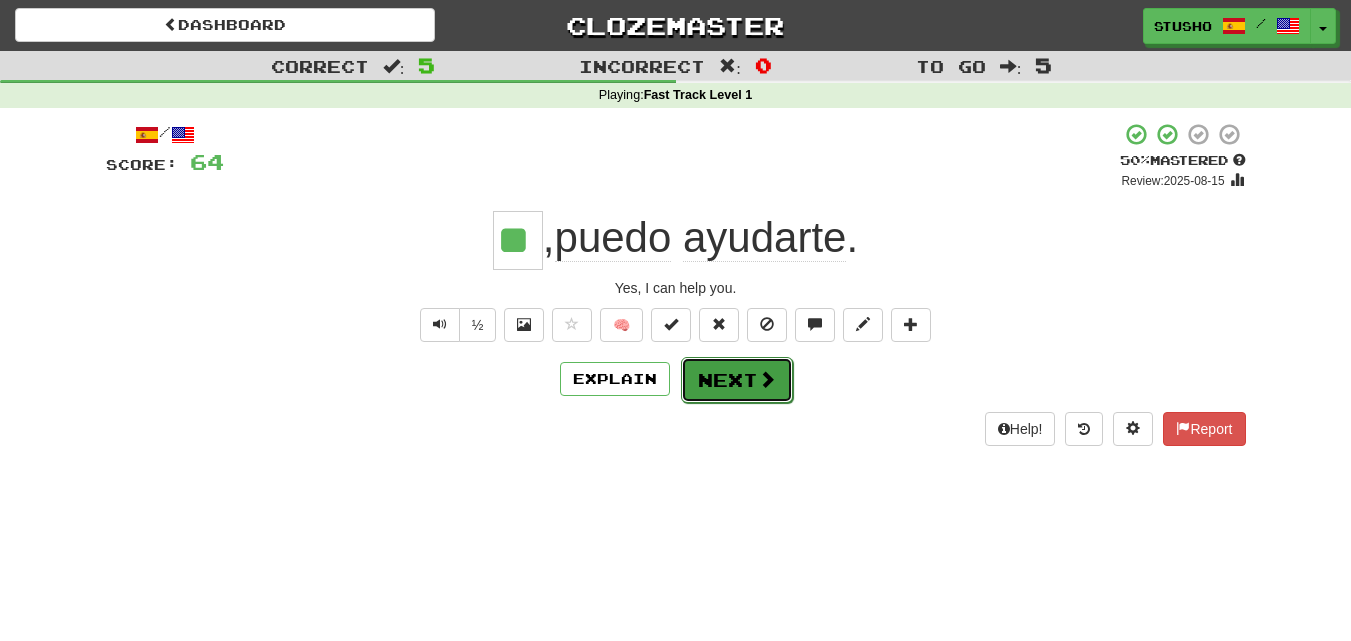 click on "Next" at bounding box center (737, 380) 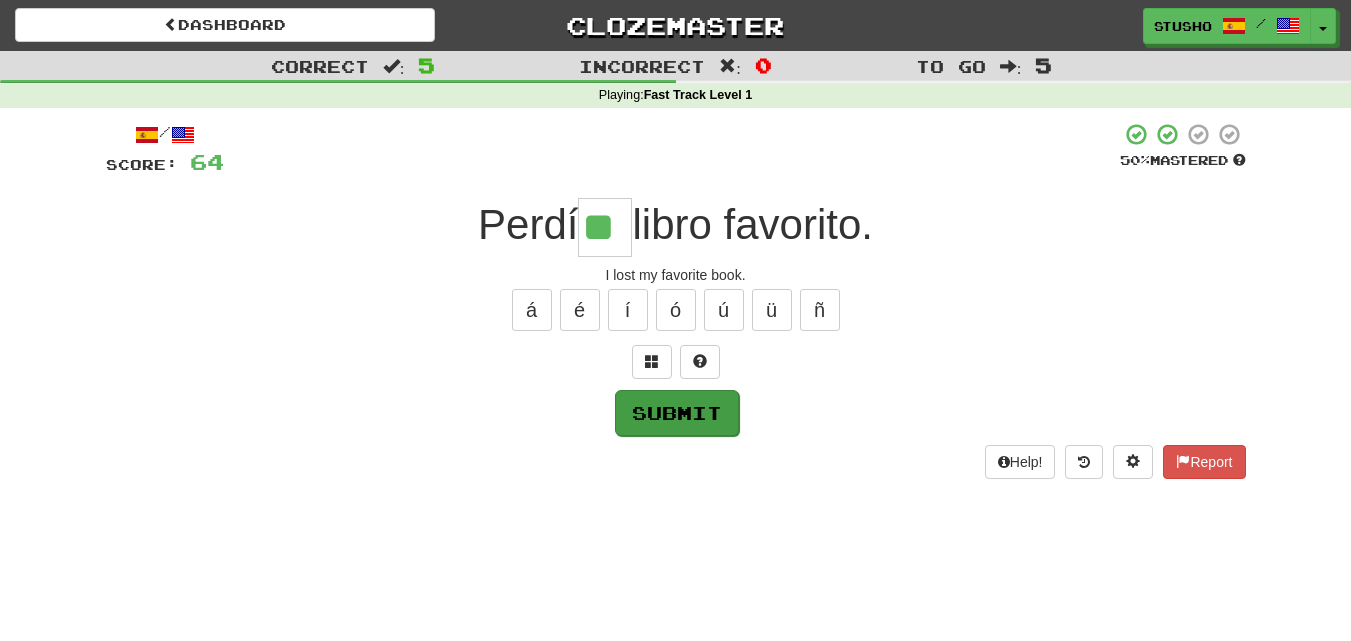 type on "**" 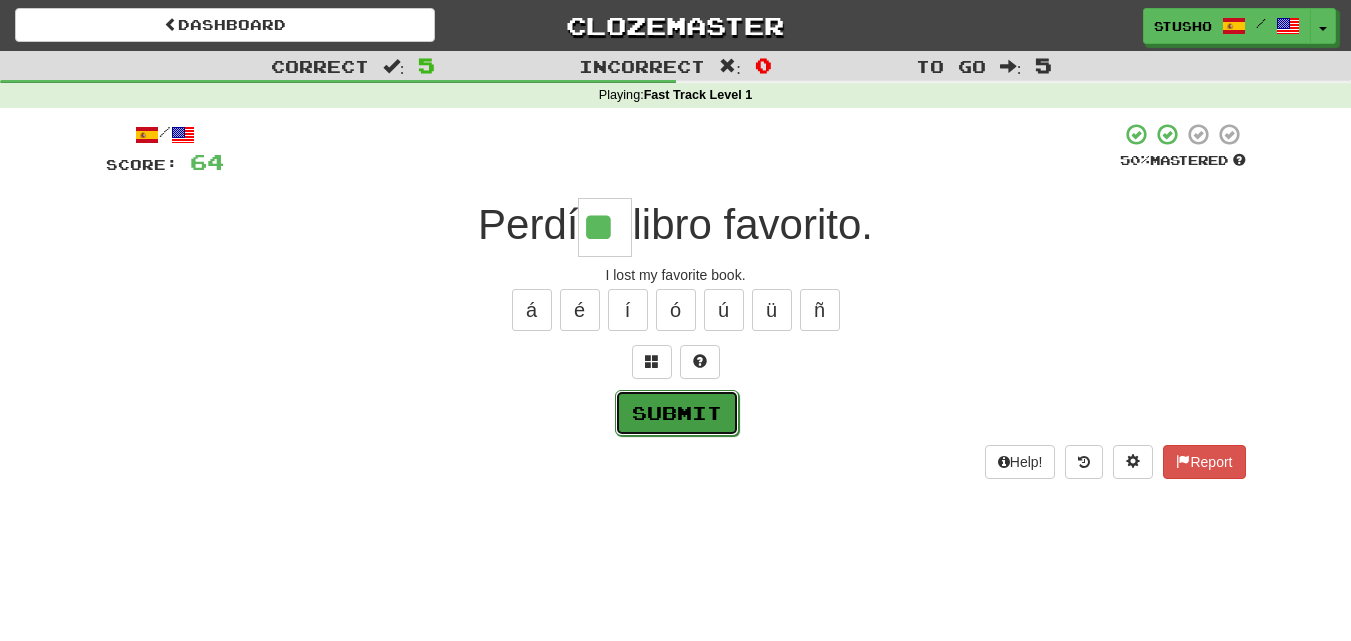 click on "Submit" at bounding box center [677, 413] 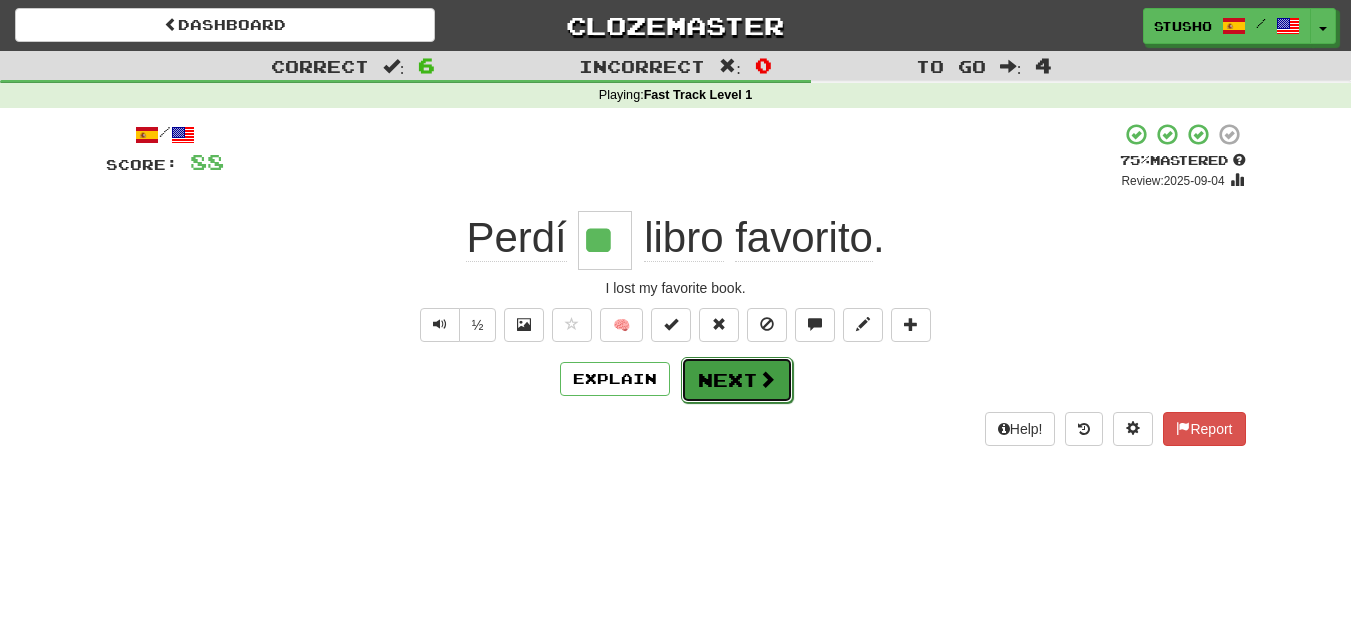 click on "Next" at bounding box center [737, 380] 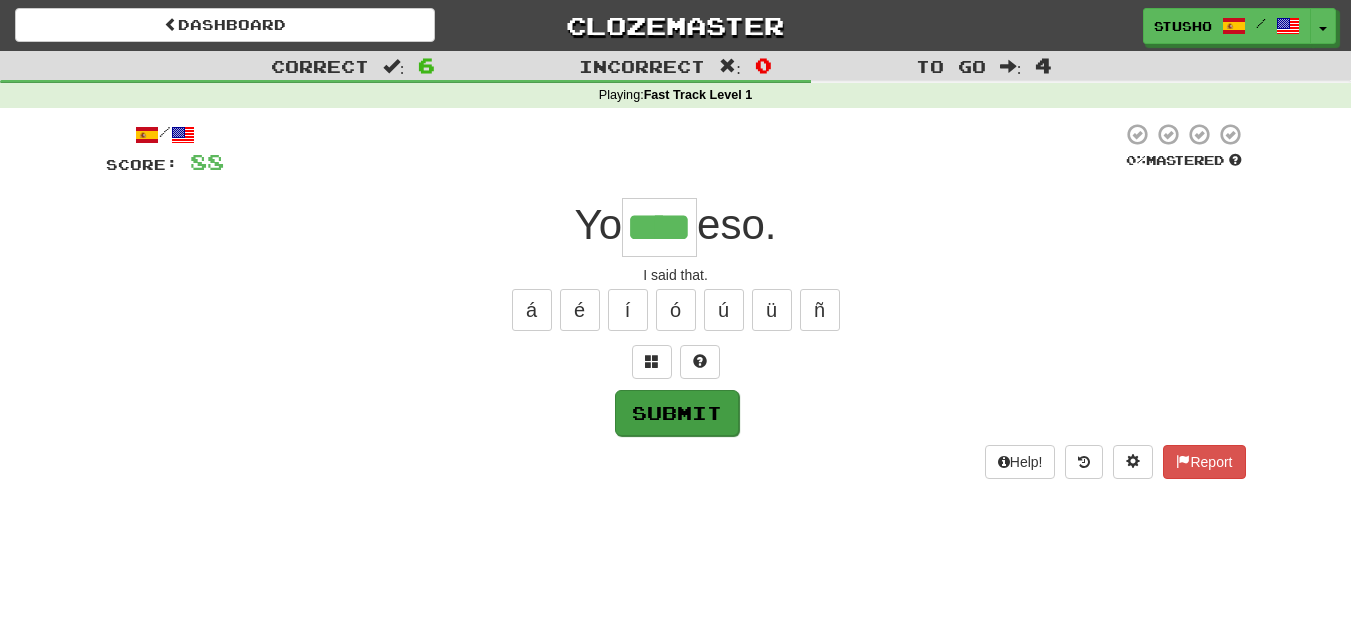 type on "****" 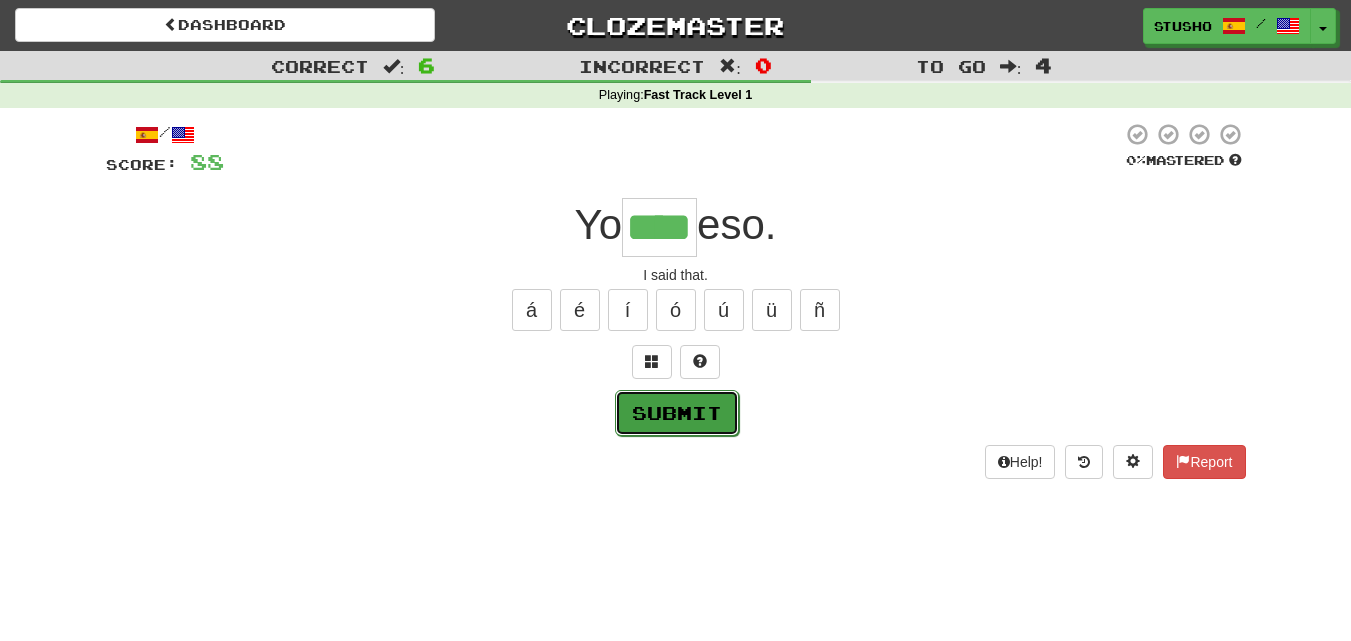 click on "Submit" at bounding box center [677, 413] 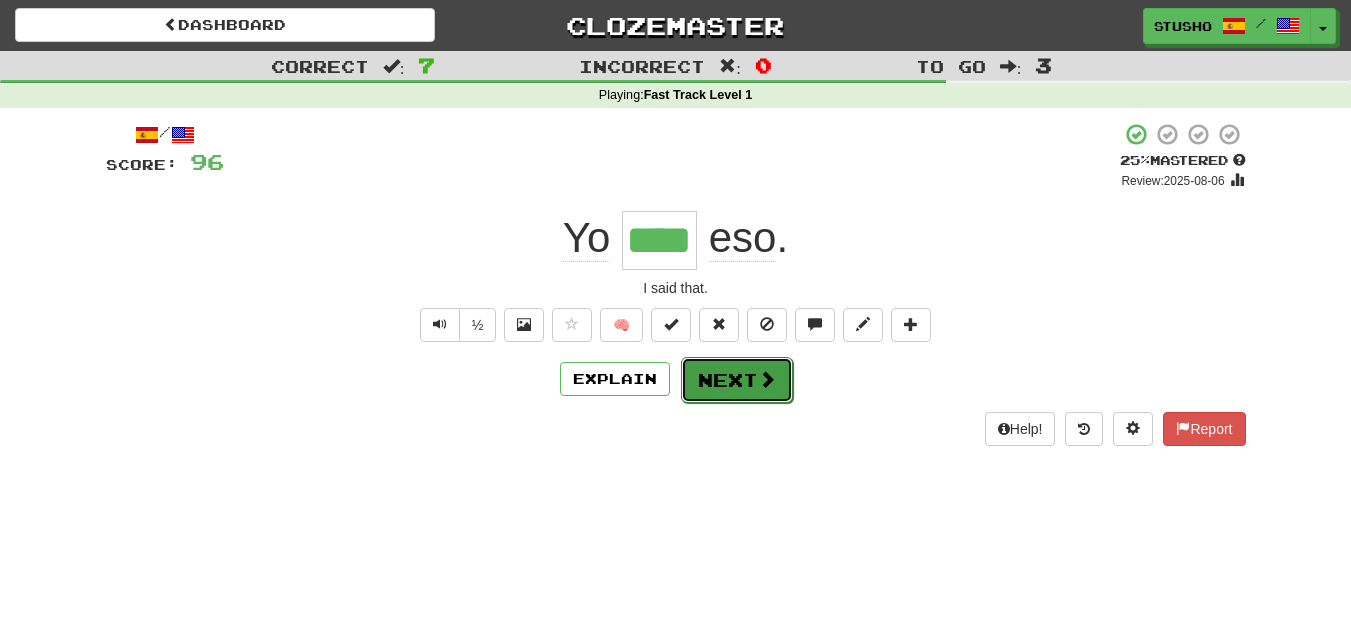 click on "Next" at bounding box center [737, 380] 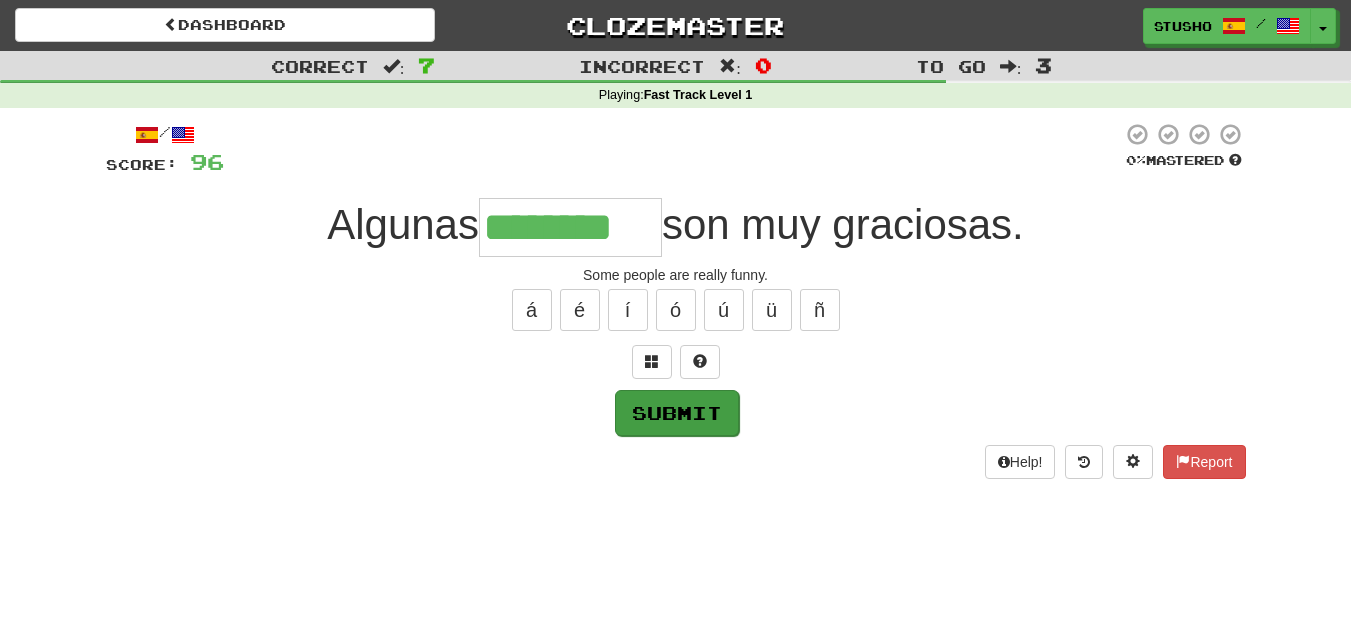 type on "********" 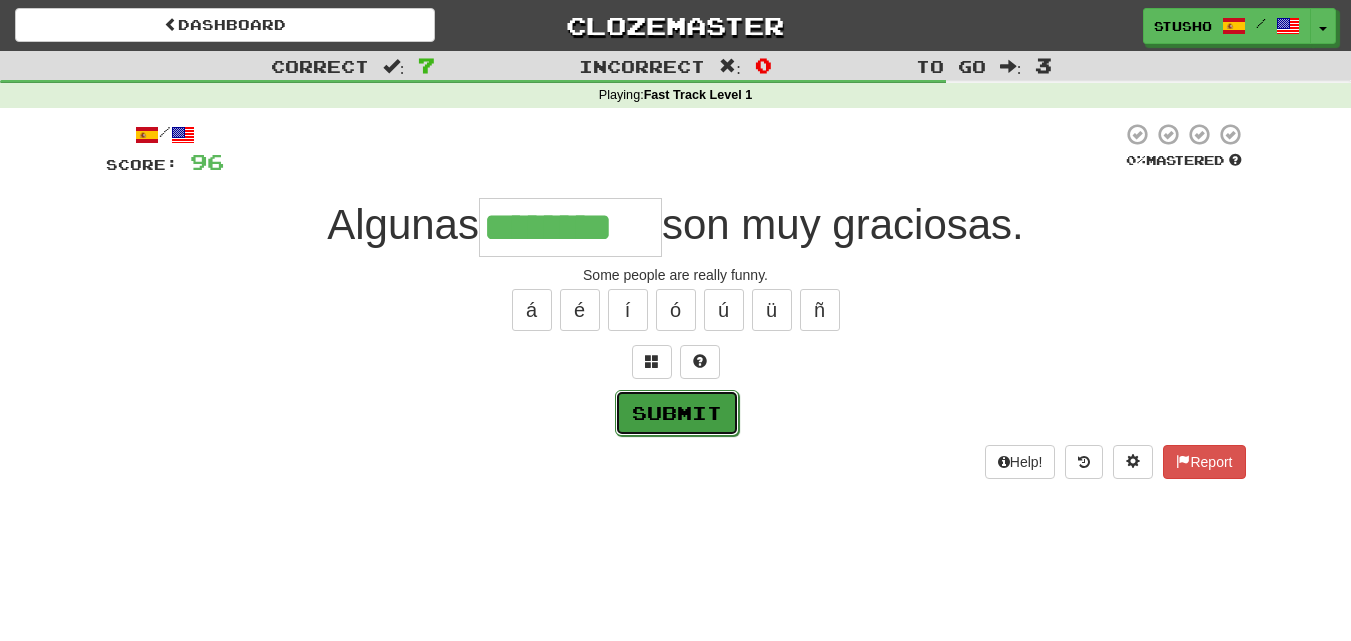 click on "Submit" at bounding box center [677, 413] 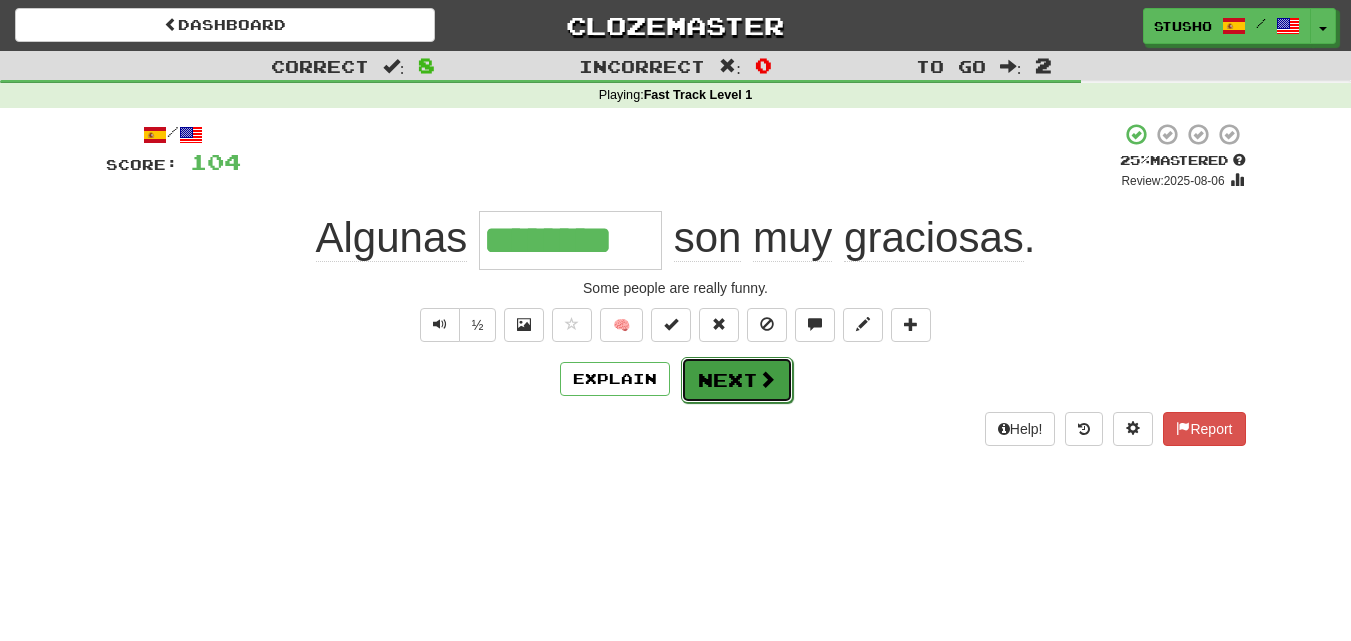 click on "Next" at bounding box center (737, 380) 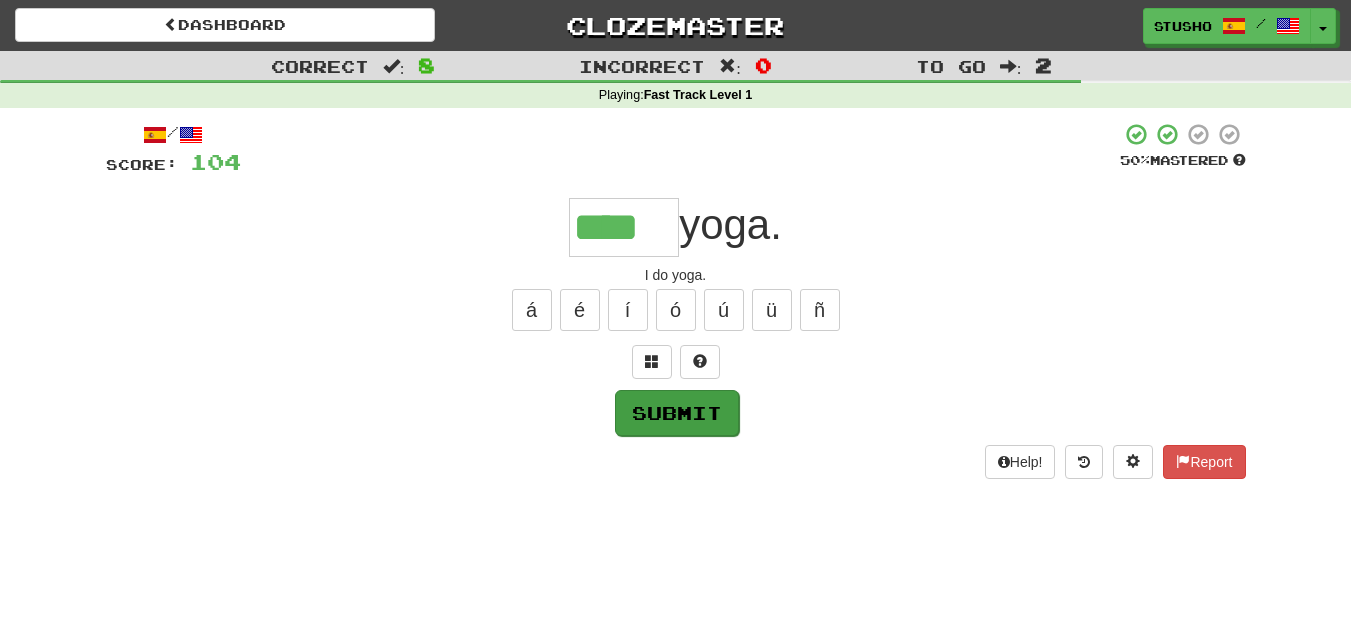 type on "****" 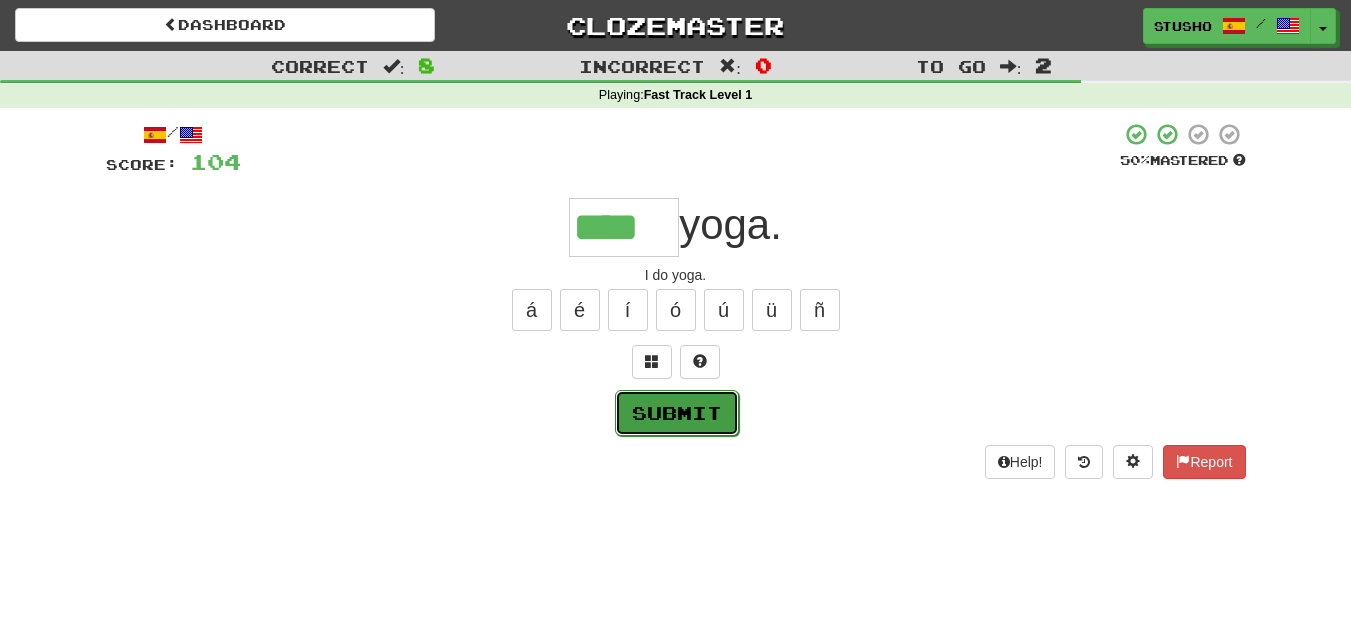 click on "Submit" at bounding box center [677, 413] 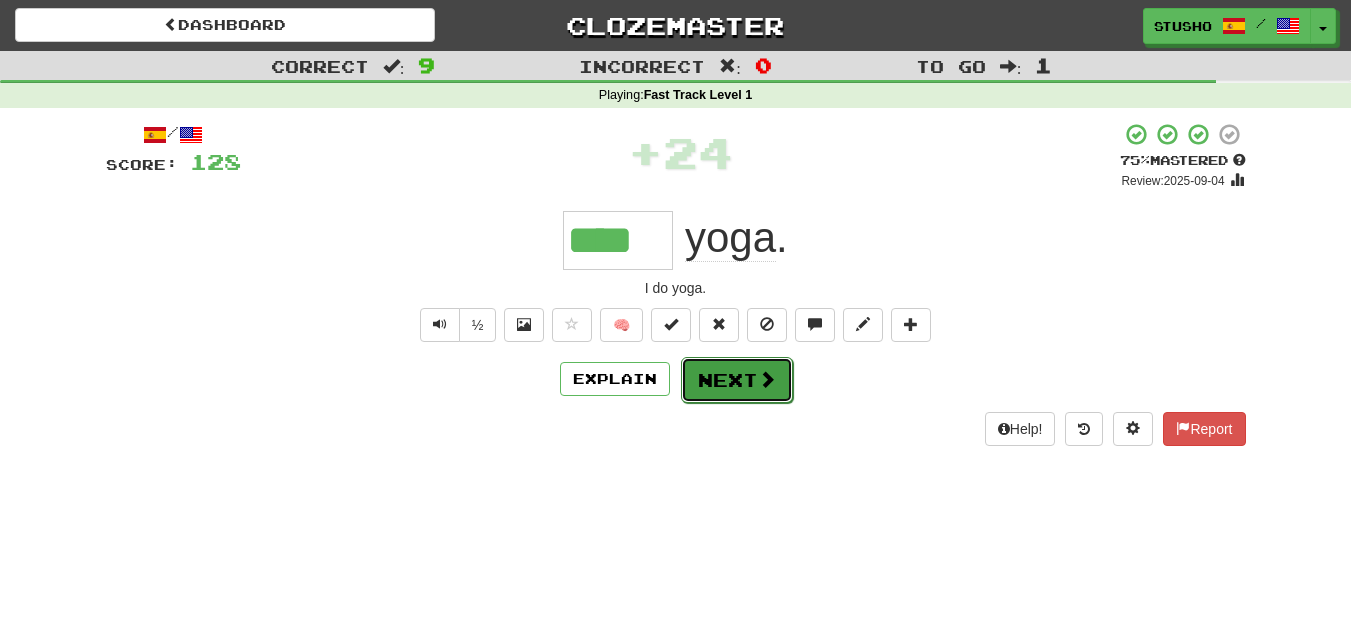 click on "Next" at bounding box center (737, 380) 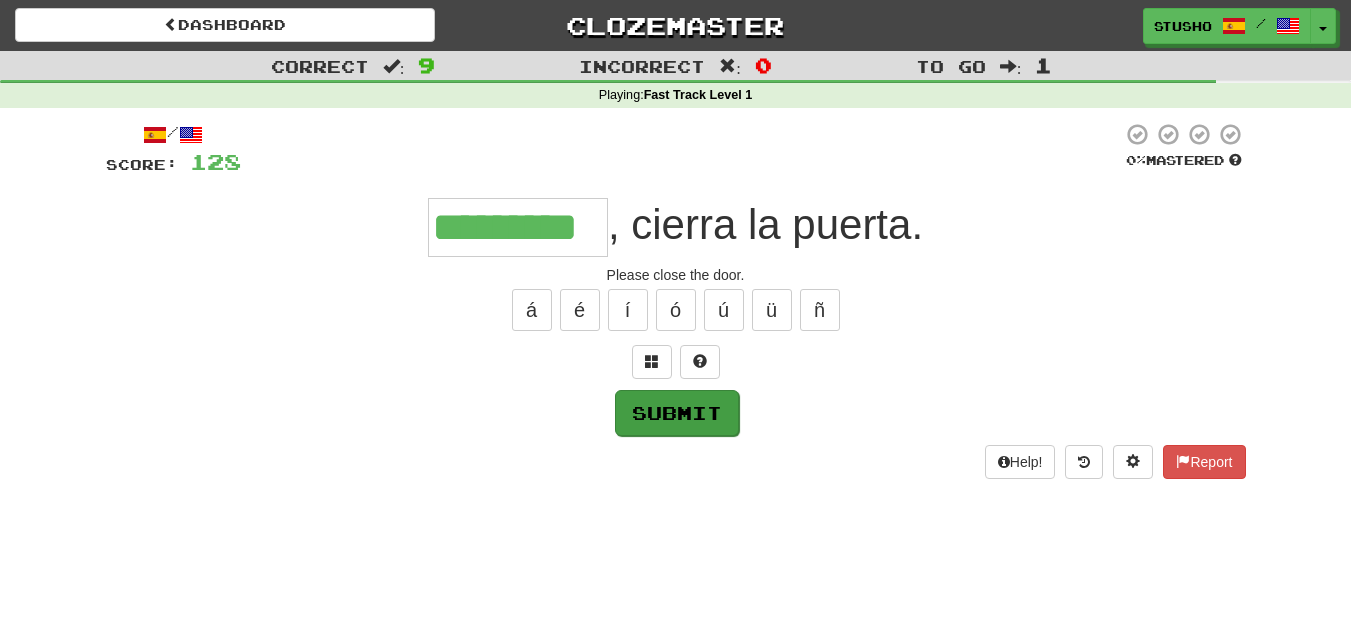 type on "*********" 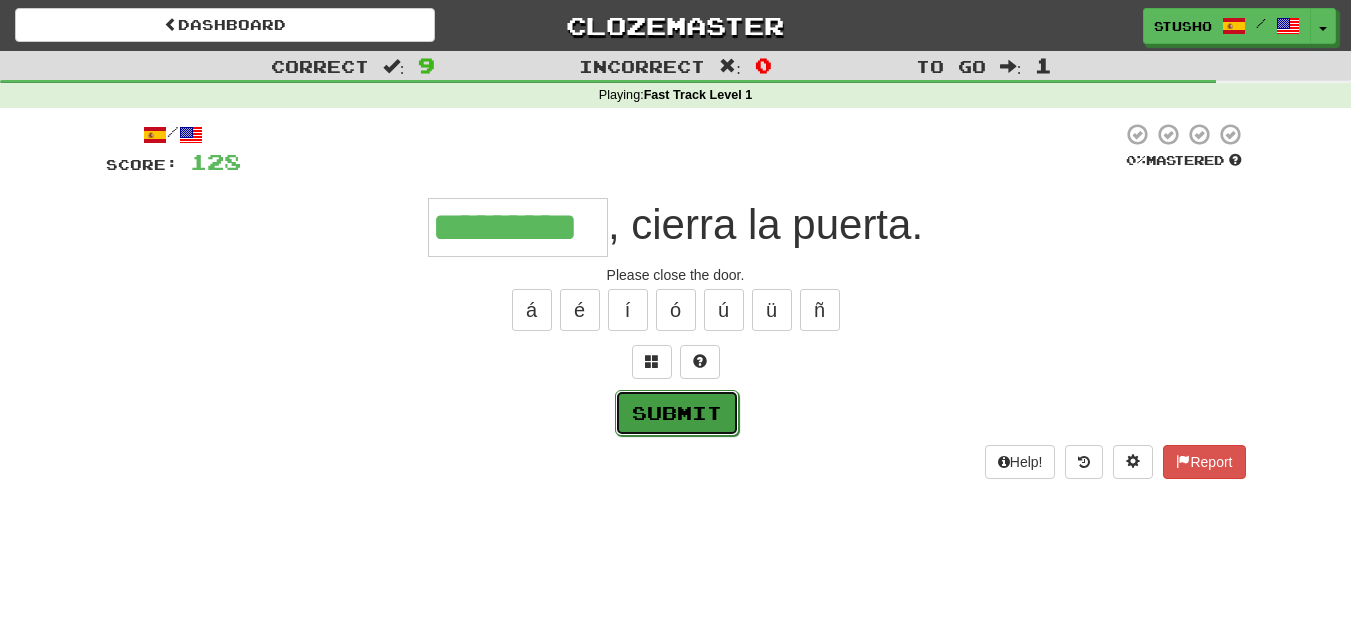 click on "Submit" at bounding box center [677, 413] 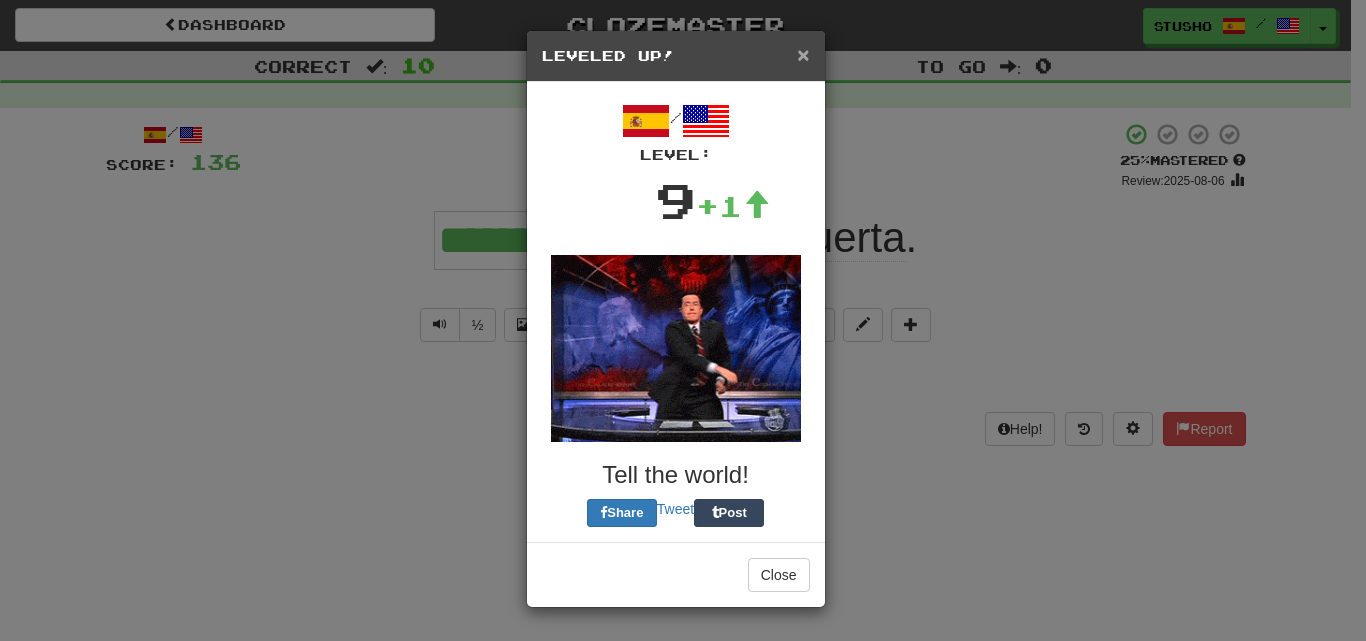 click on "×" at bounding box center (803, 54) 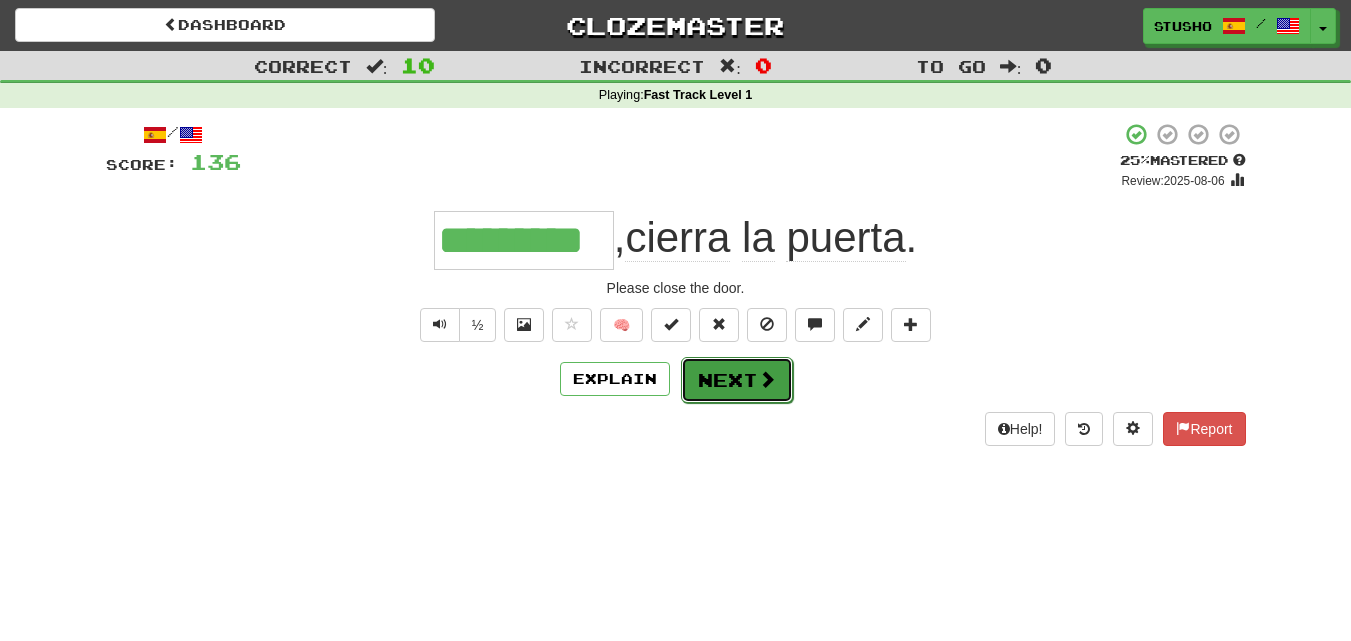 click on "Next" at bounding box center [737, 380] 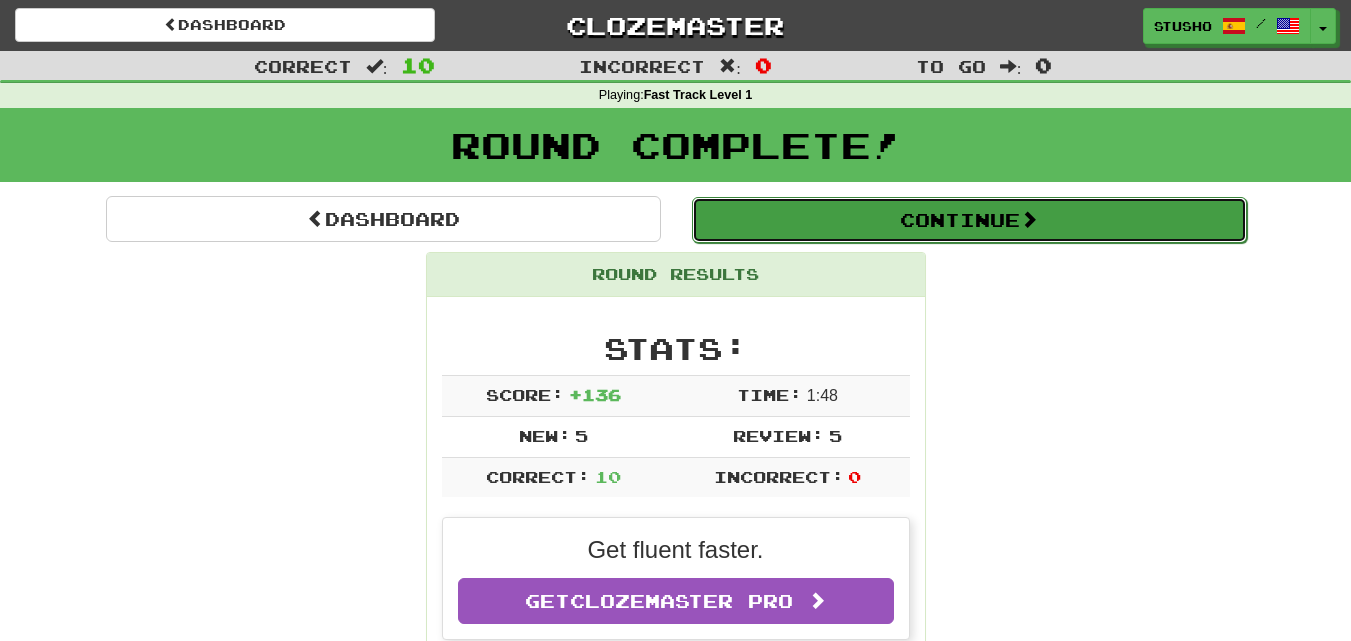 click on "Continue" at bounding box center [969, 220] 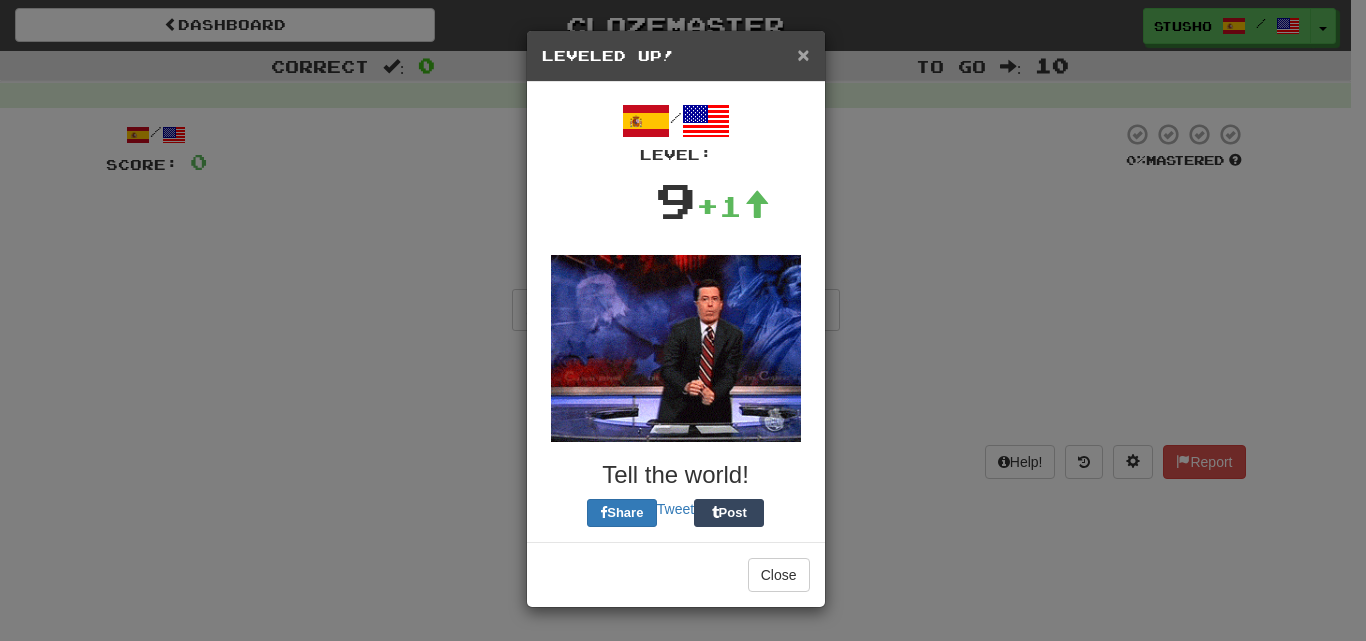 click on "×" at bounding box center (803, 54) 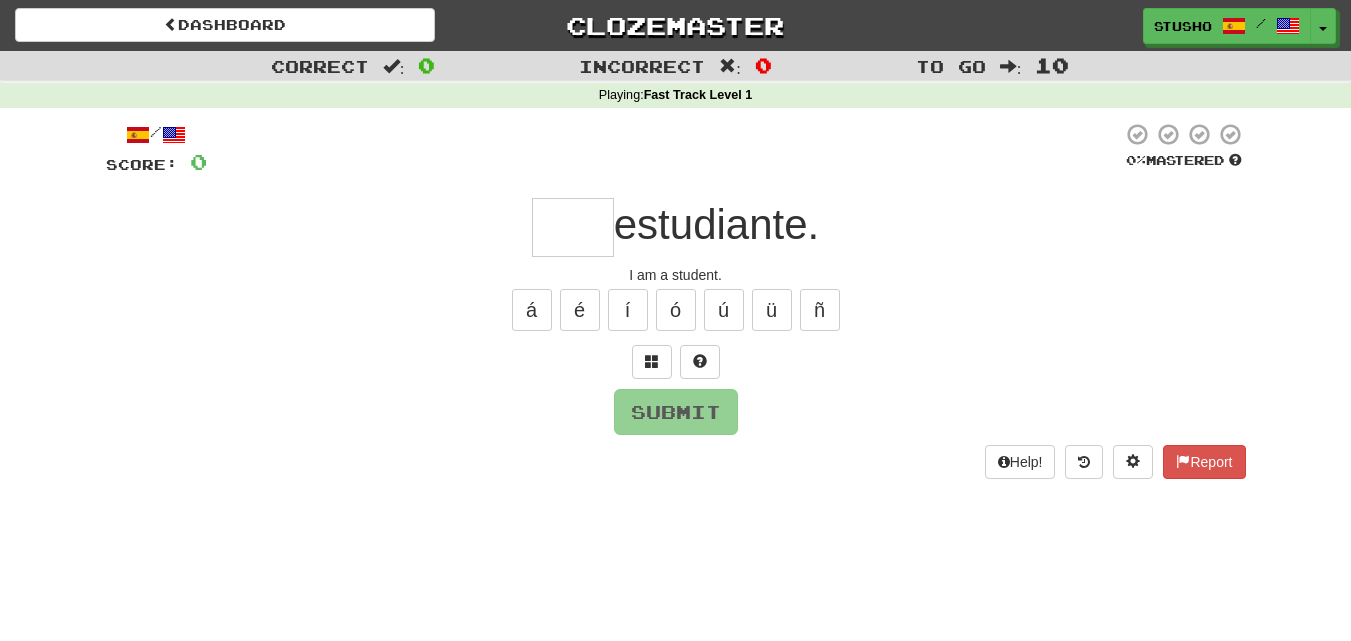 click at bounding box center (573, 227) 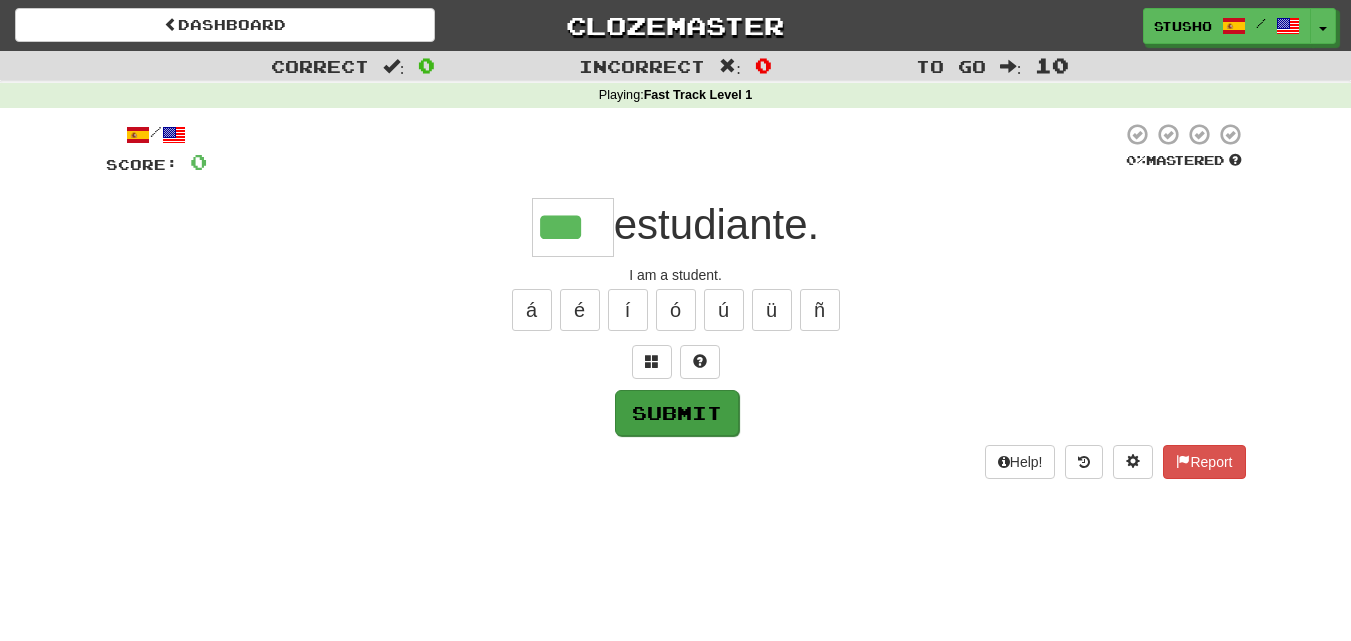 type on "***" 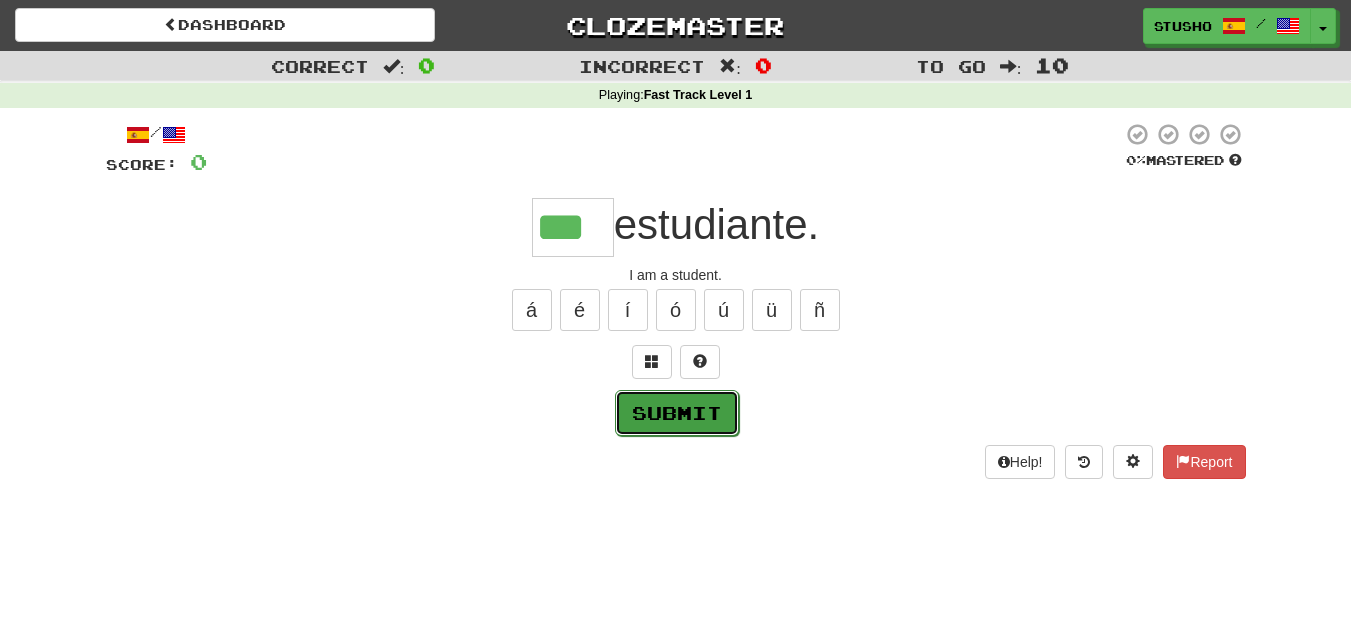 click on "Submit" at bounding box center [677, 413] 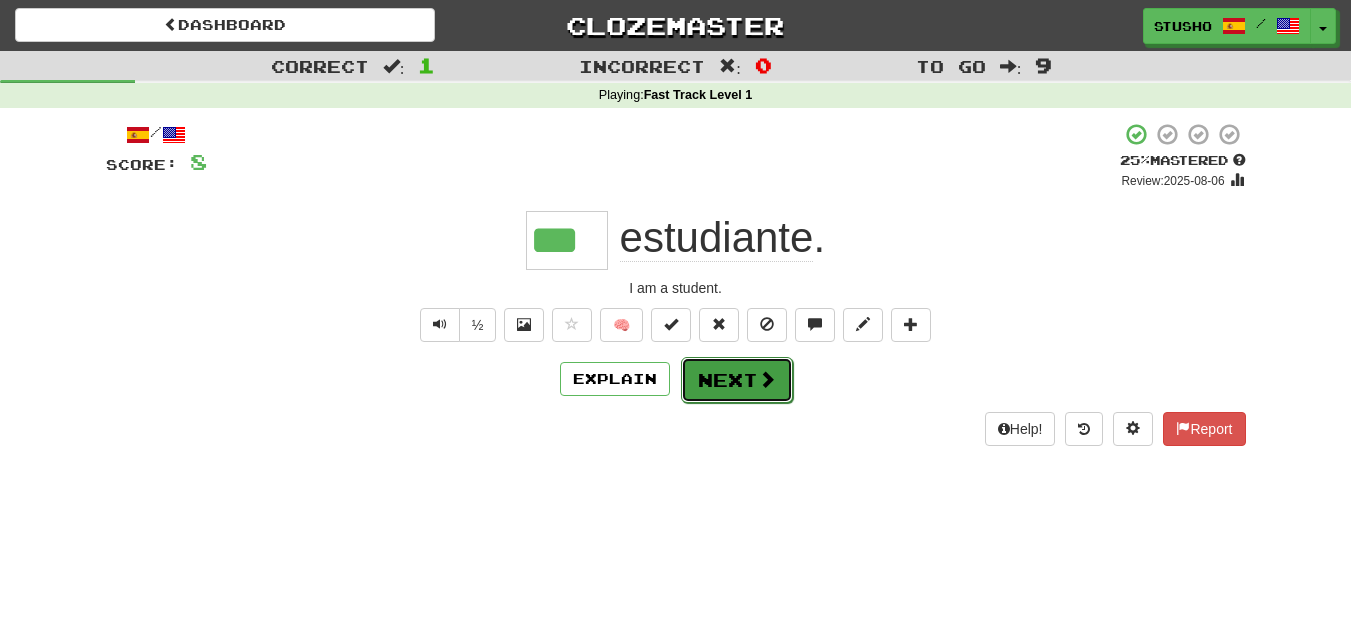 click on "Next" at bounding box center [737, 380] 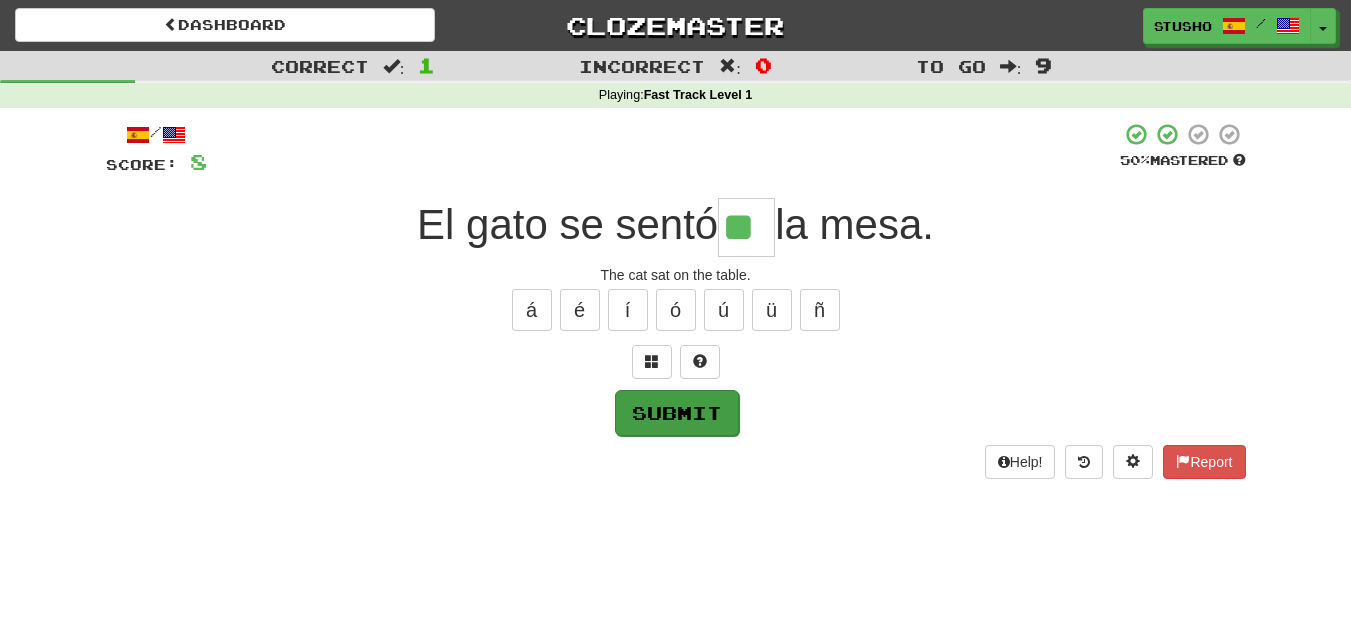 type on "**" 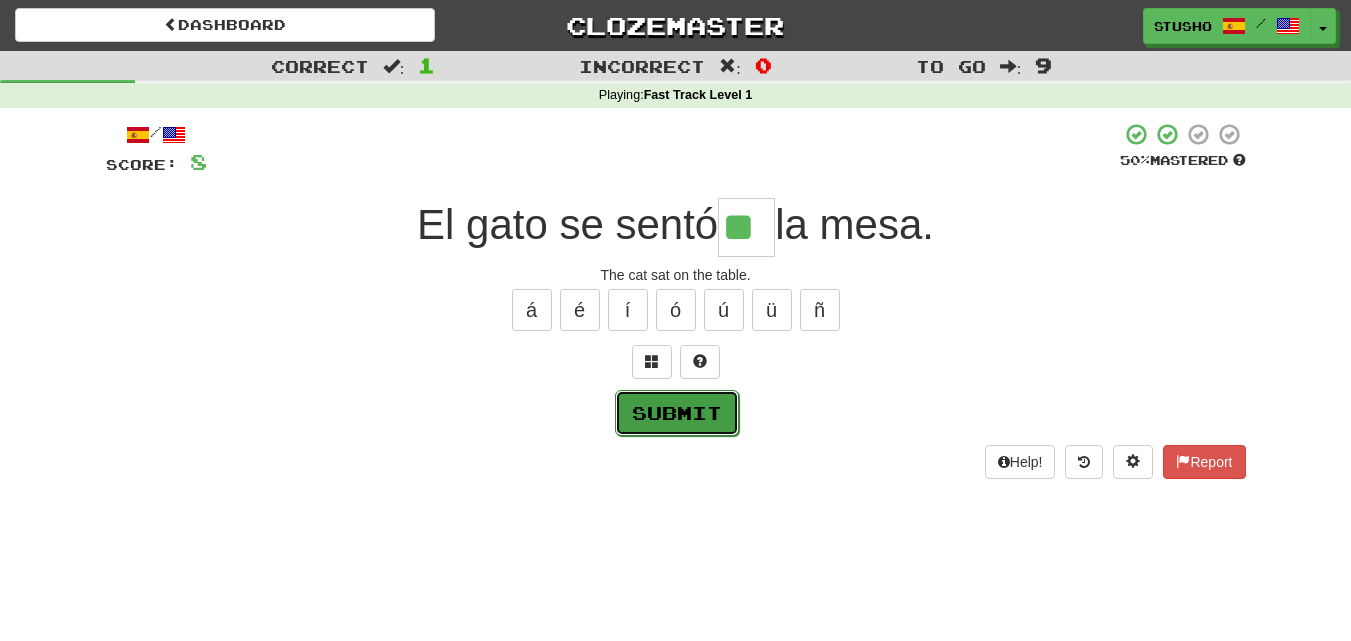 click on "Submit" at bounding box center (677, 413) 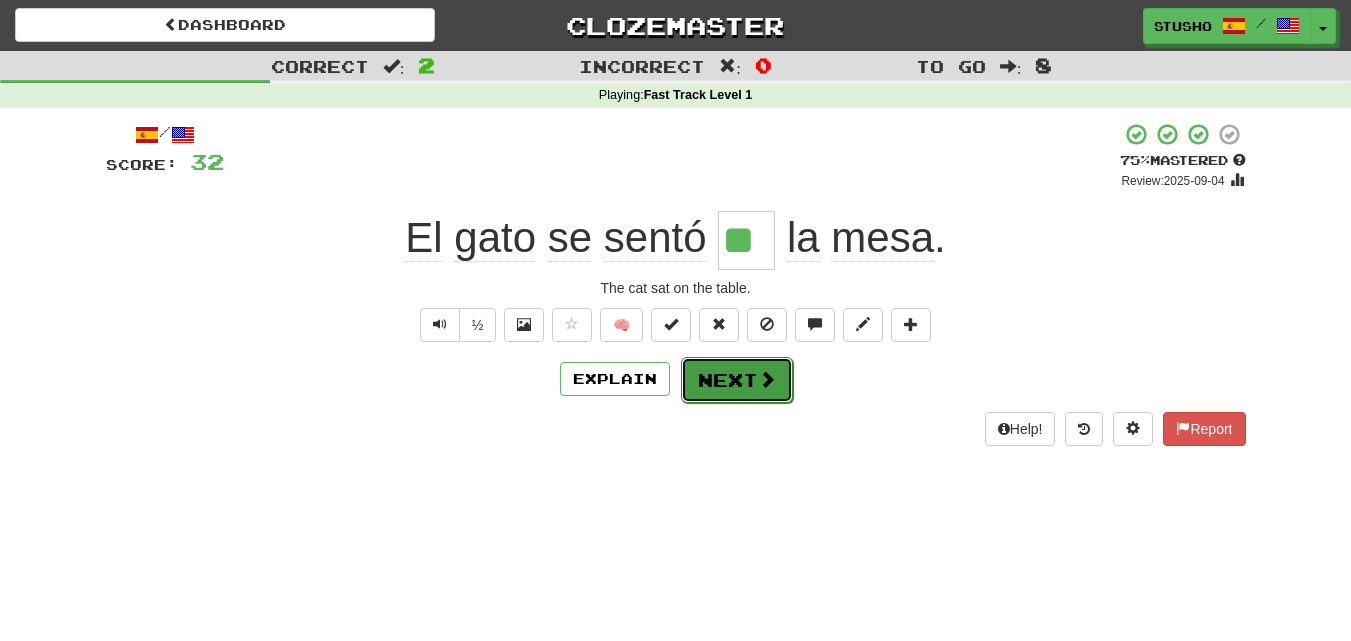 click on "Next" at bounding box center (737, 380) 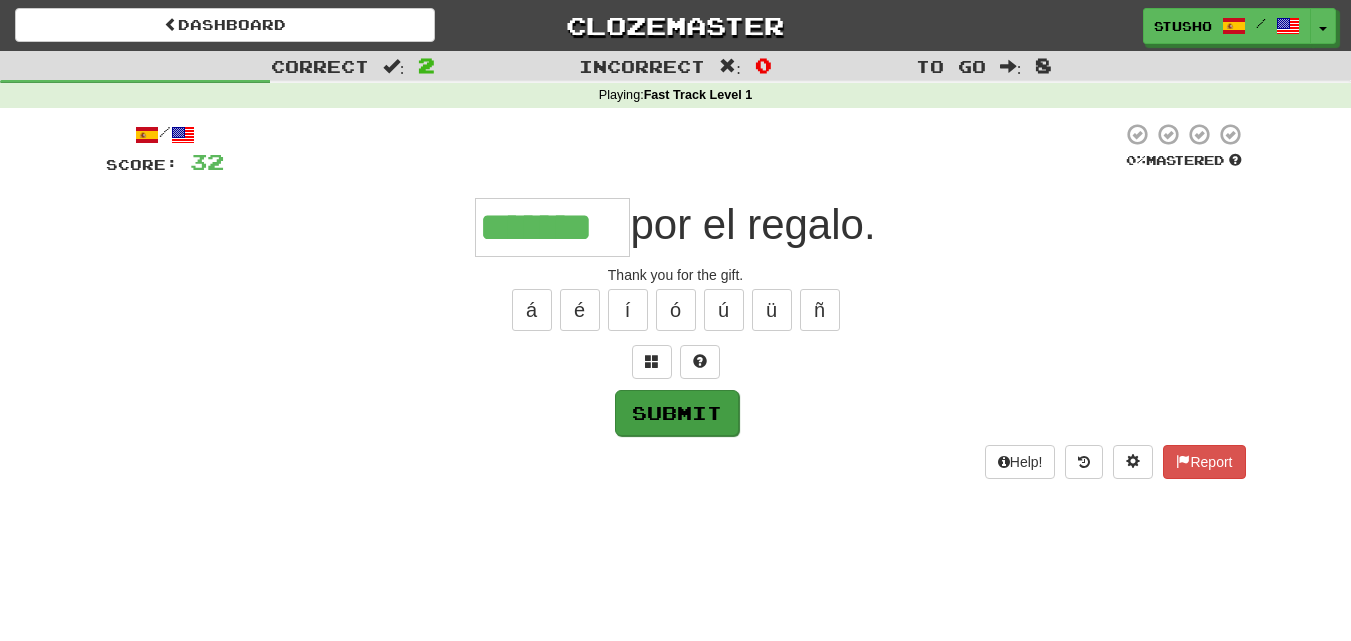 type on "*******" 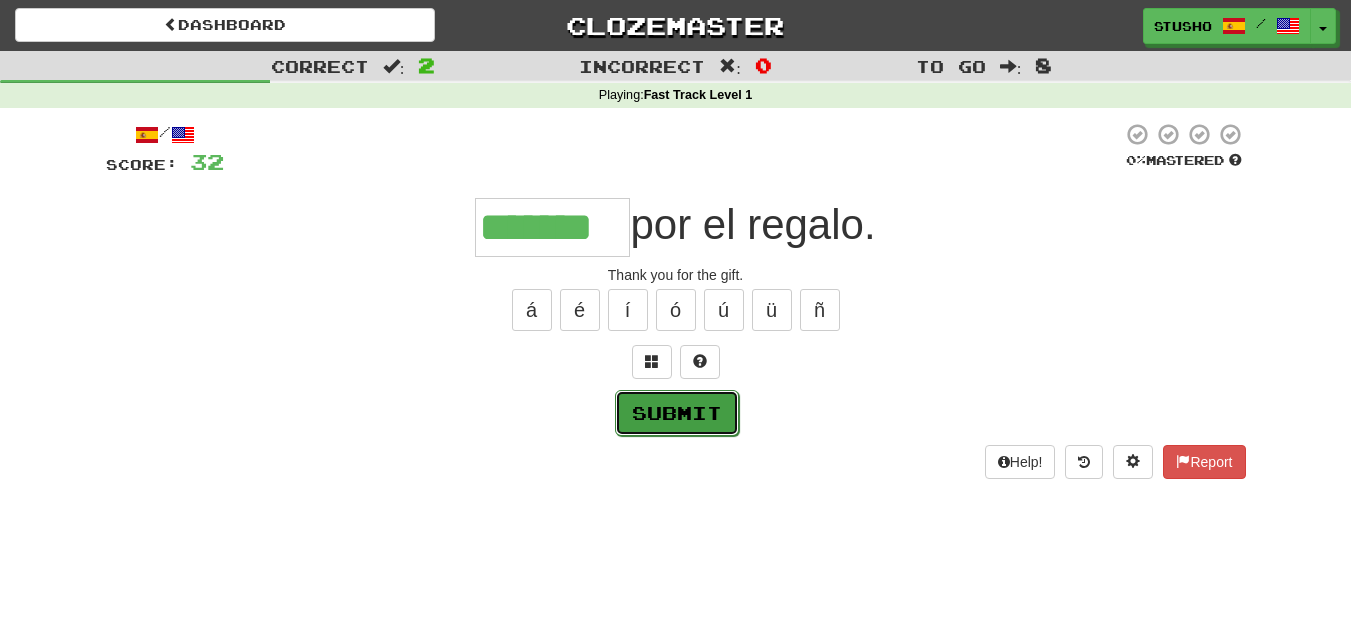 click on "Submit" at bounding box center (677, 413) 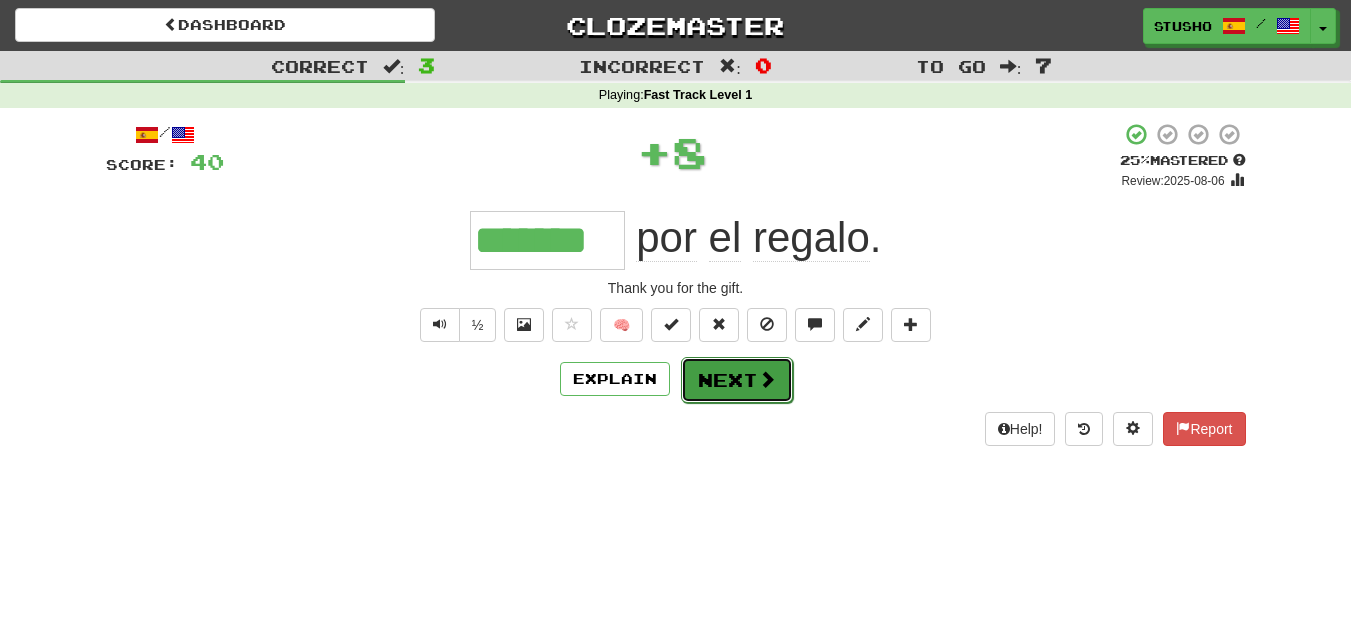 click on "Next" at bounding box center (737, 380) 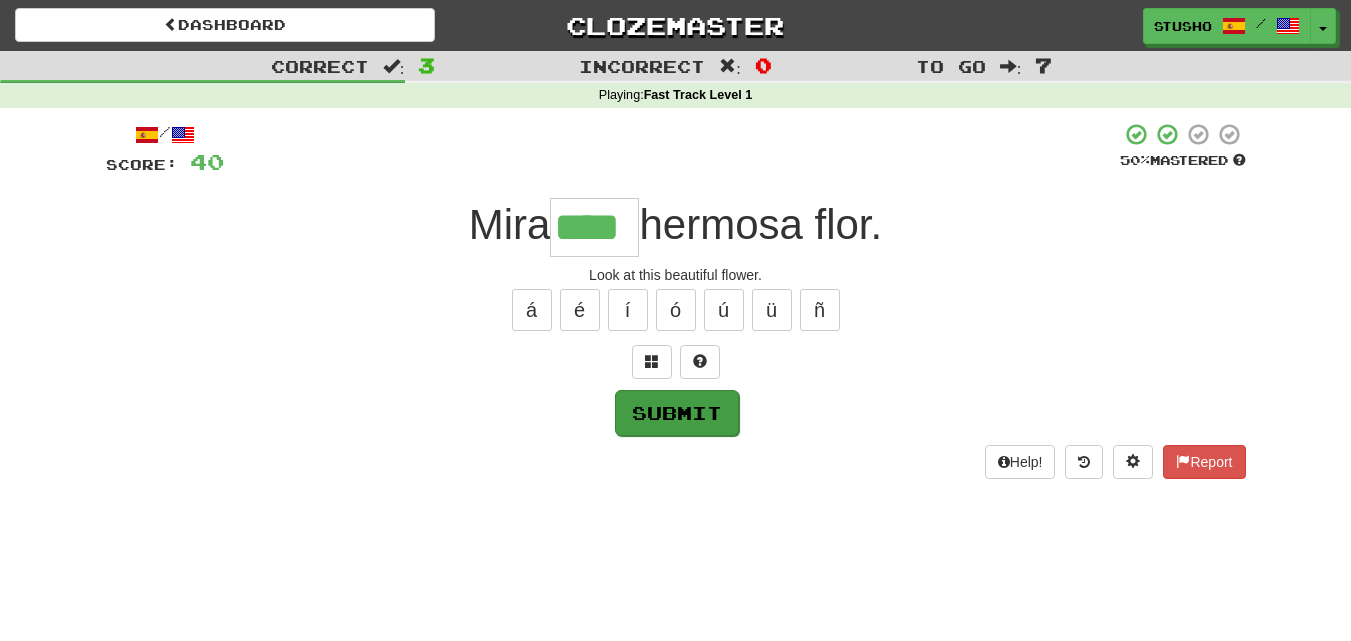 type on "****" 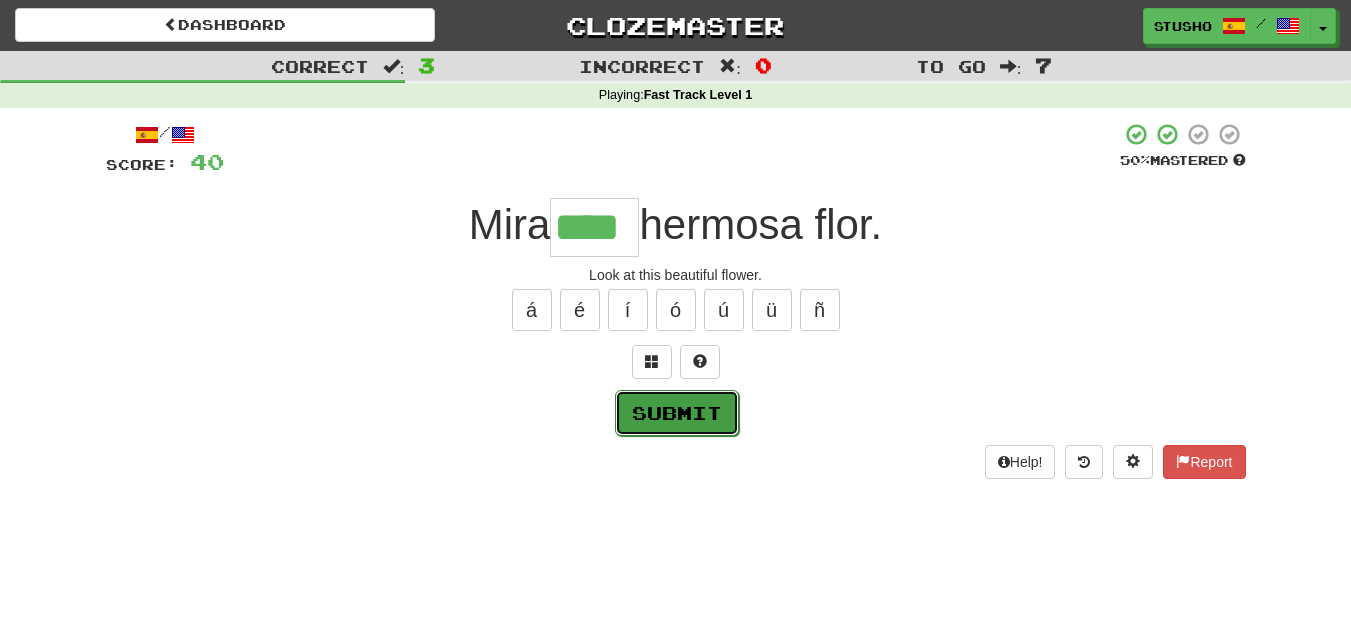 click on "Submit" at bounding box center (677, 413) 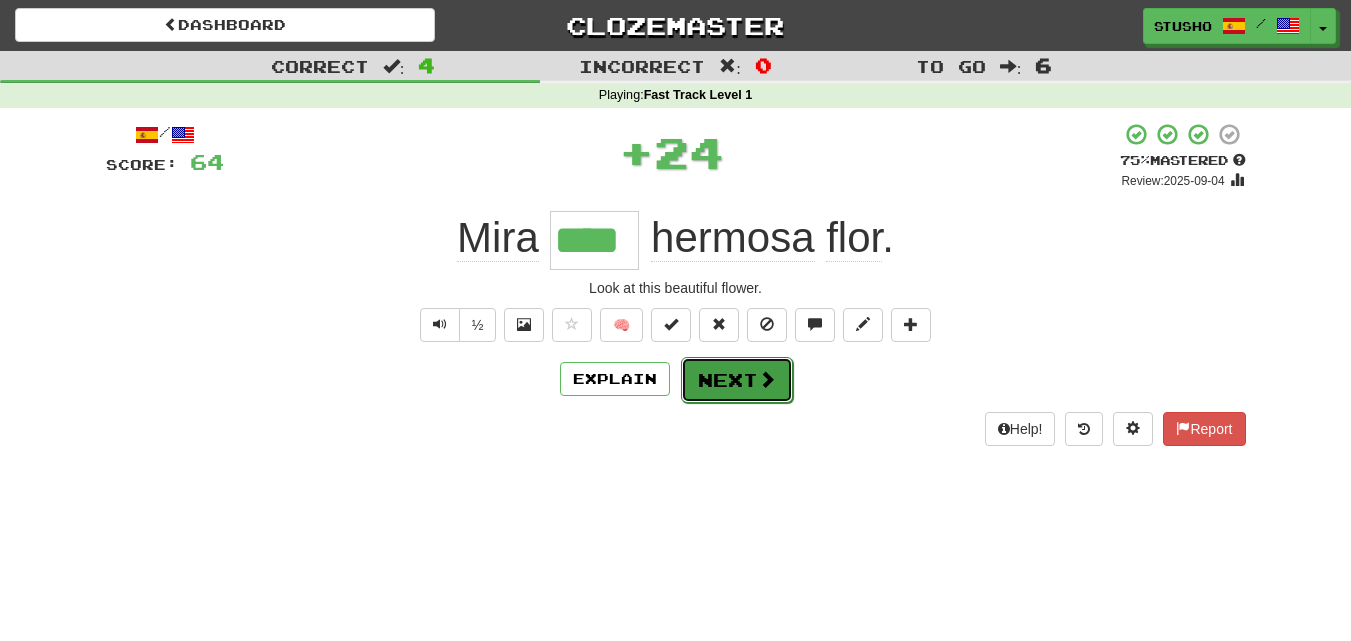 click on "Next" at bounding box center [737, 380] 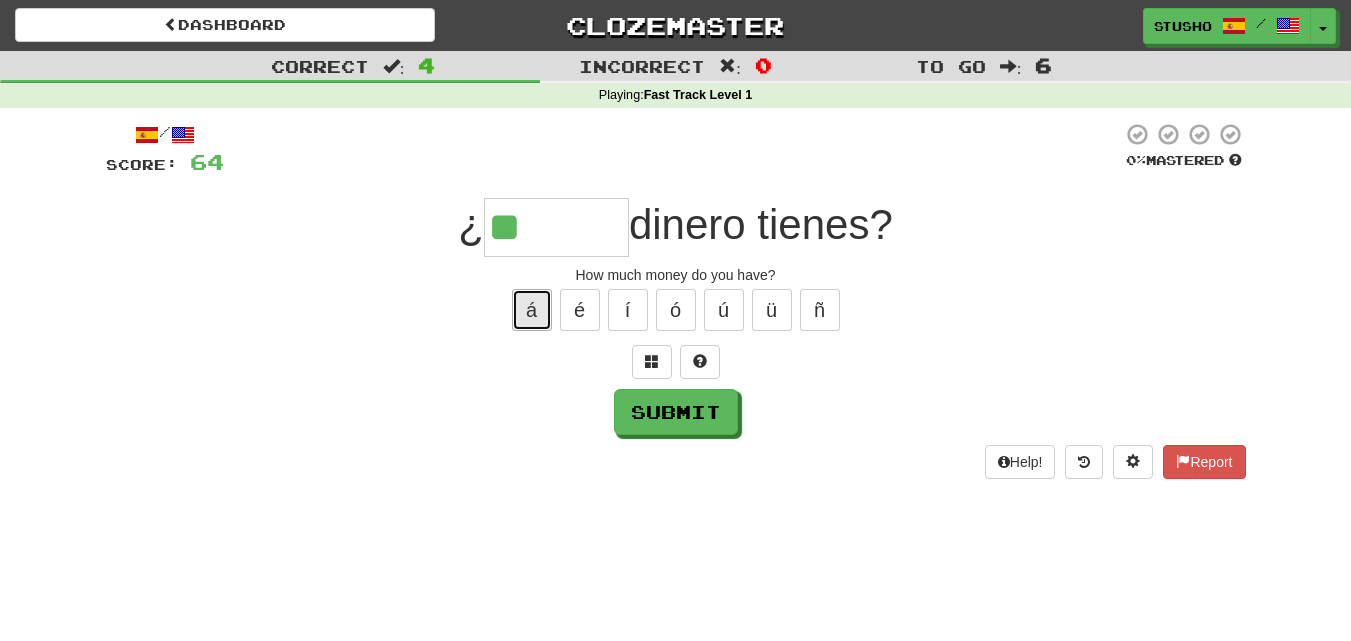 click on "á" at bounding box center [532, 310] 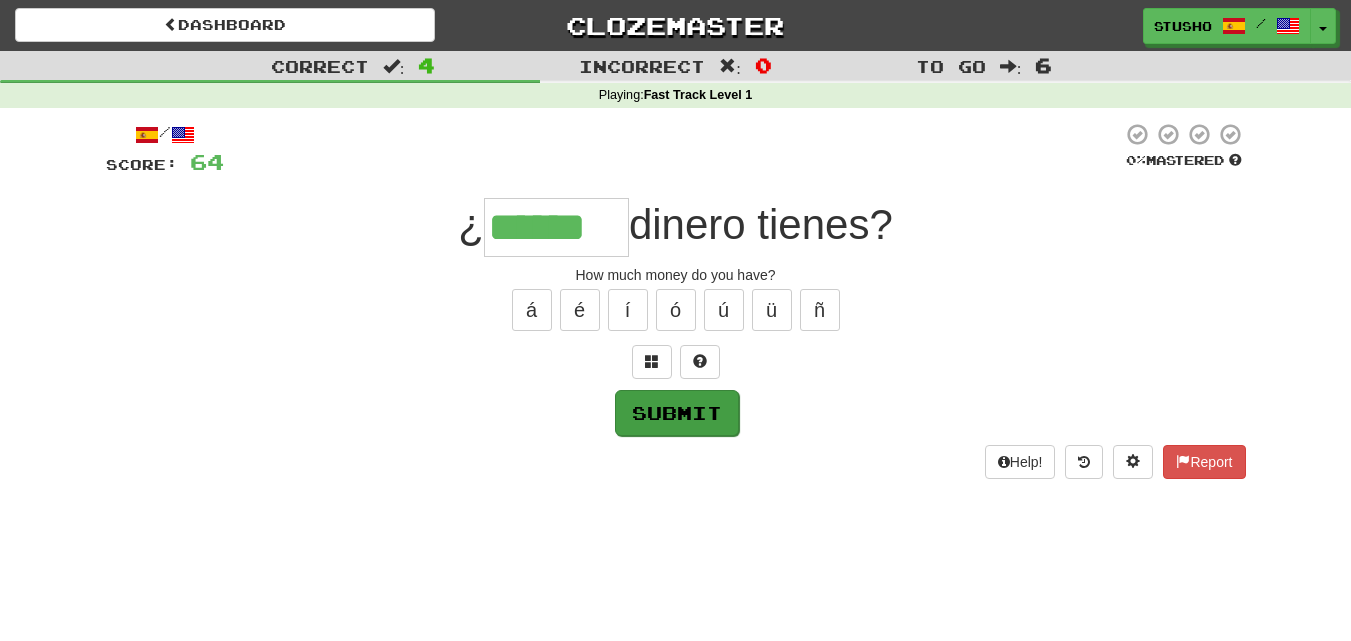 type on "******" 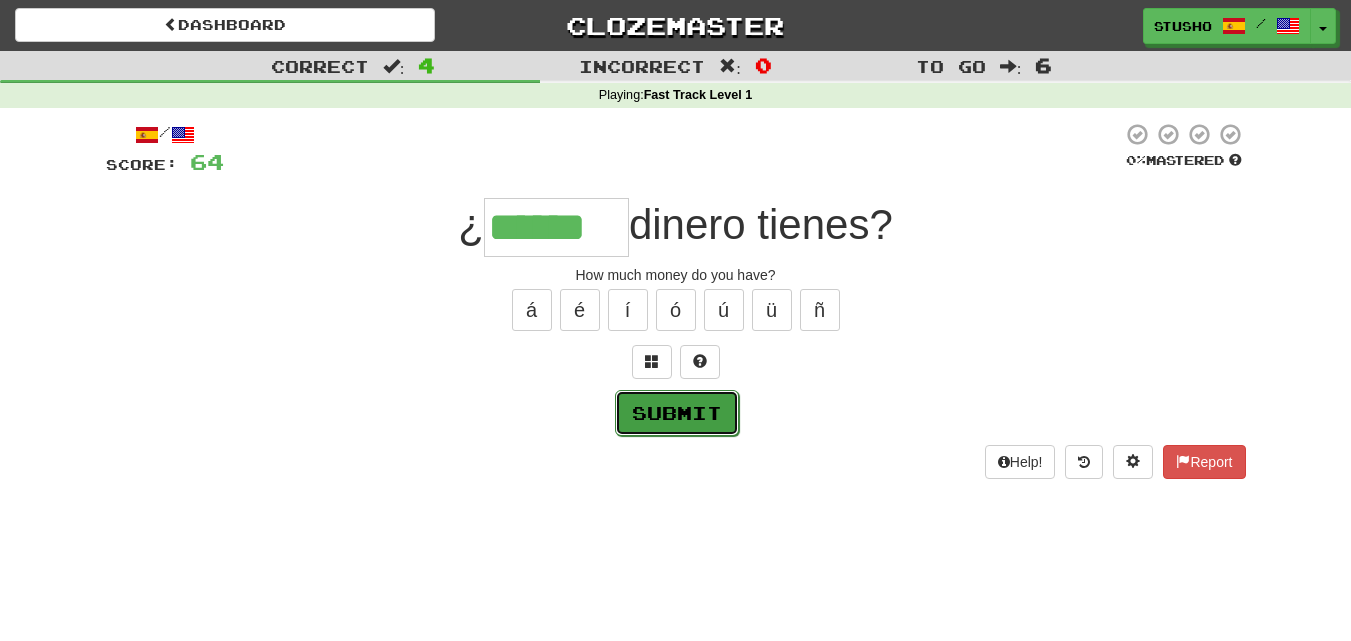 click on "Submit" at bounding box center [677, 413] 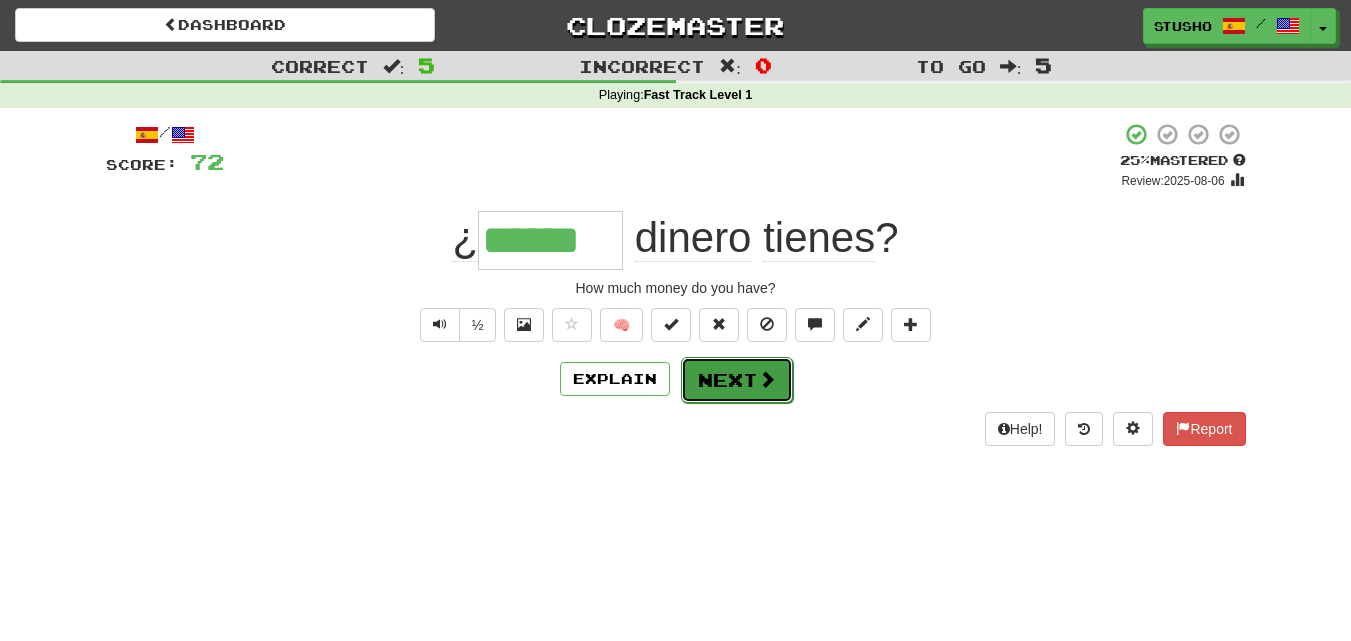 click on "Next" at bounding box center (737, 380) 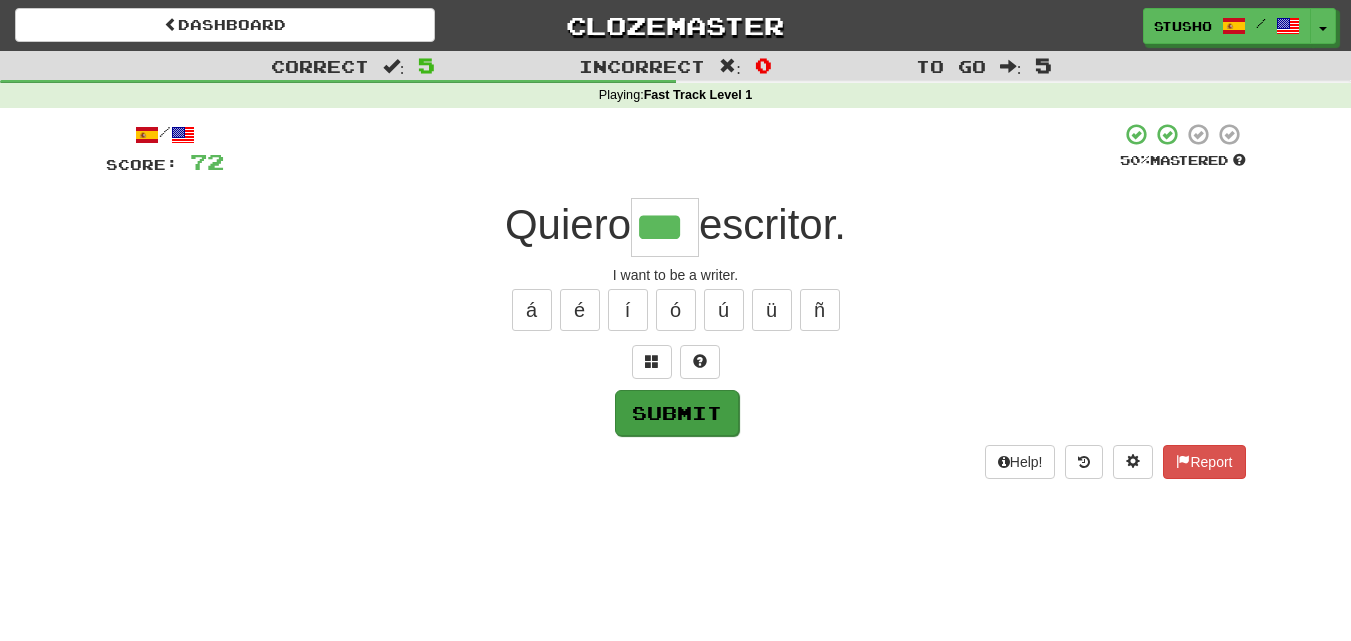 type on "***" 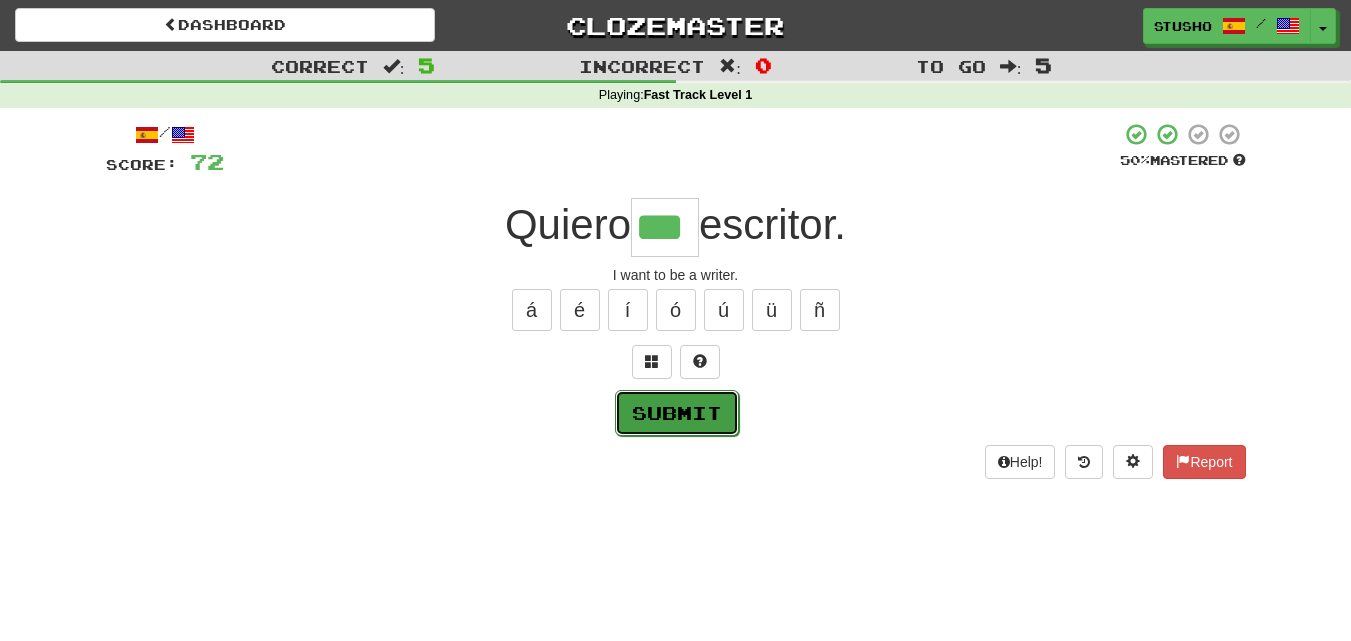 click on "Submit" at bounding box center (677, 413) 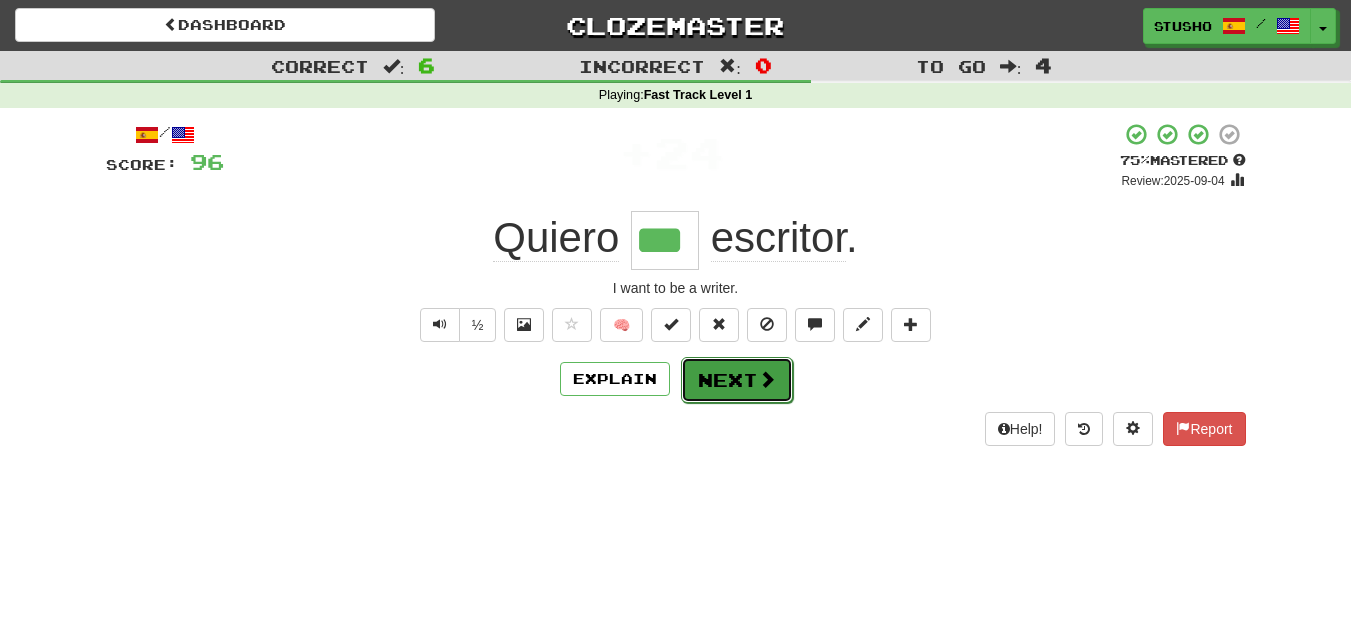 click on "Next" at bounding box center [737, 380] 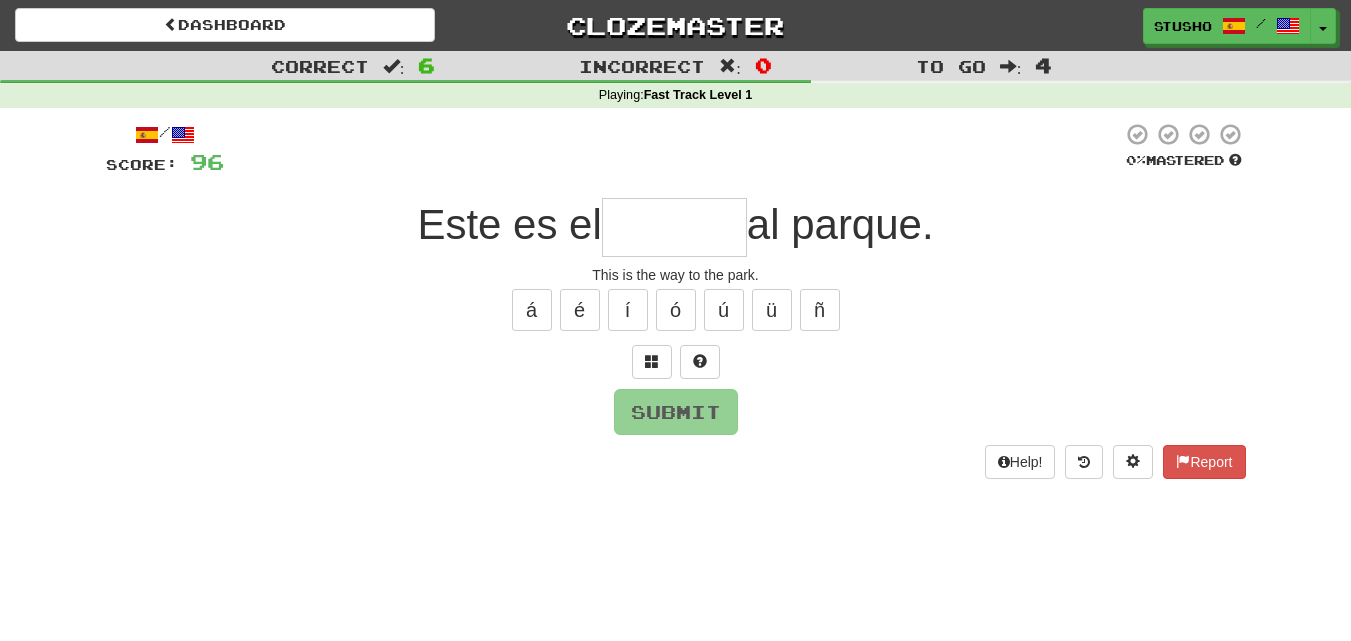 type on "*" 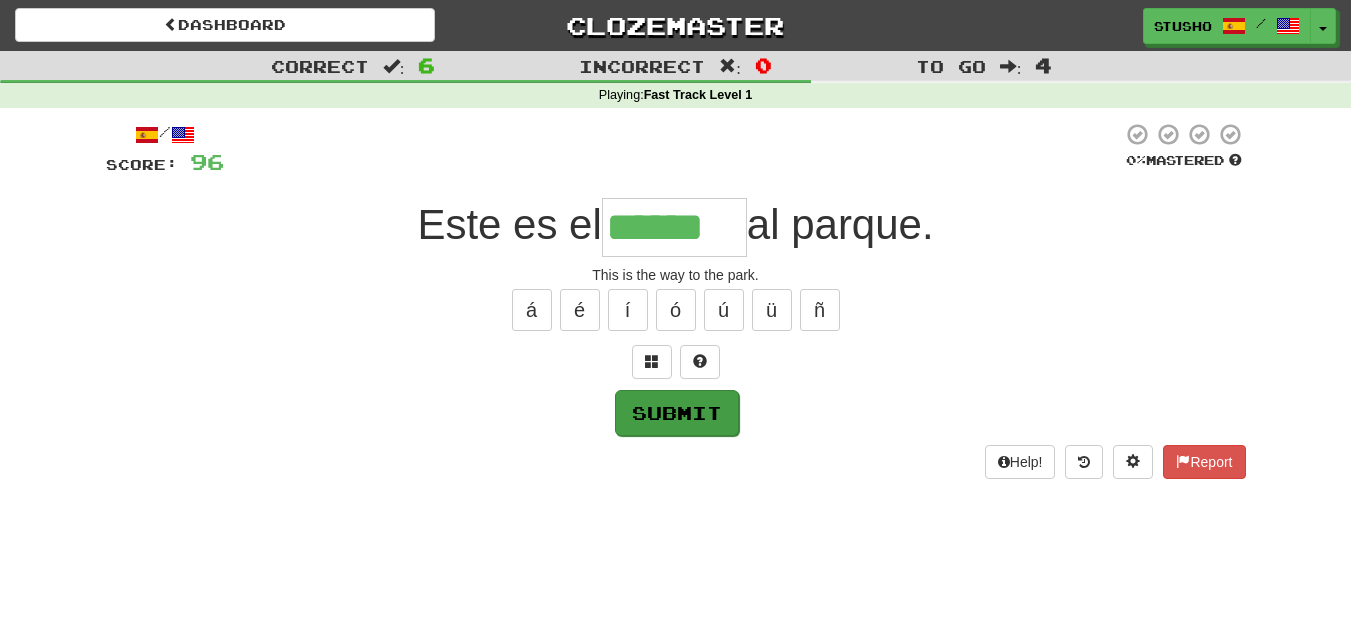 type on "******" 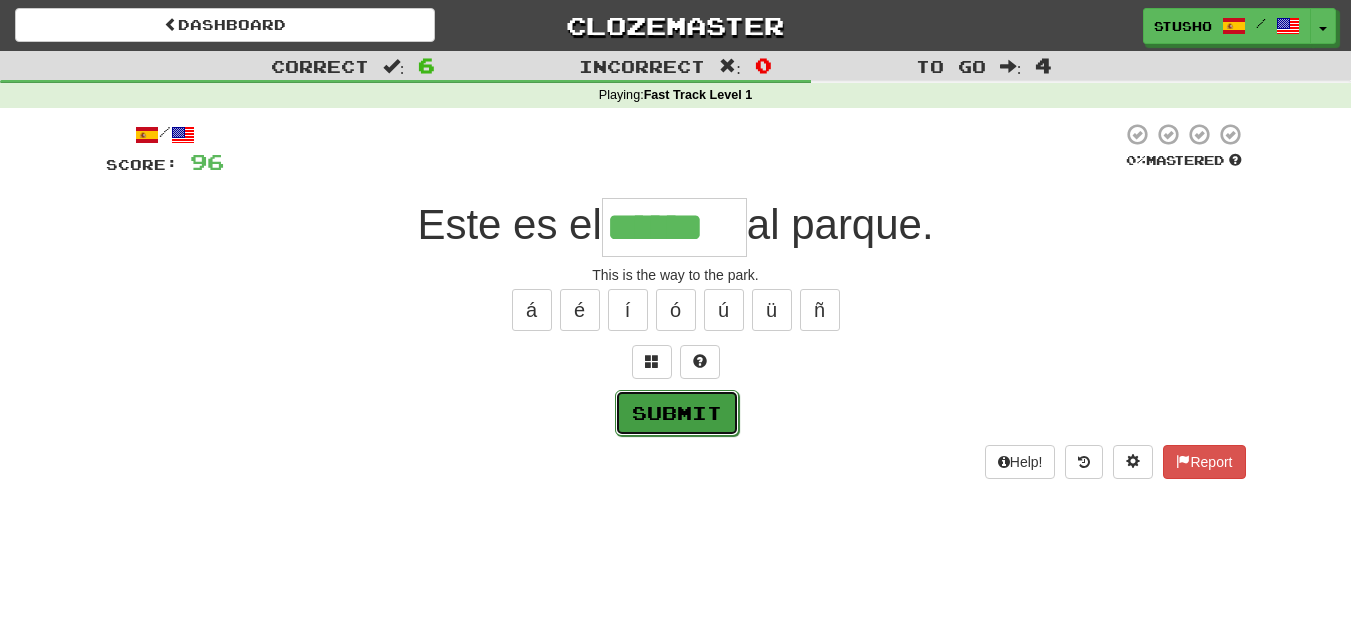 click on "Submit" at bounding box center (677, 413) 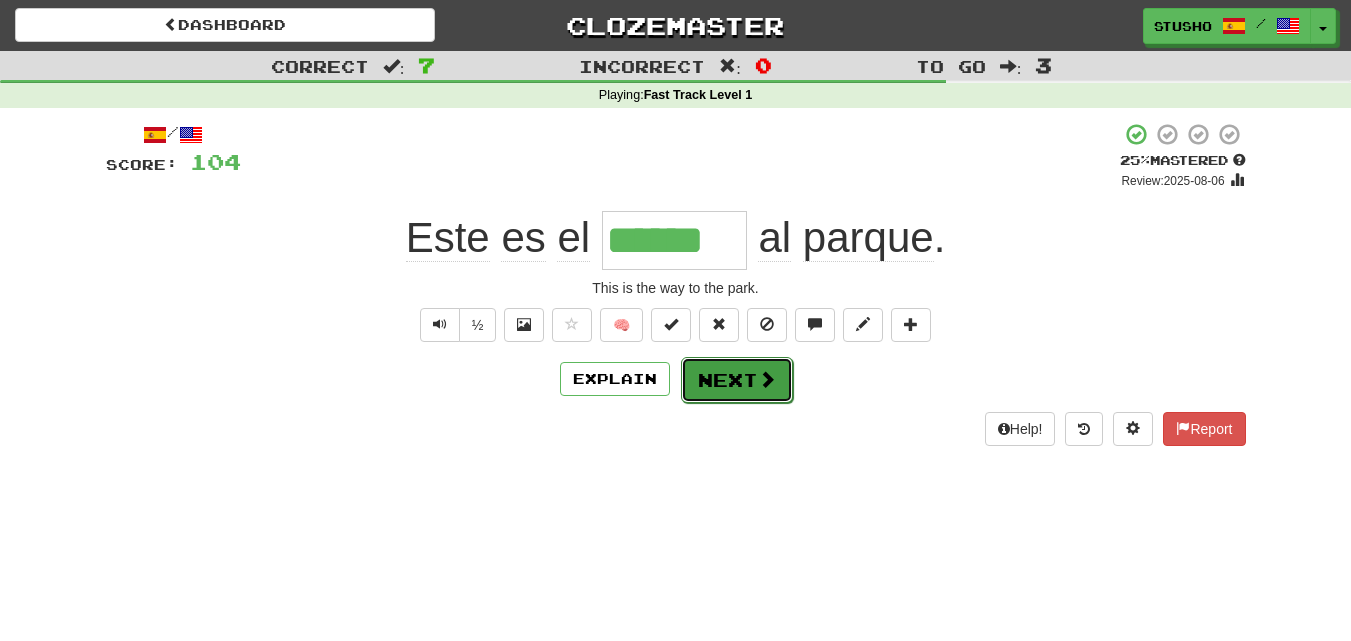 click on "Next" at bounding box center (737, 380) 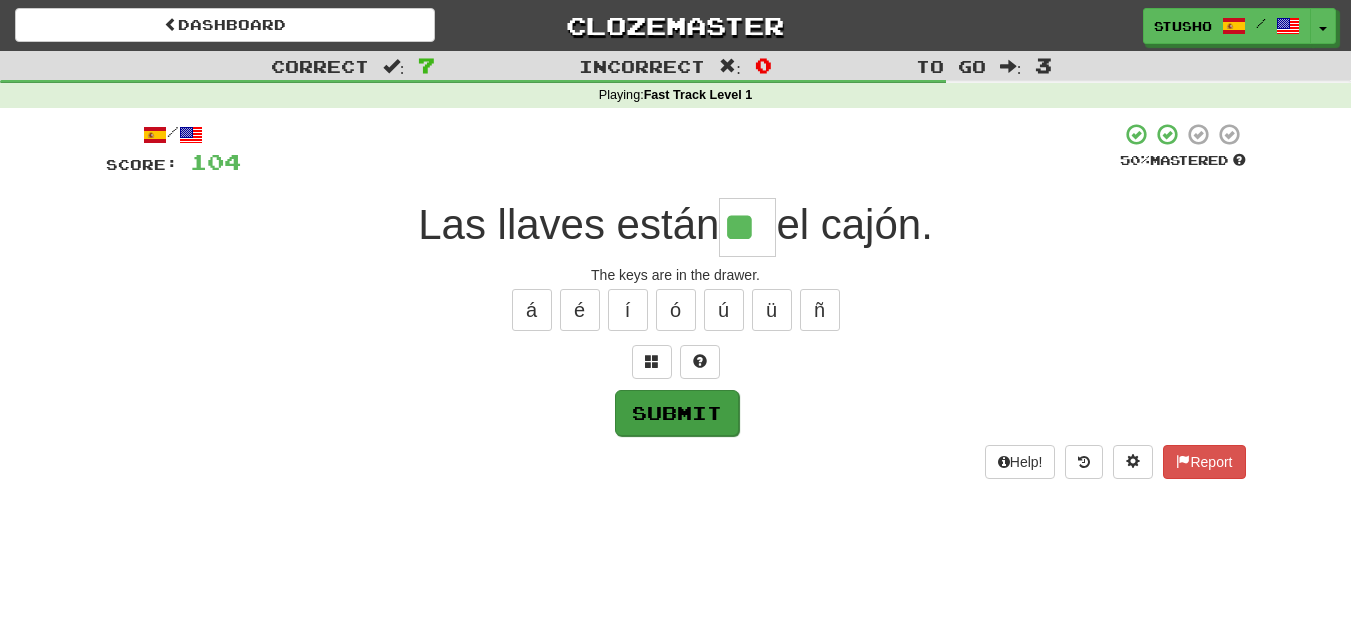 type on "**" 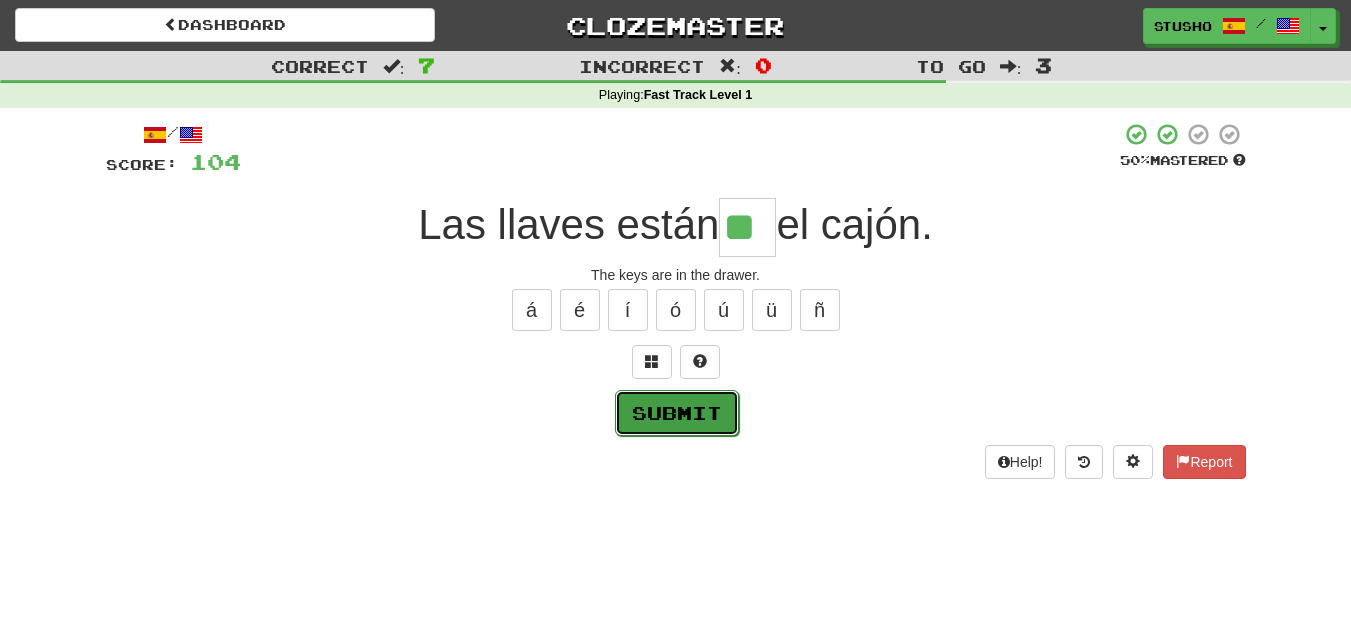 click on "Submit" at bounding box center (677, 413) 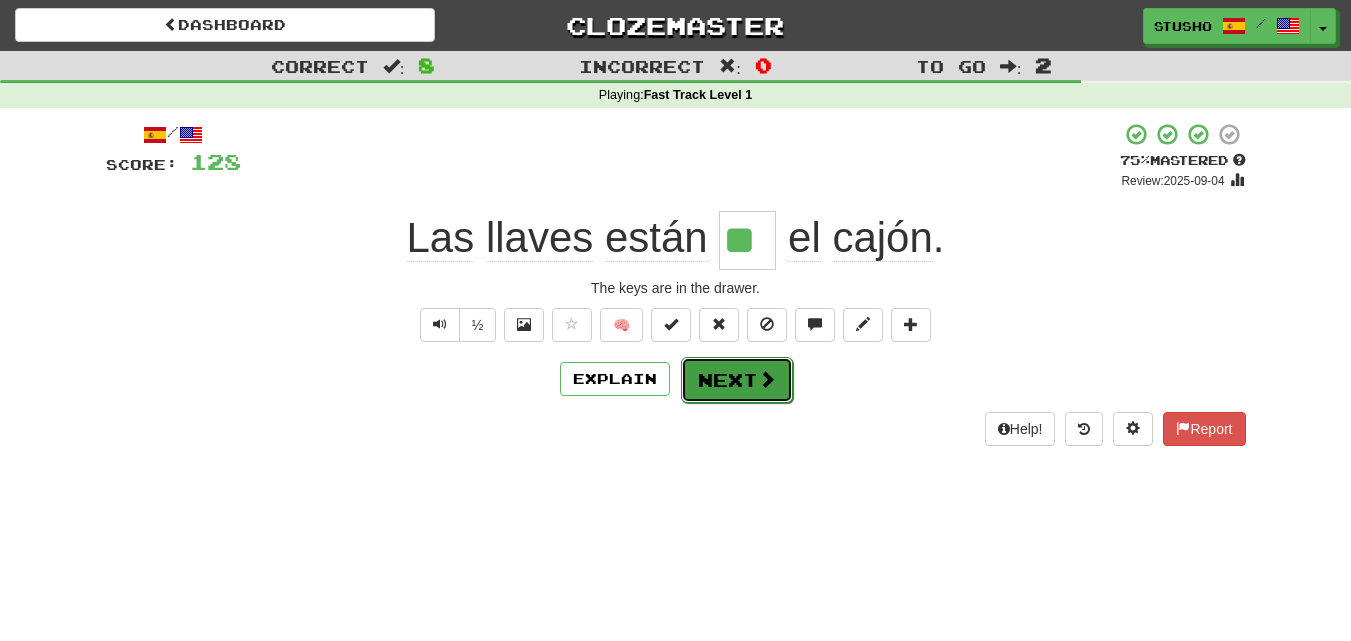 click on "Next" at bounding box center [737, 380] 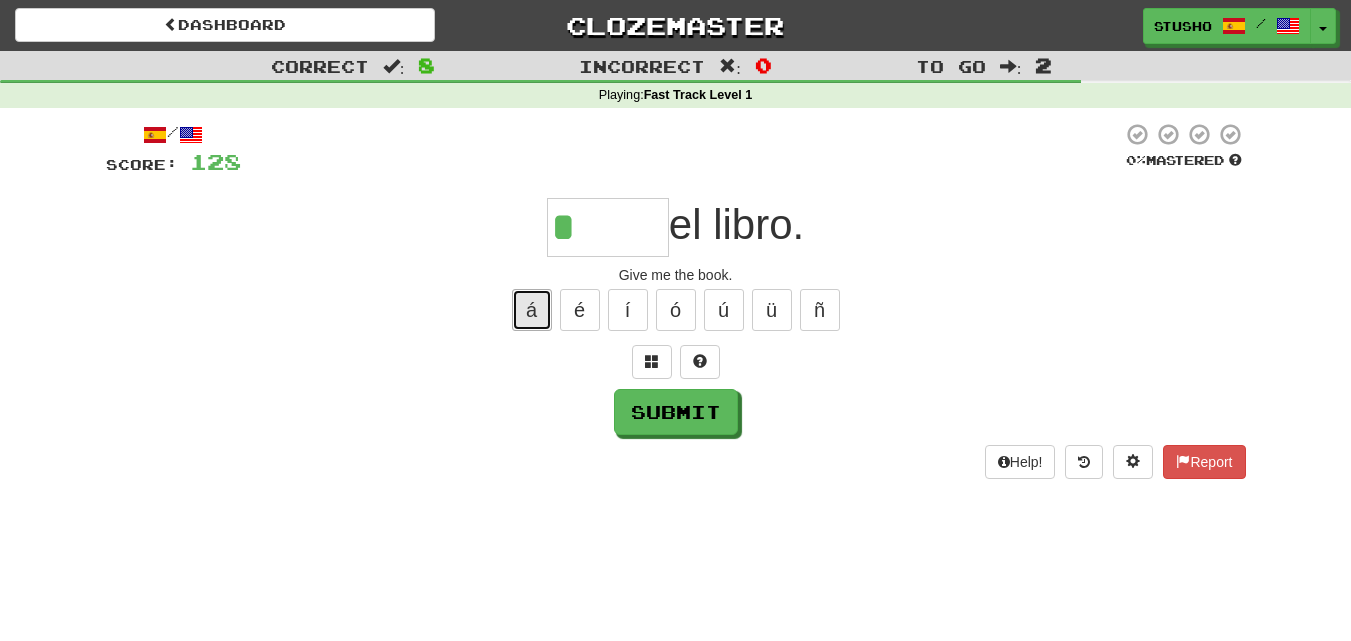 click on "á" at bounding box center [532, 310] 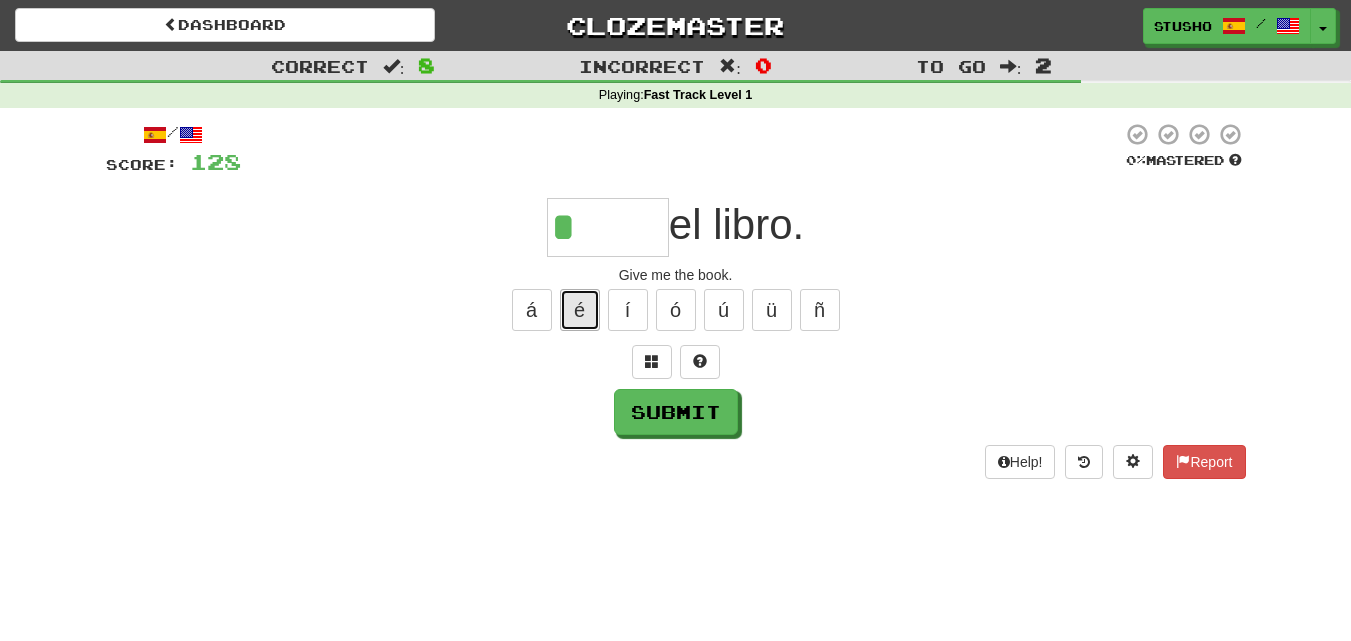click on "é" at bounding box center (580, 310) 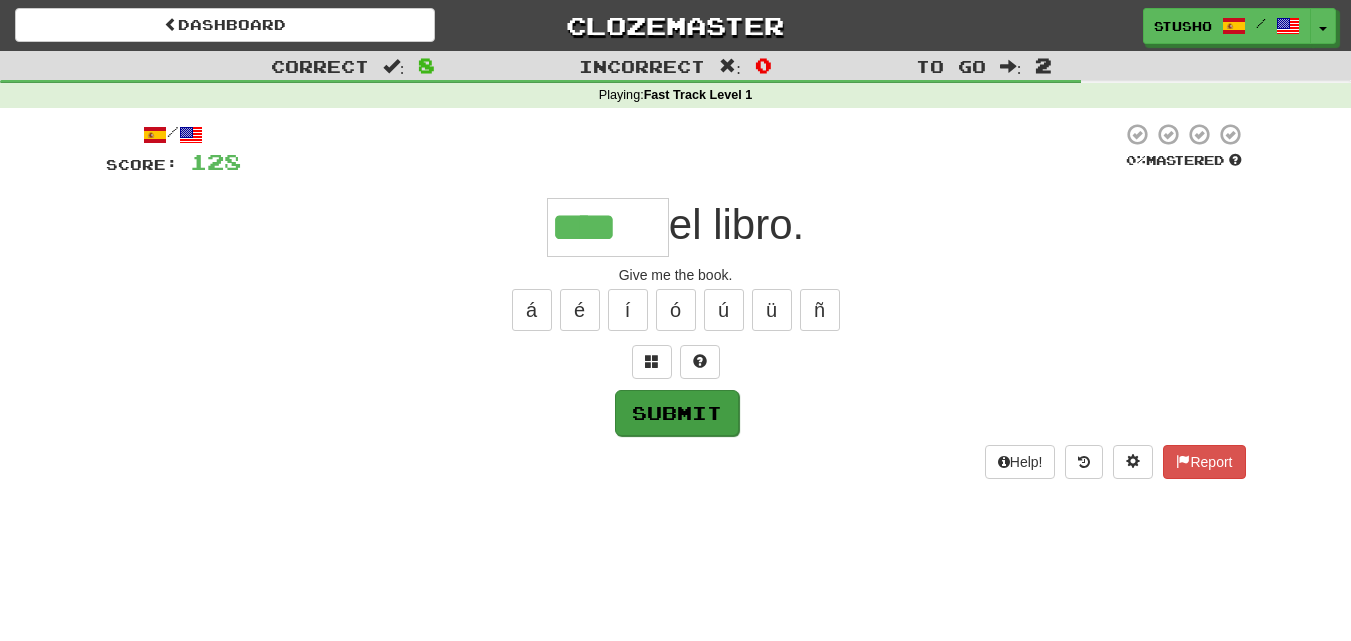 type on "****" 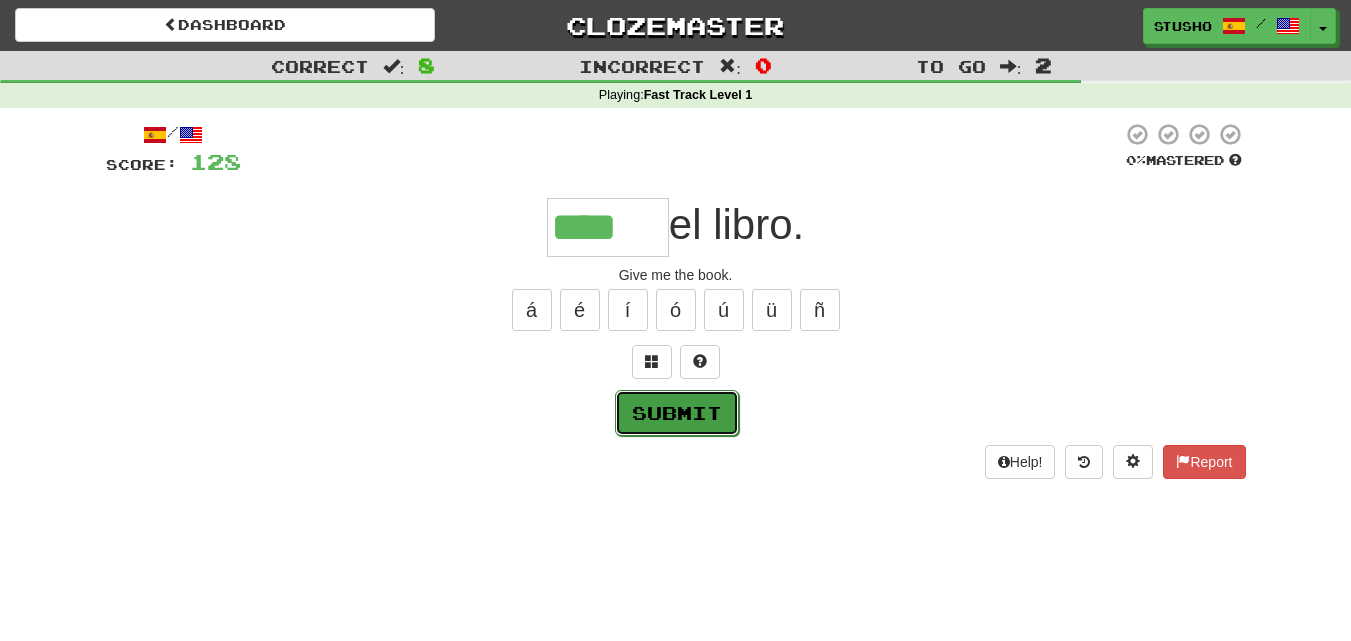 click on "Submit" at bounding box center (677, 413) 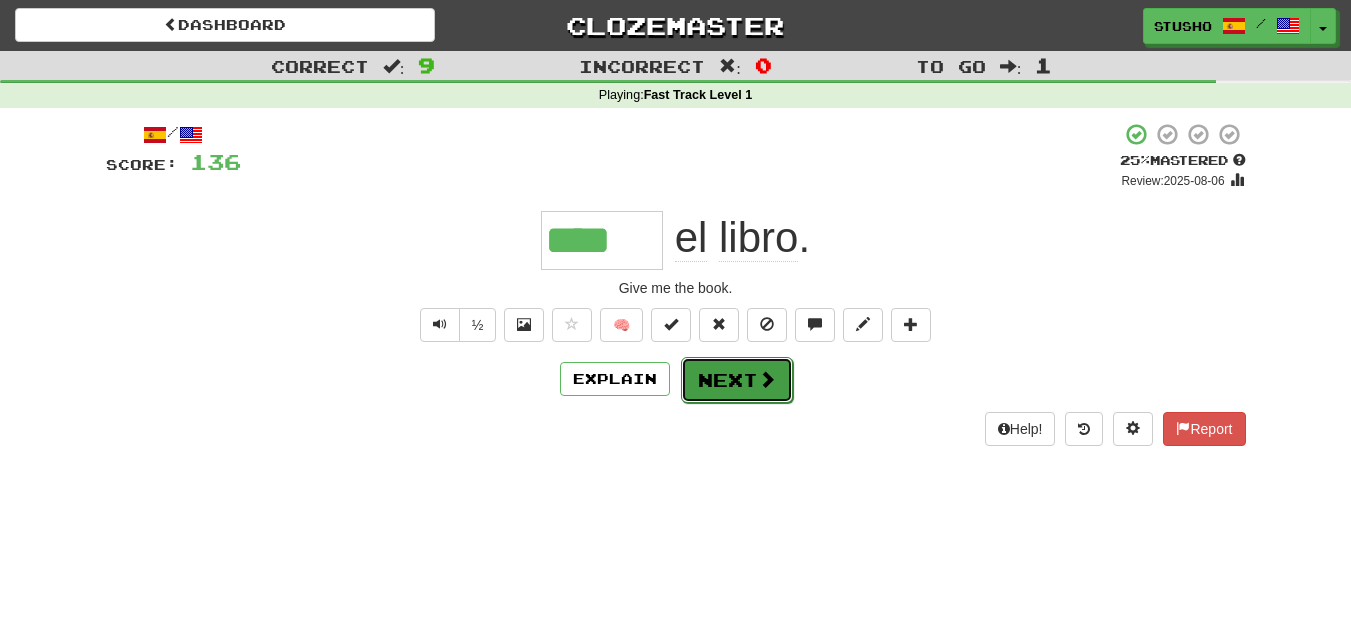 click on "Next" at bounding box center (737, 380) 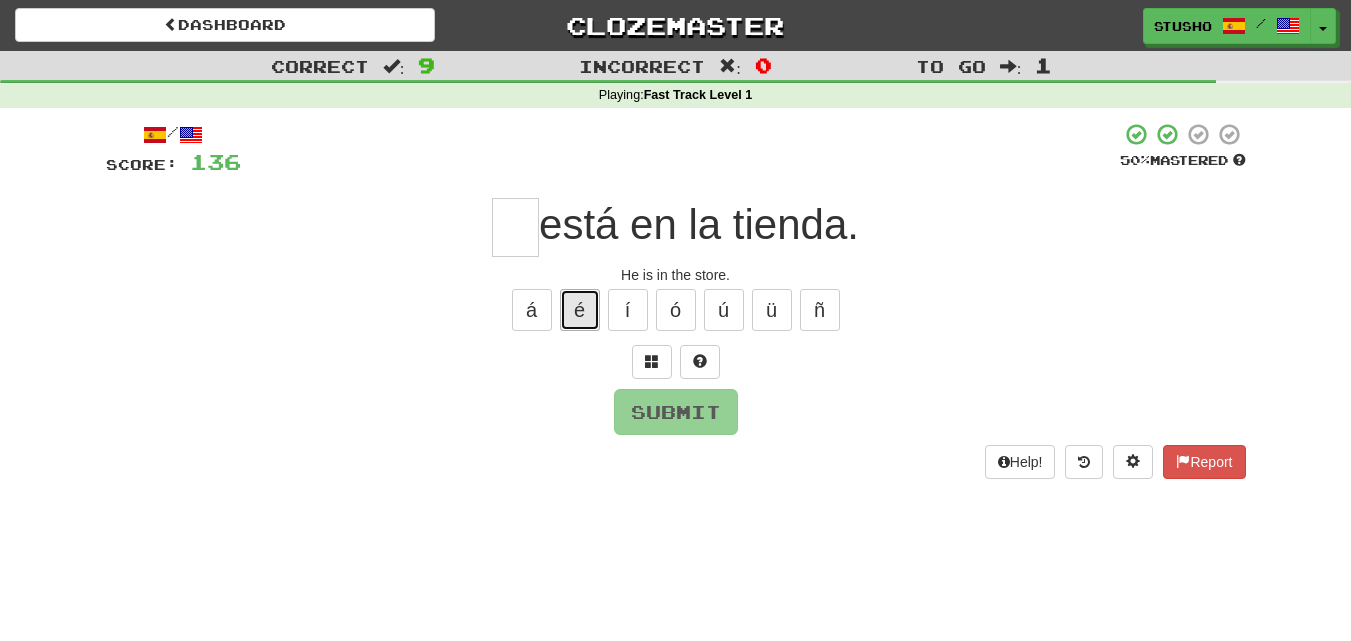 click on "é" at bounding box center [580, 310] 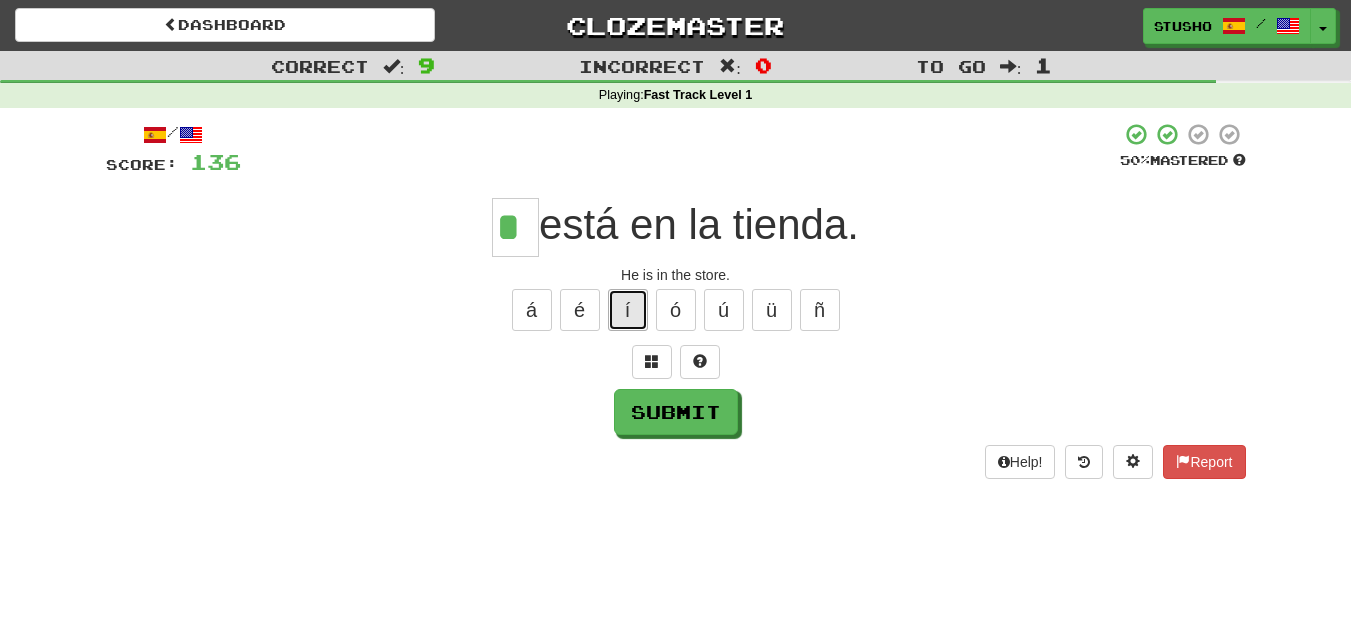 click on "í" at bounding box center [628, 310] 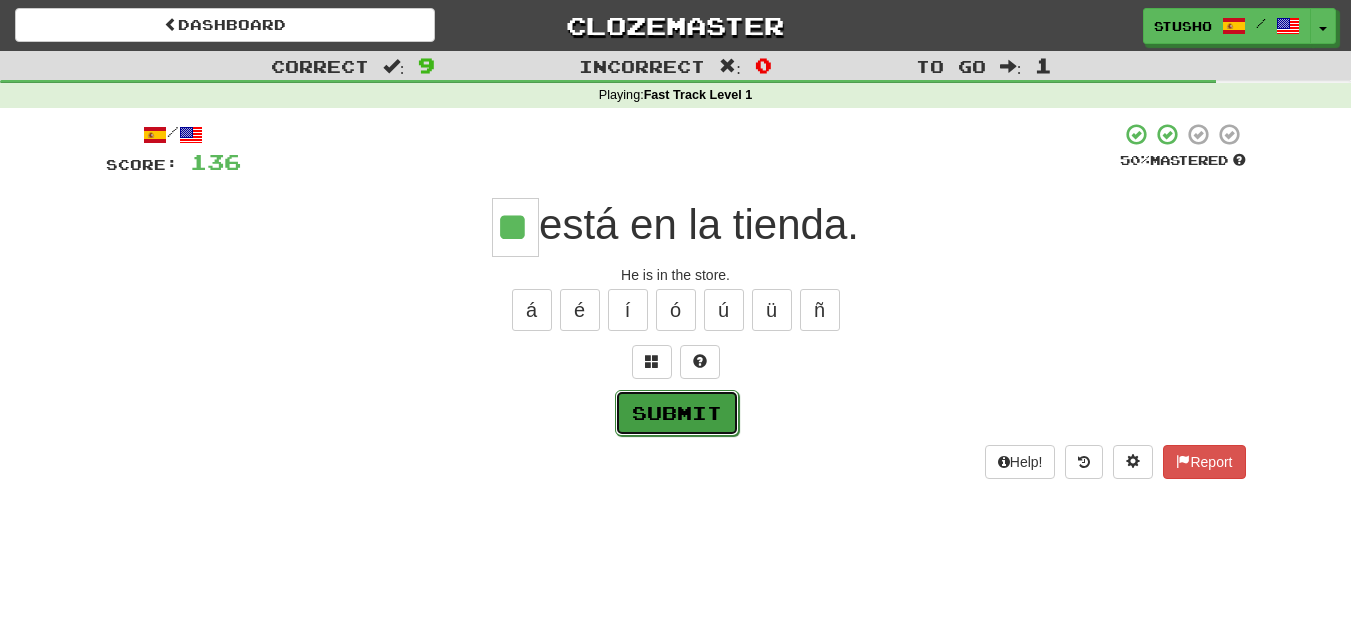 click on "Submit" at bounding box center (677, 413) 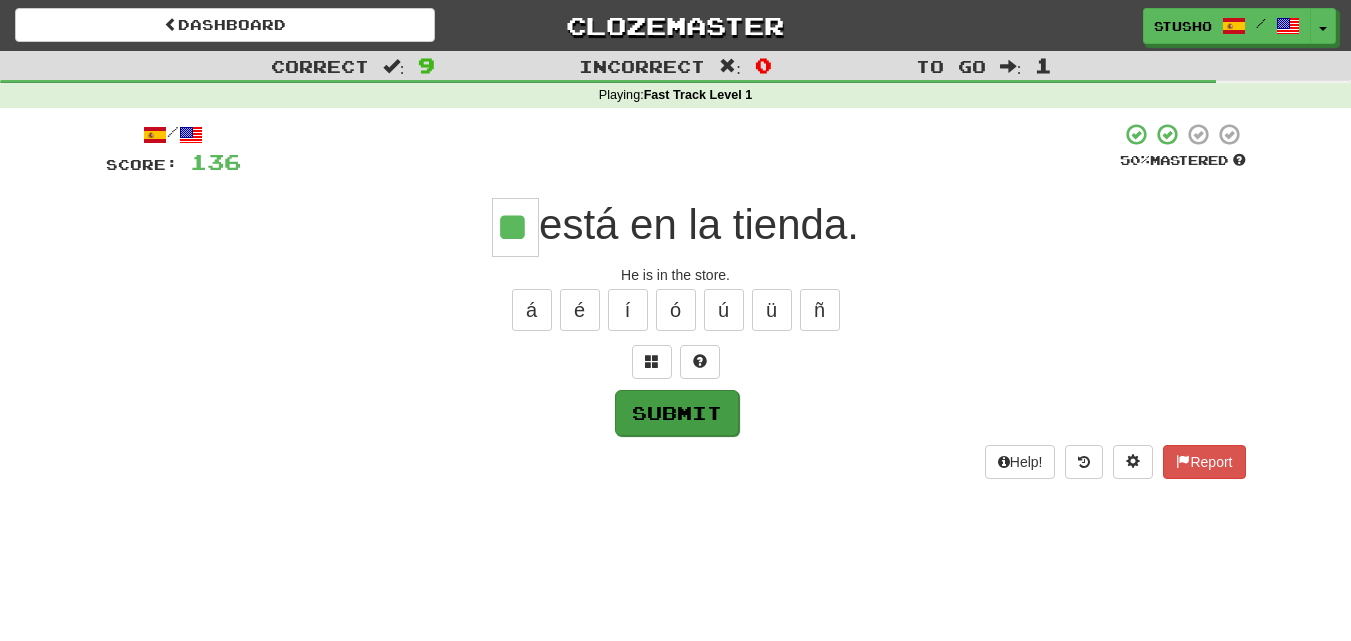 type on "**" 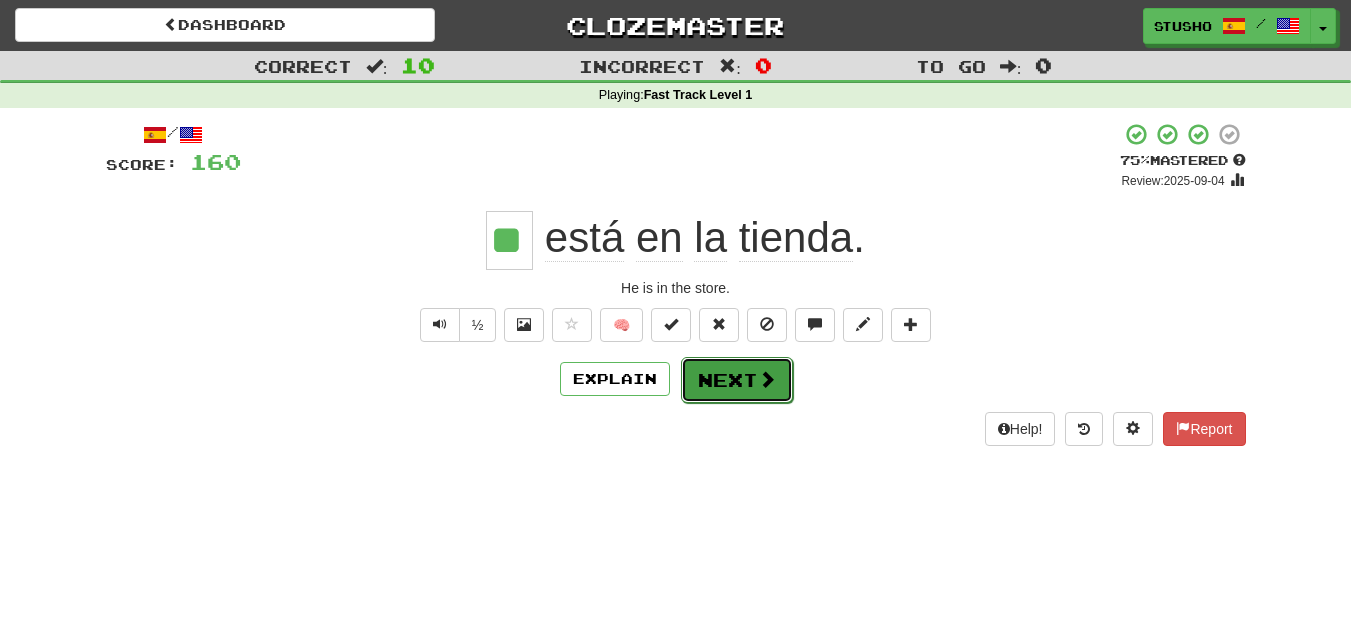 click on "Next" at bounding box center (737, 380) 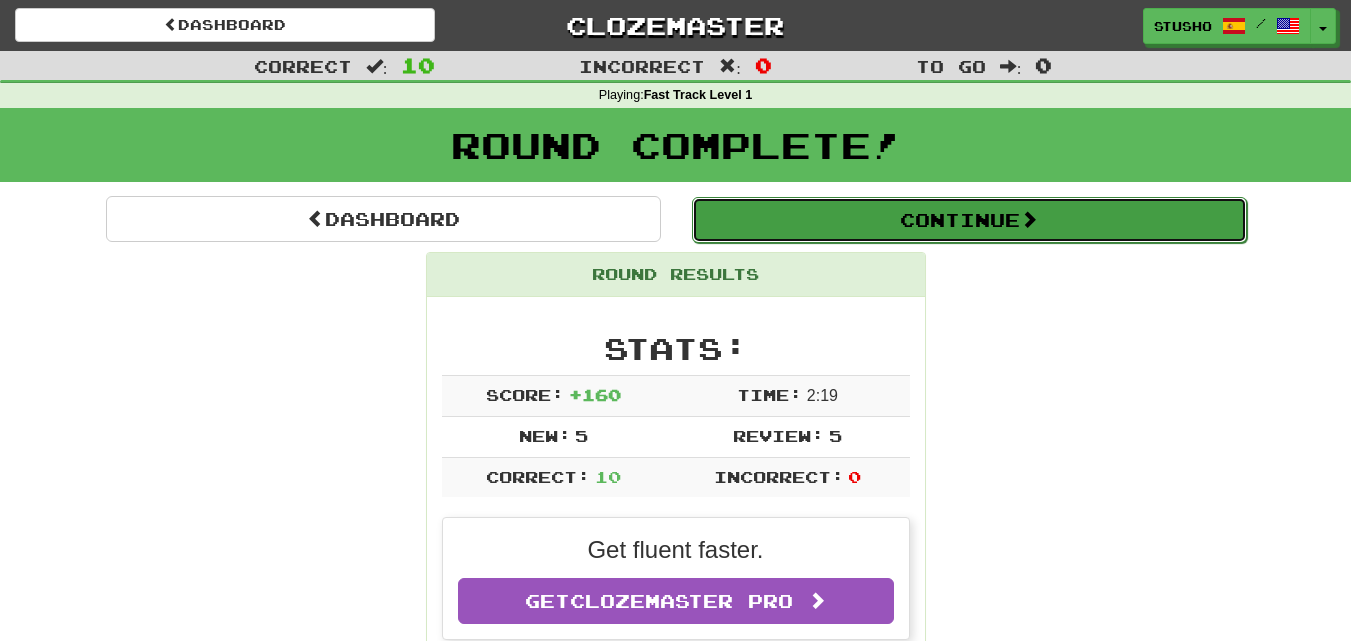 click on "Continue" at bounding box center [969, 220] 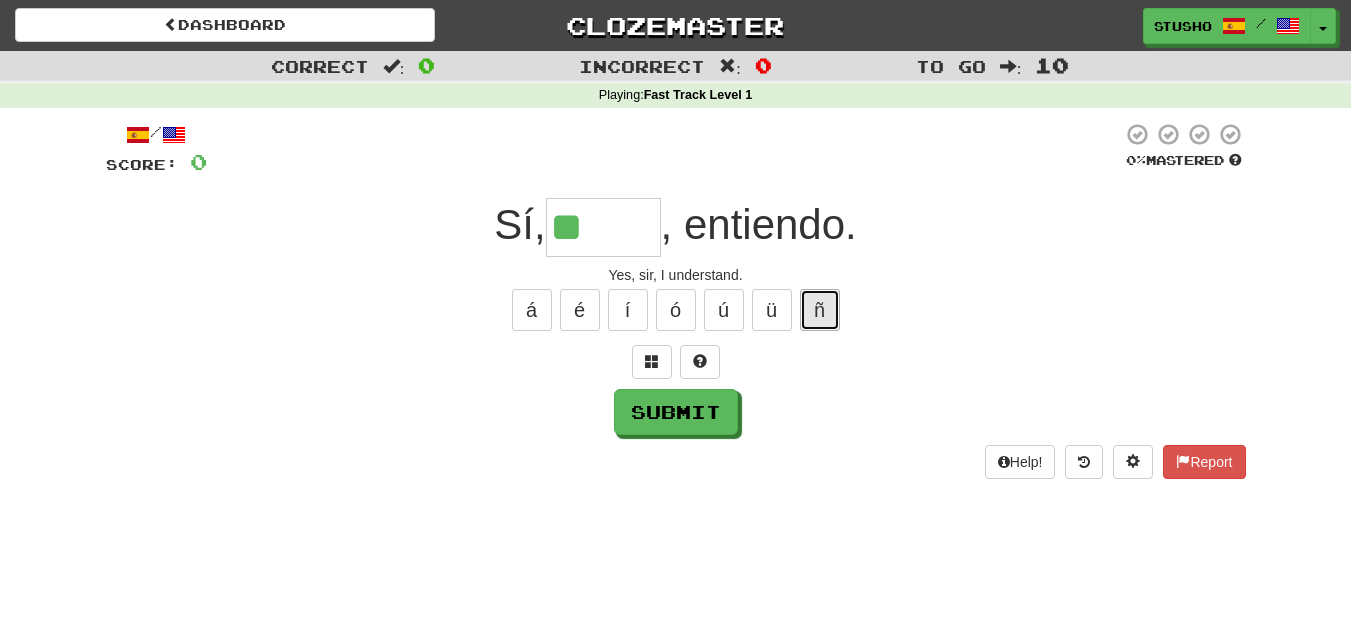 click on "ñ" at bounding box center (820, 310) 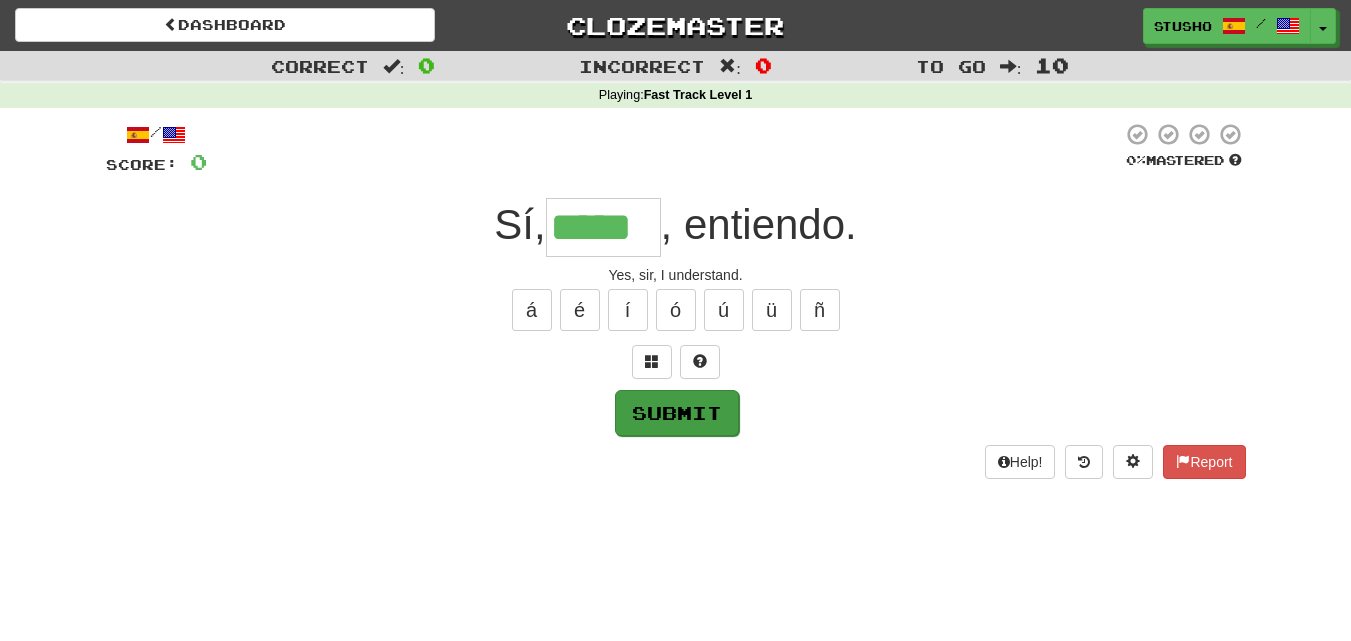 type on "*****" 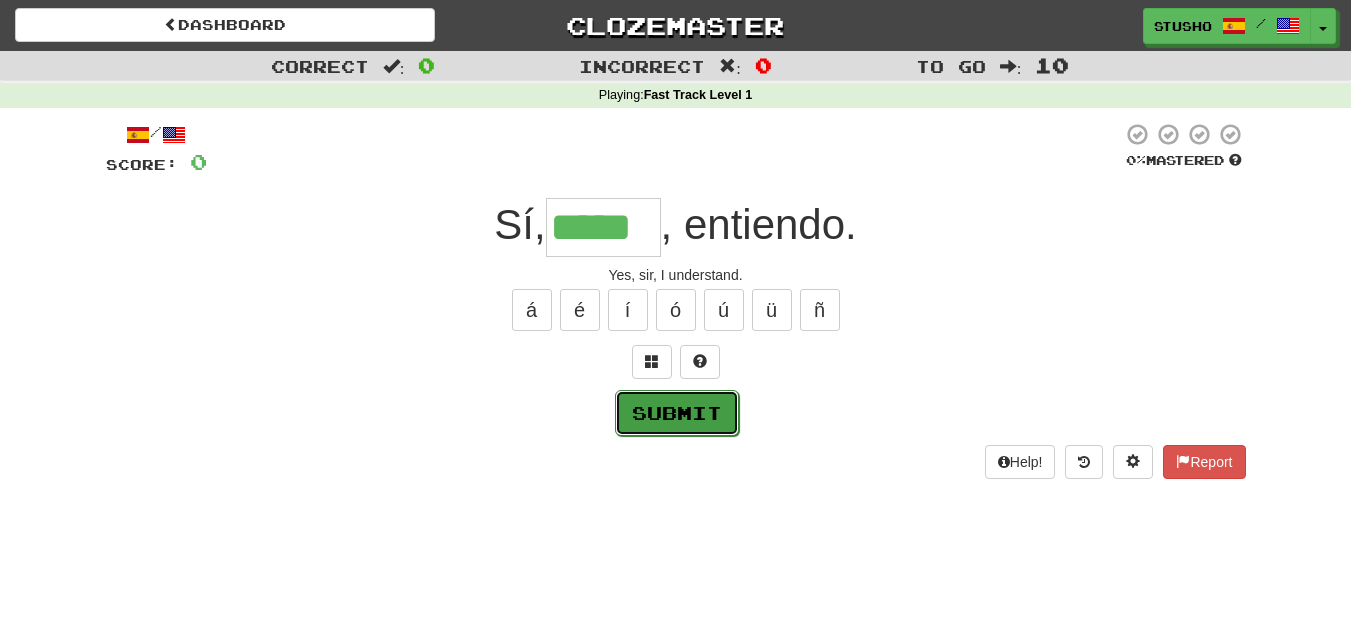 click on "Submit" at bounding box center [677, 413] 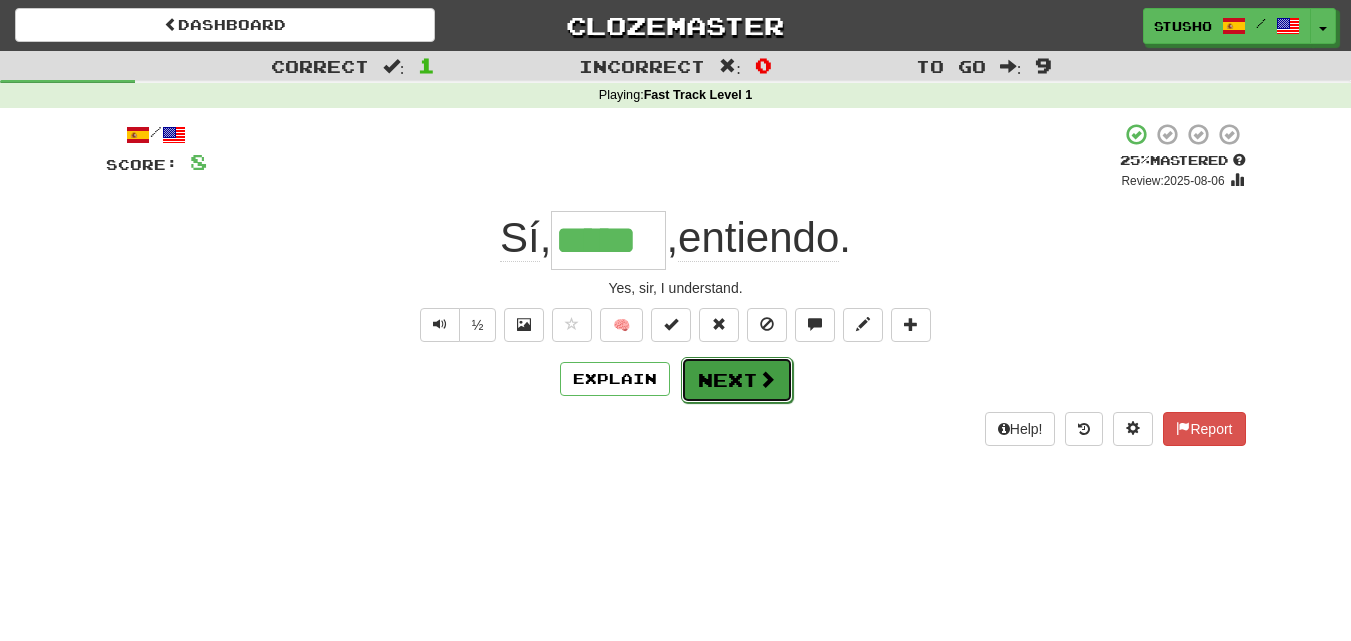 click on "Next" at bounding box center (737, 380) 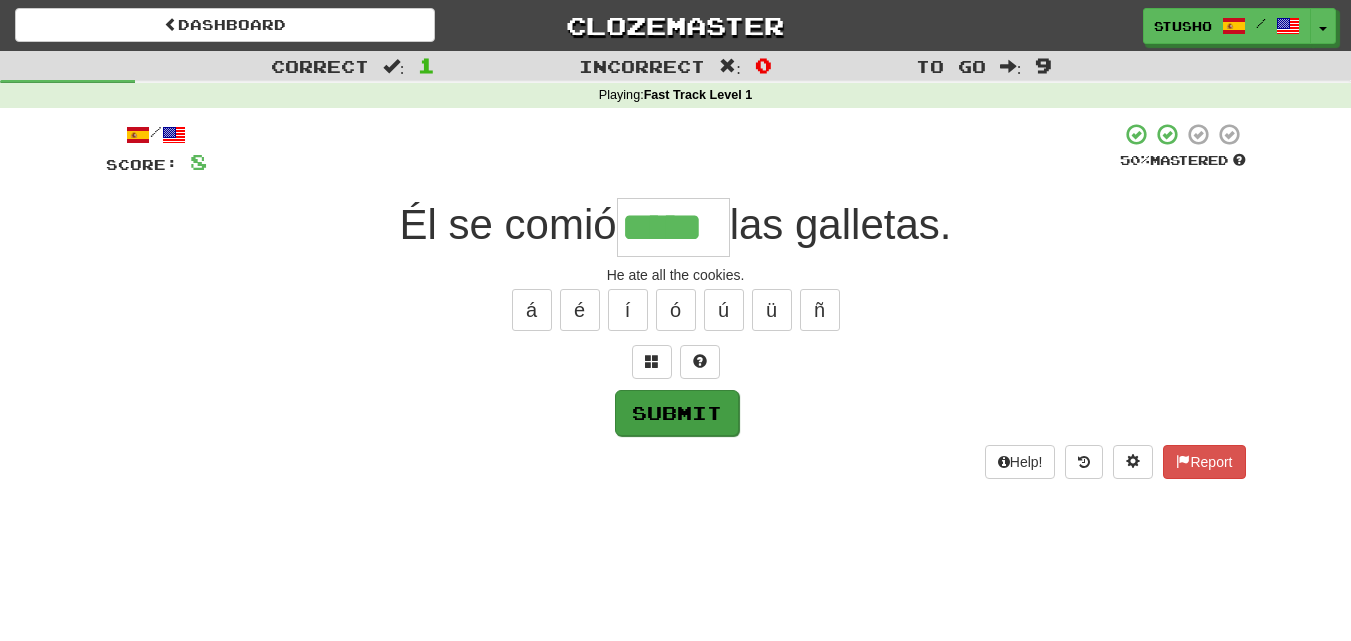 type on "*****" 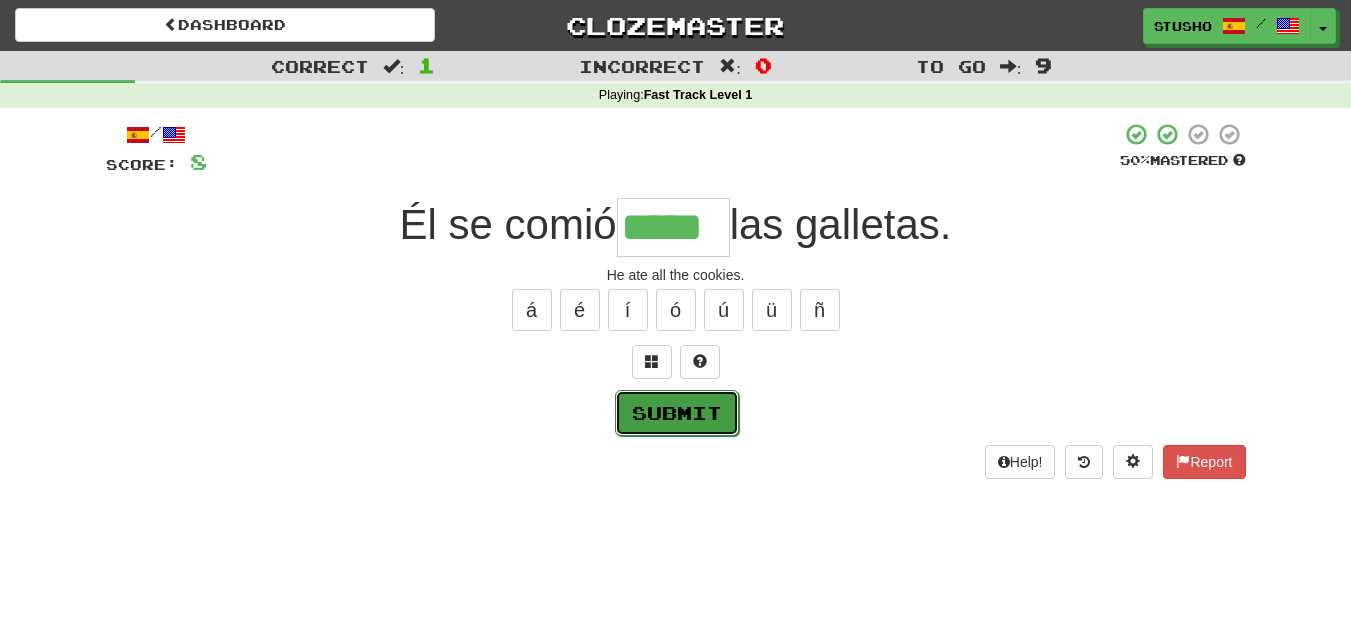 click on "Submit" at bounding box center (677, 413) 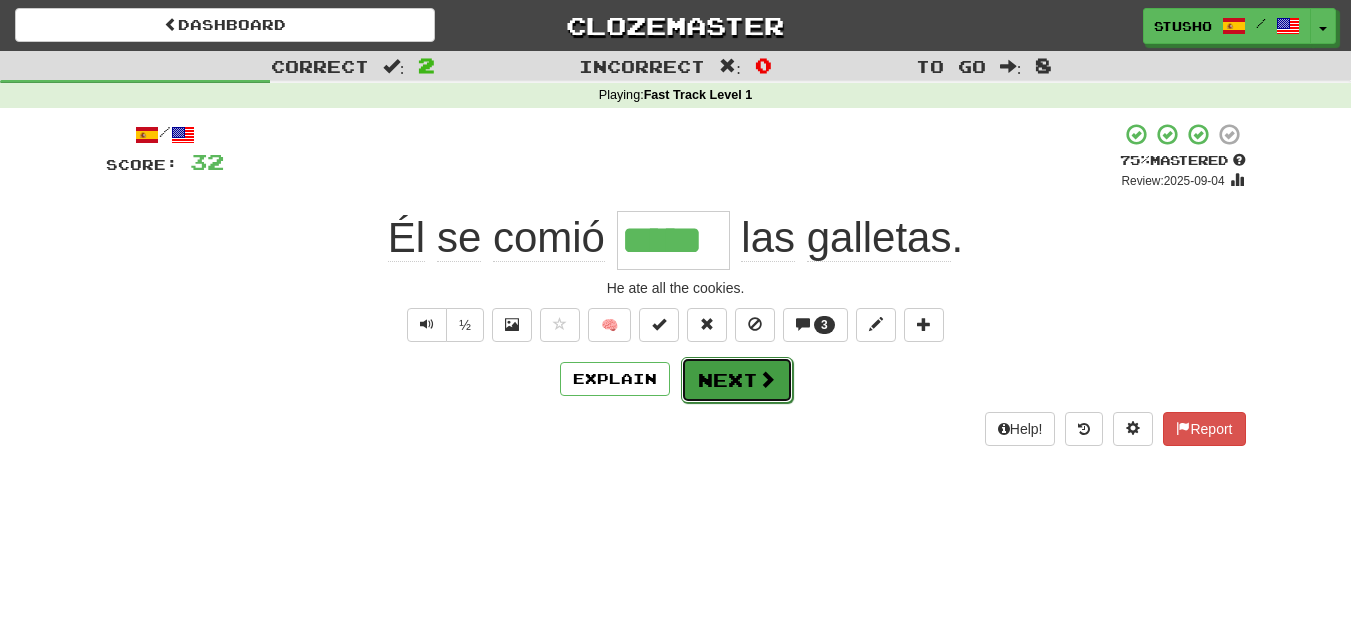 click on "Next" at bounding box center [737, 380] 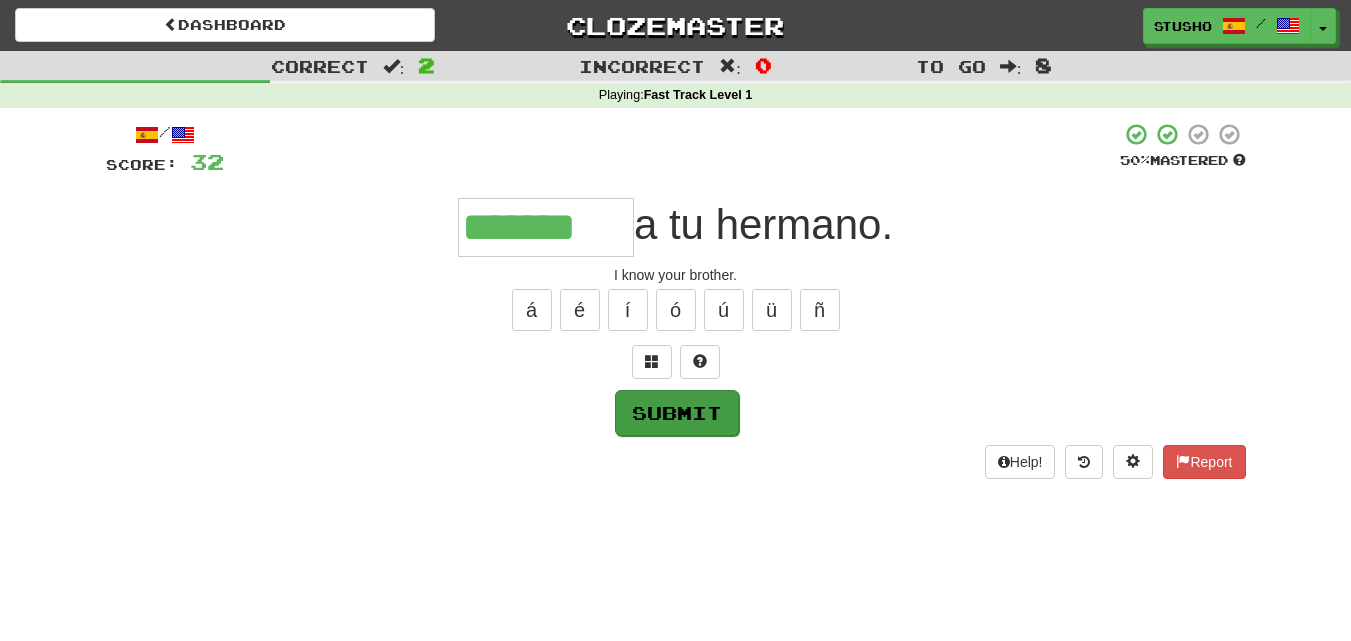 type on "*******" 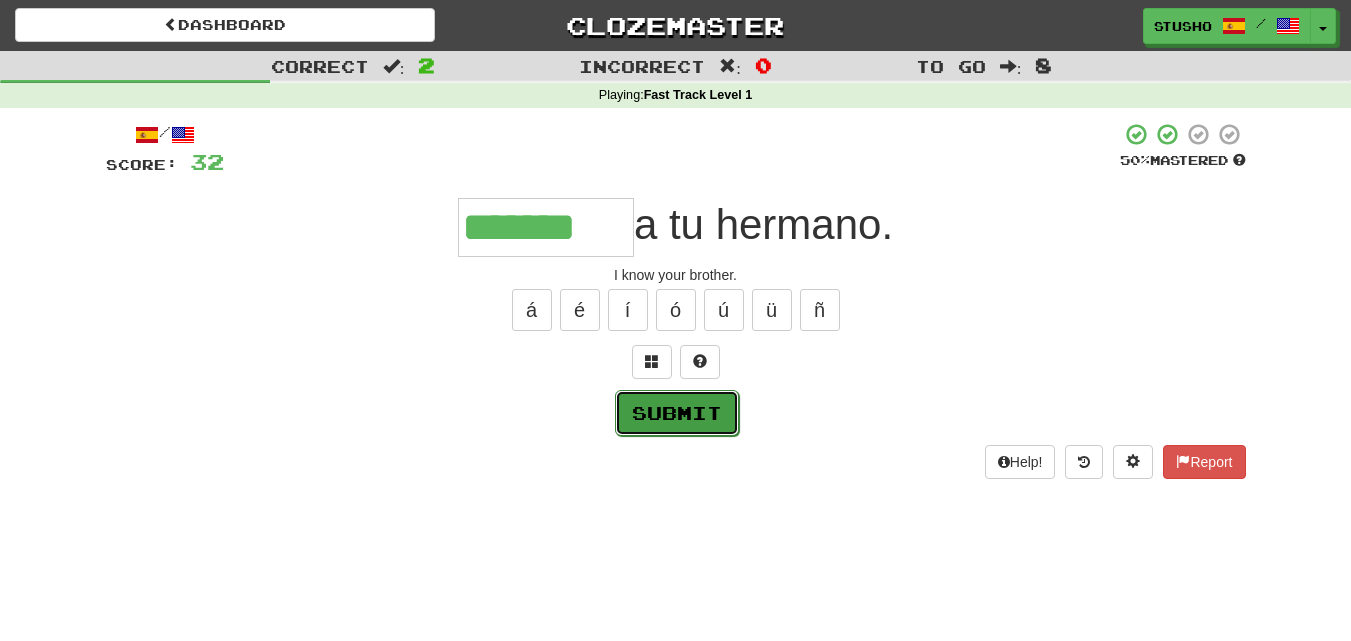 click on "Submit" at bounding box center (677, 413) 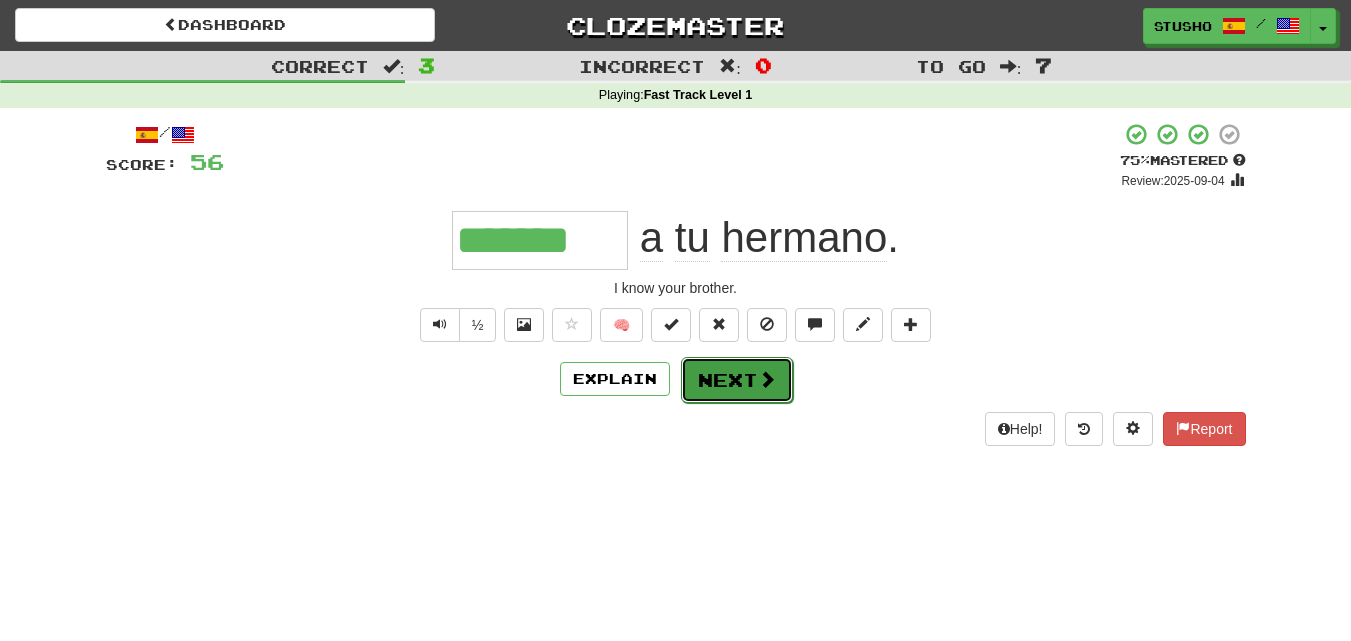 click on "Next" at bounding box center (737, 380) 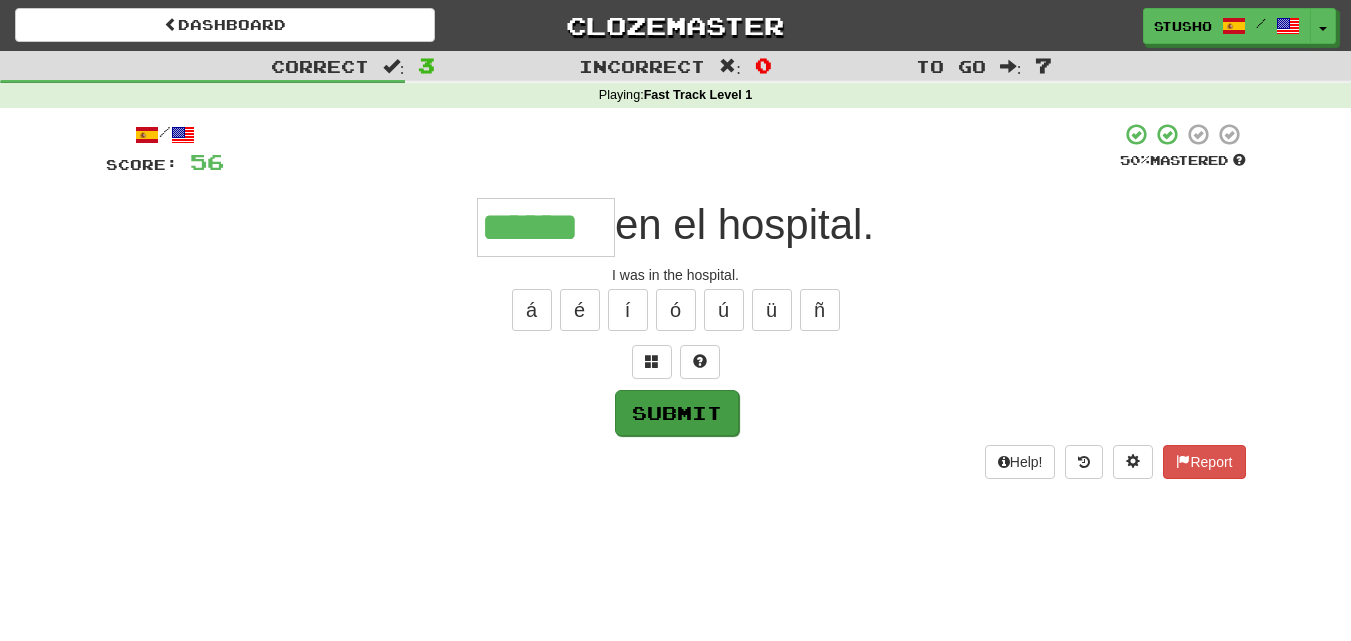 type on "******" 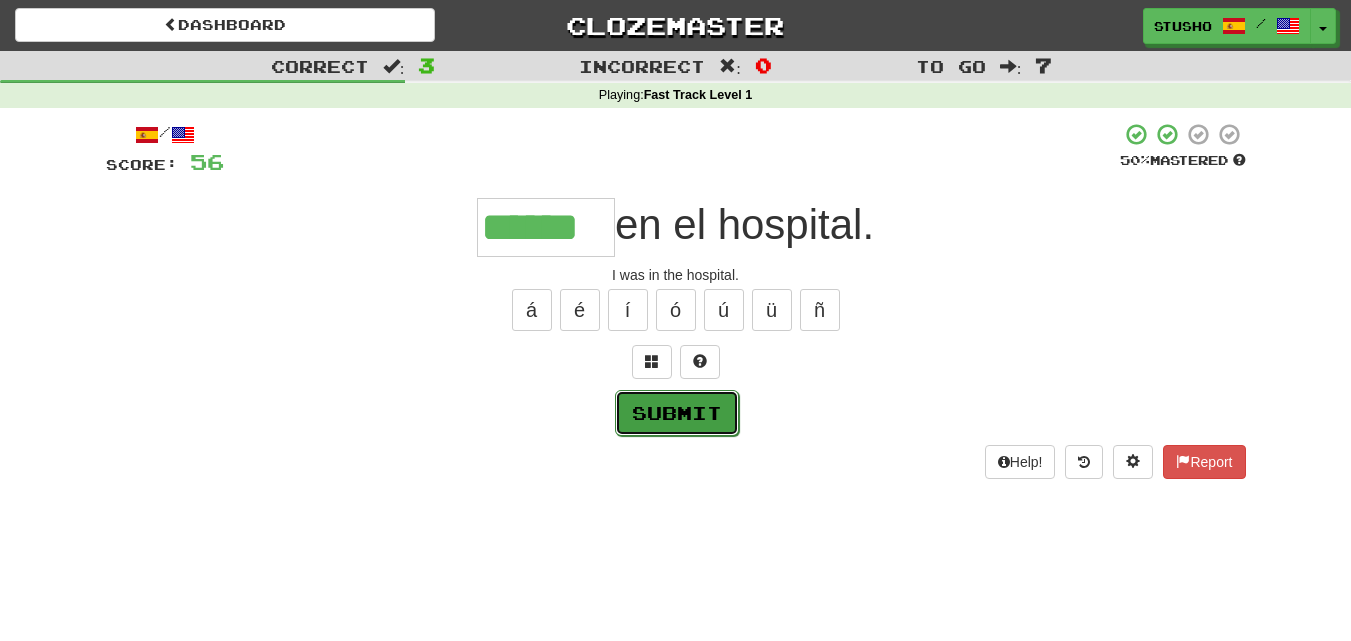 click on "Submit" at bounding box center (677, 413) 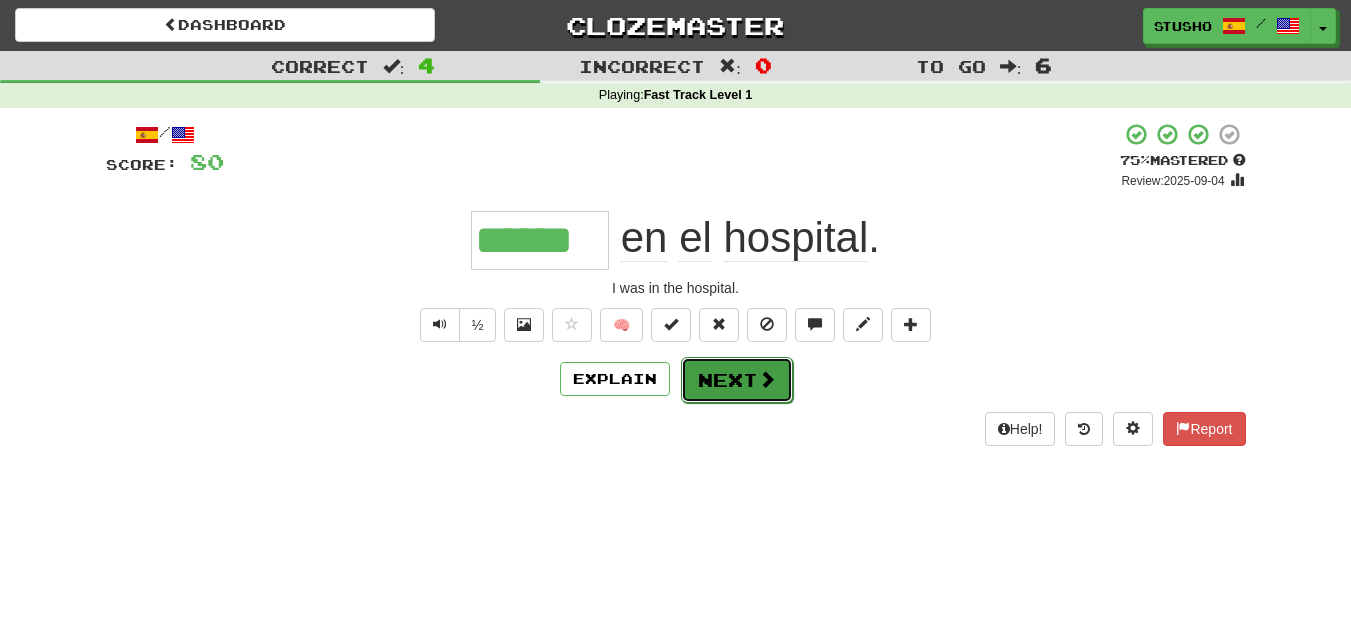 click on "Next" at bounding box center [737, 380] 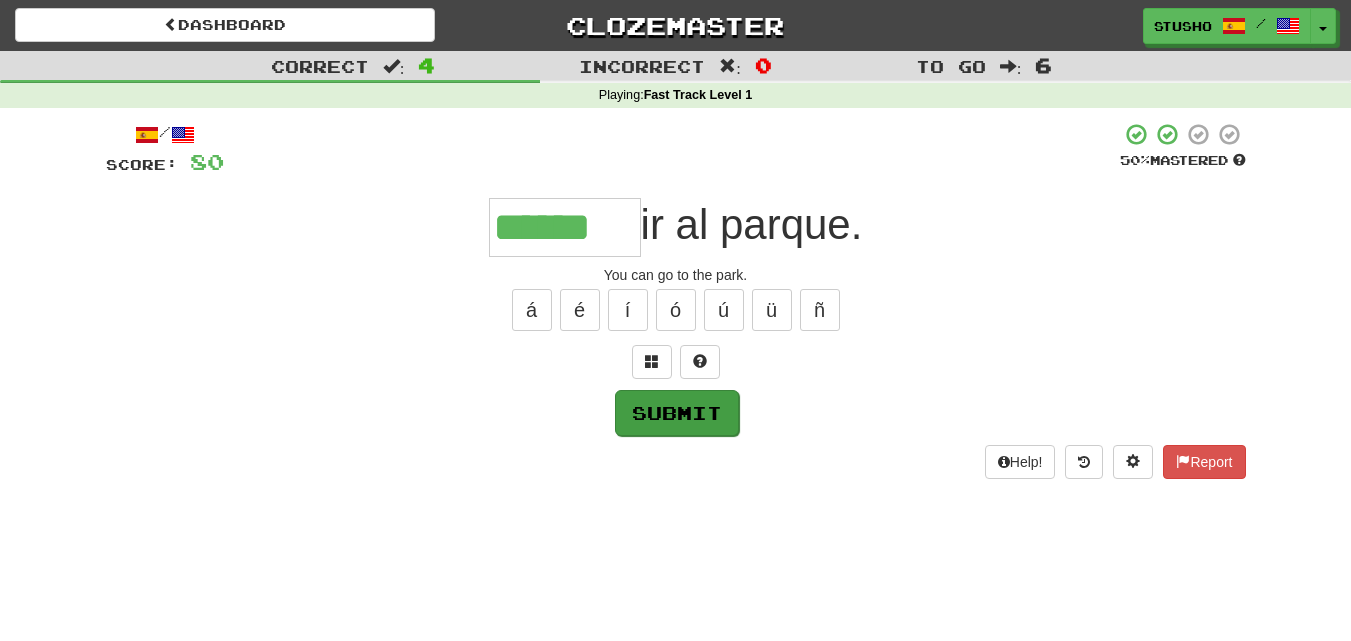type on "******" 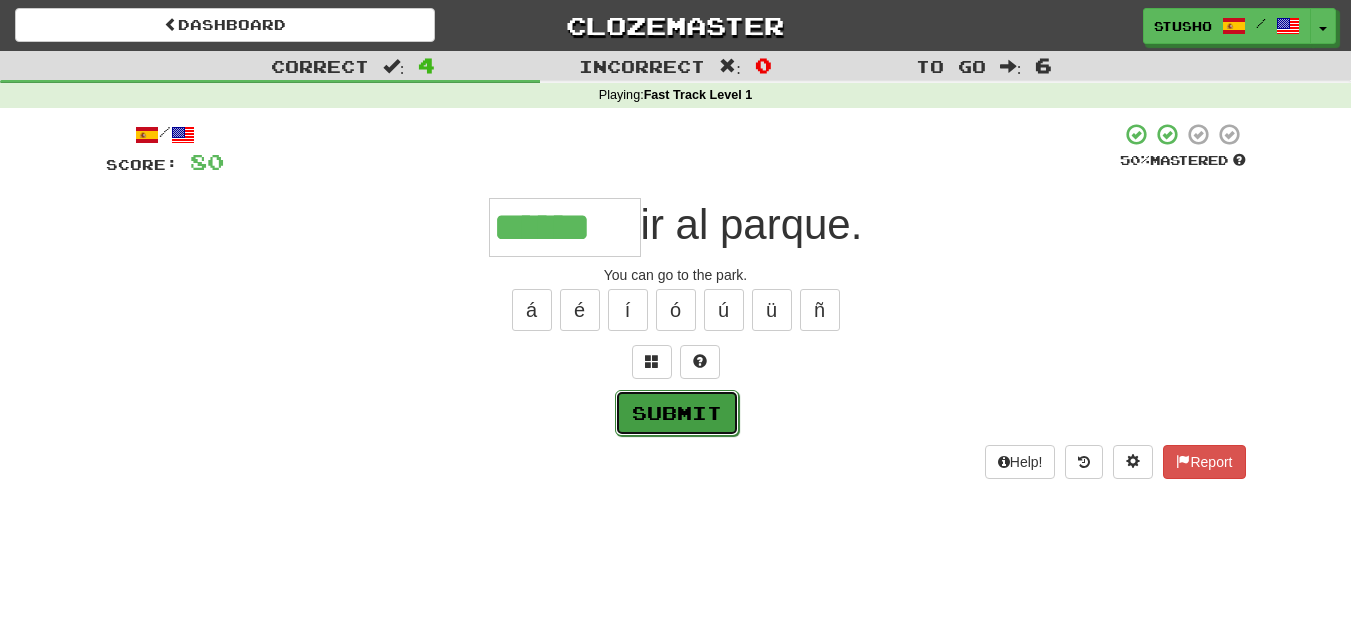 click on "Submit" at bounding box center (677, 413) 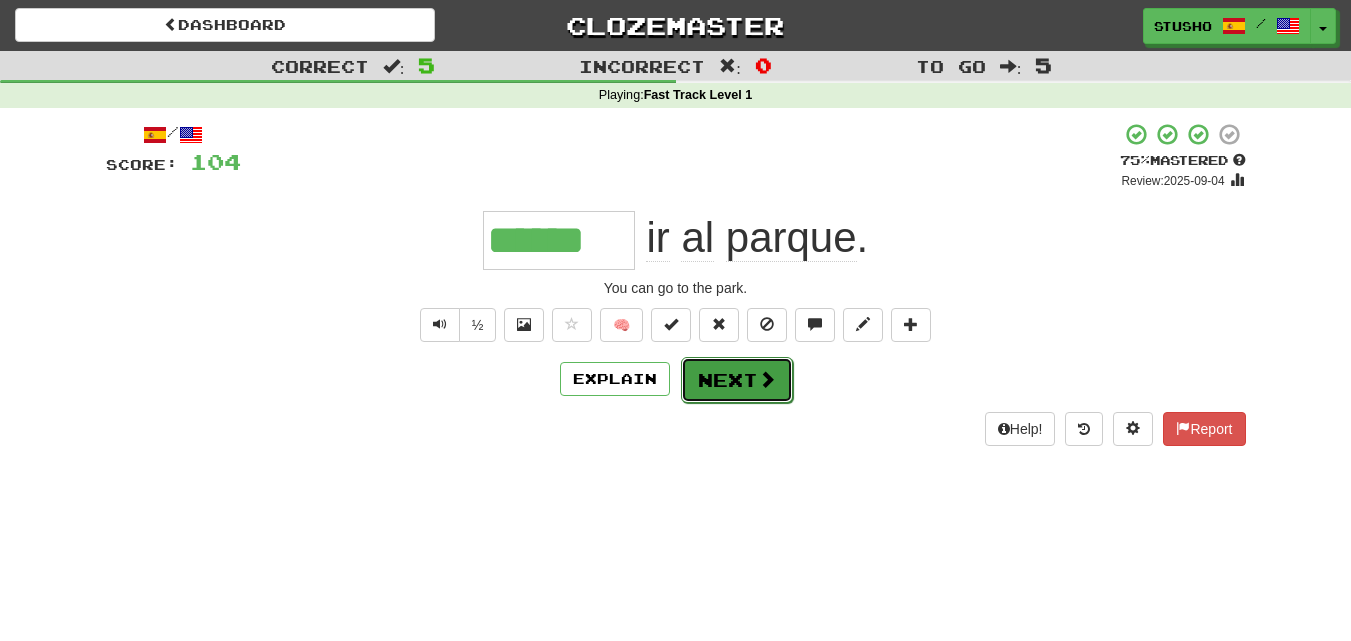 click on "Next" at bounding box center [737, 380] 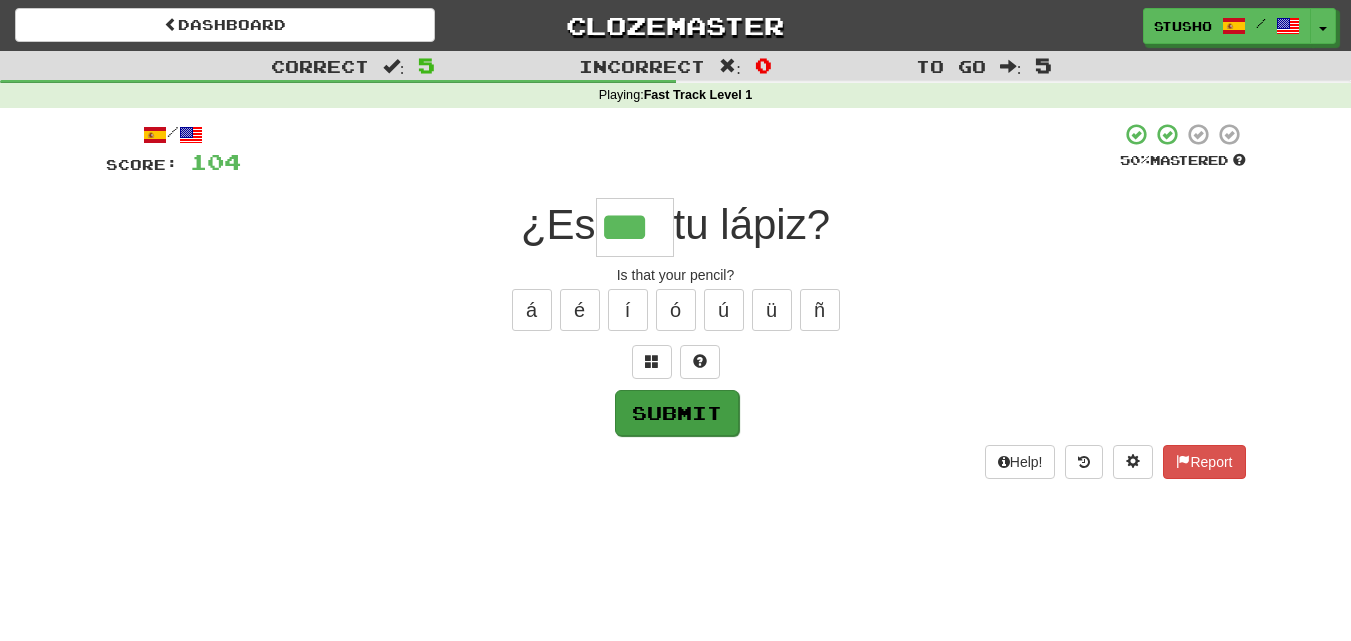 type on "***" 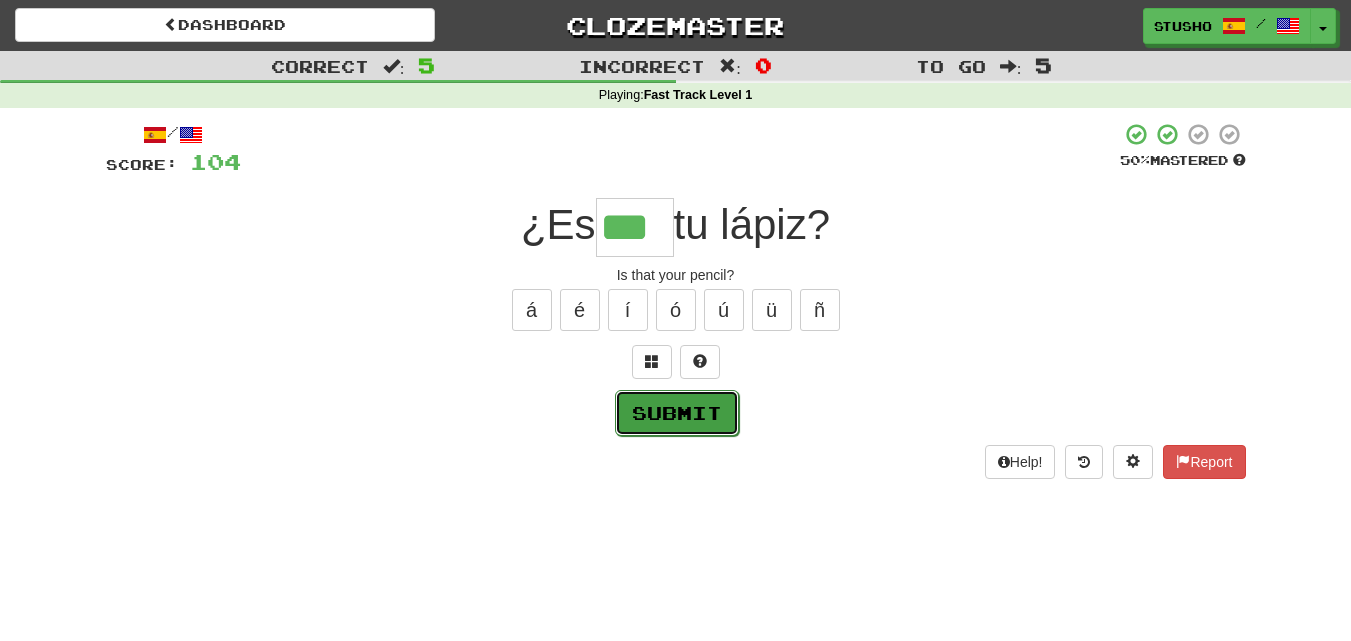 click on "Submit" at bounding box center (677, 413) 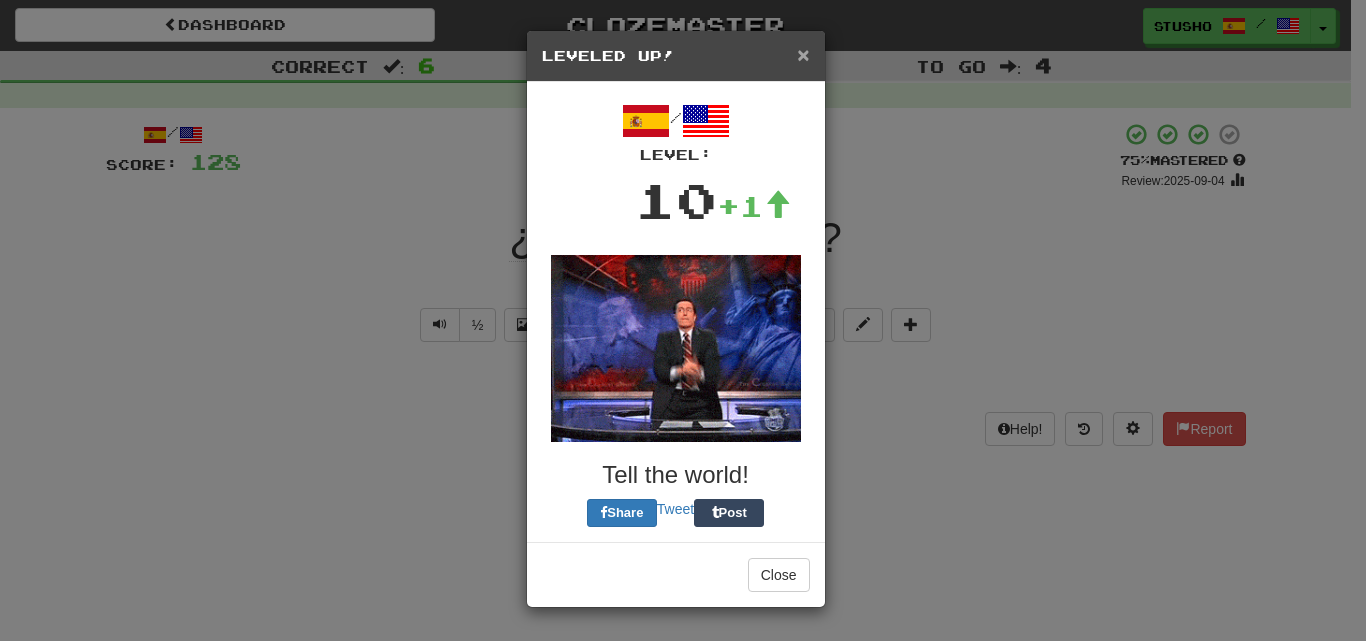 click on "×" at bounding box center (803, 54) 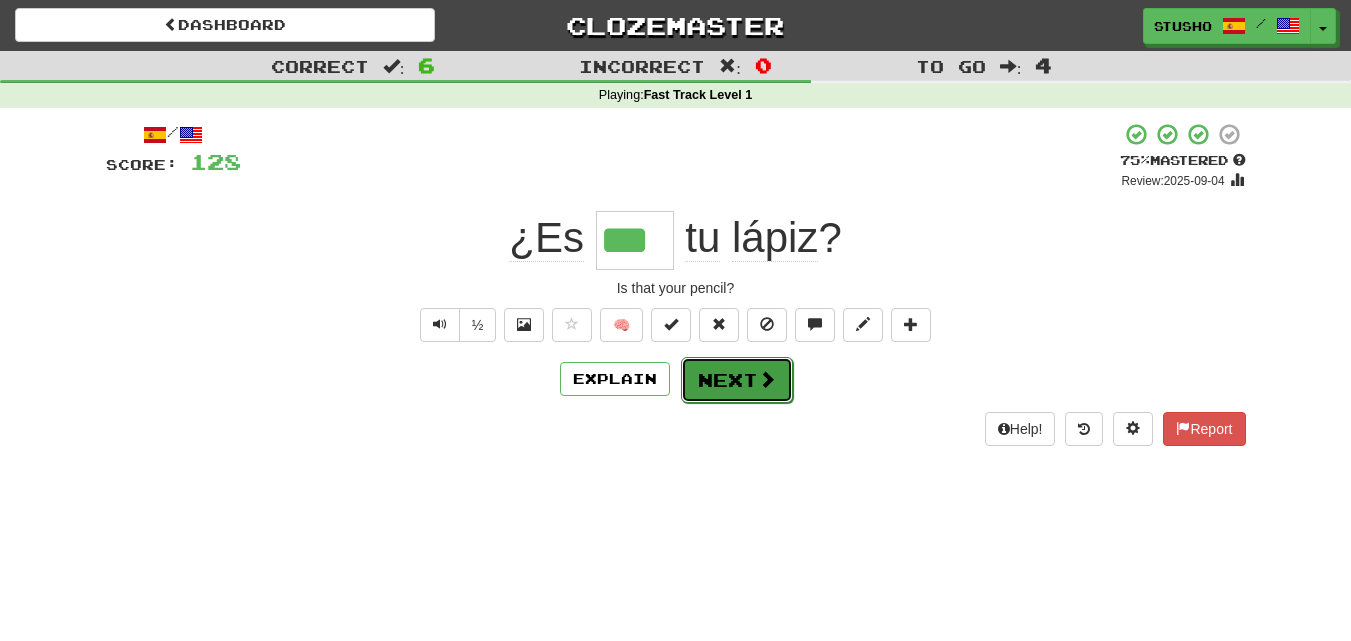 click on "Next" at bounding box center [737, 380] 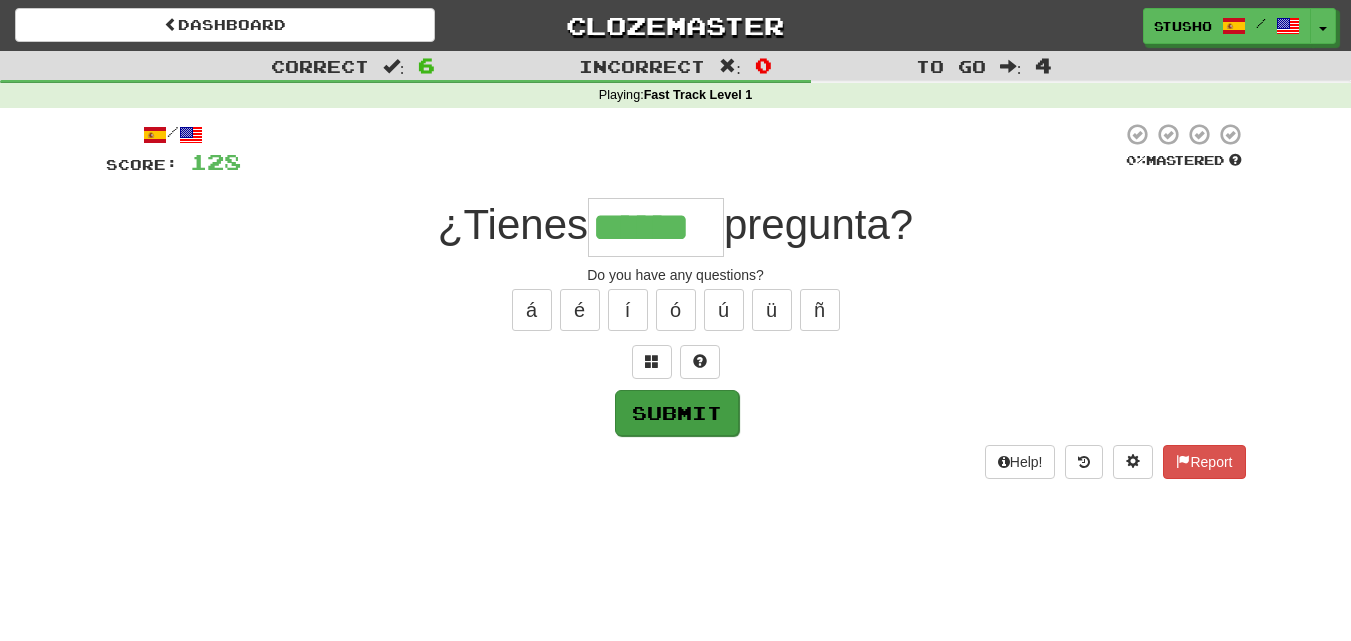 type on "******" 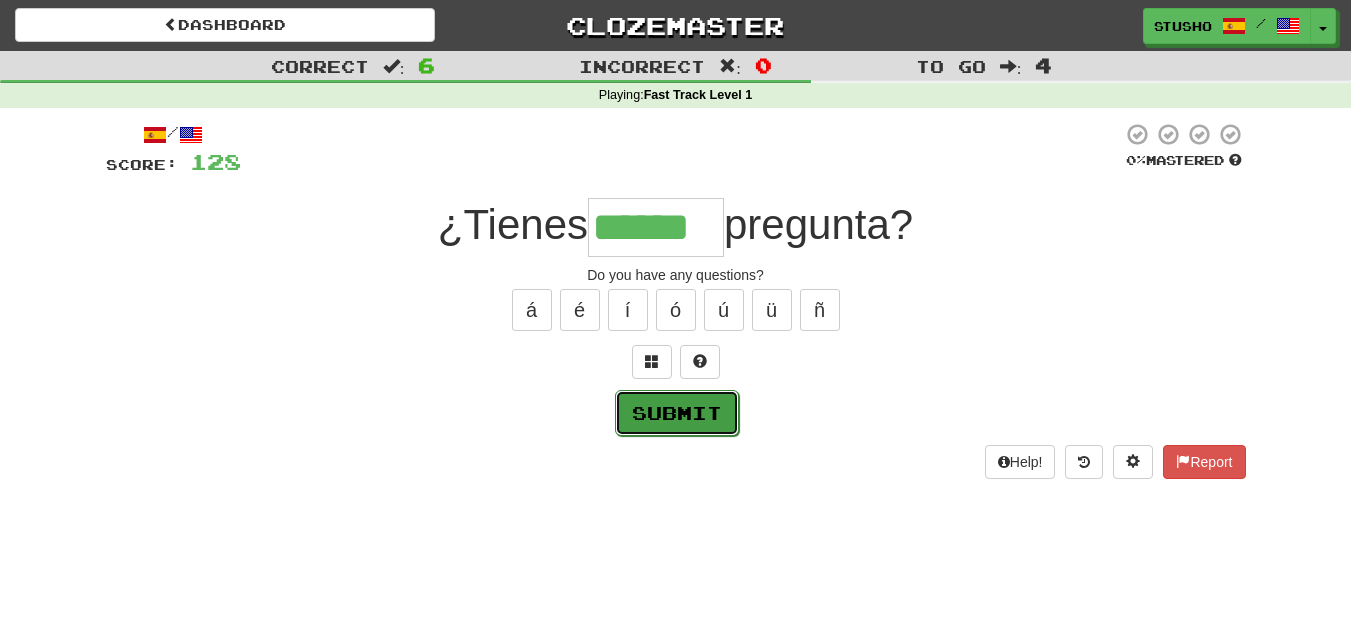 click on "Submit" at bounding box center [677, 413] 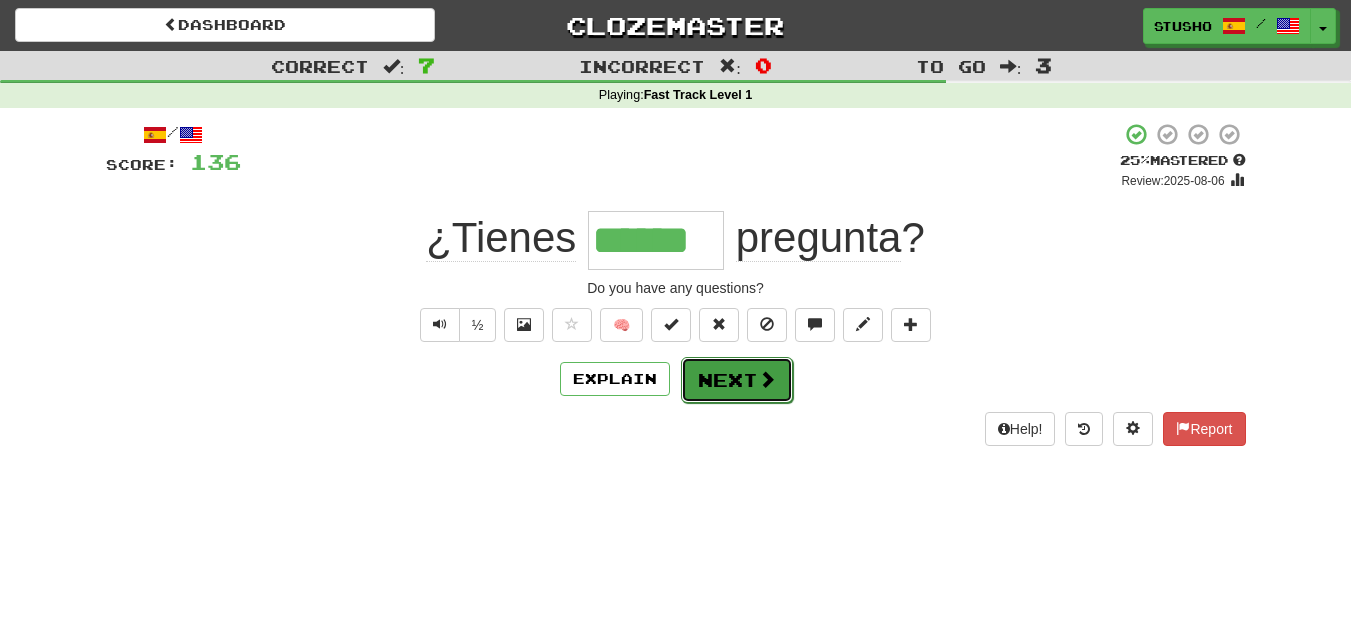click on "Next" at bounding box center [737, 380] 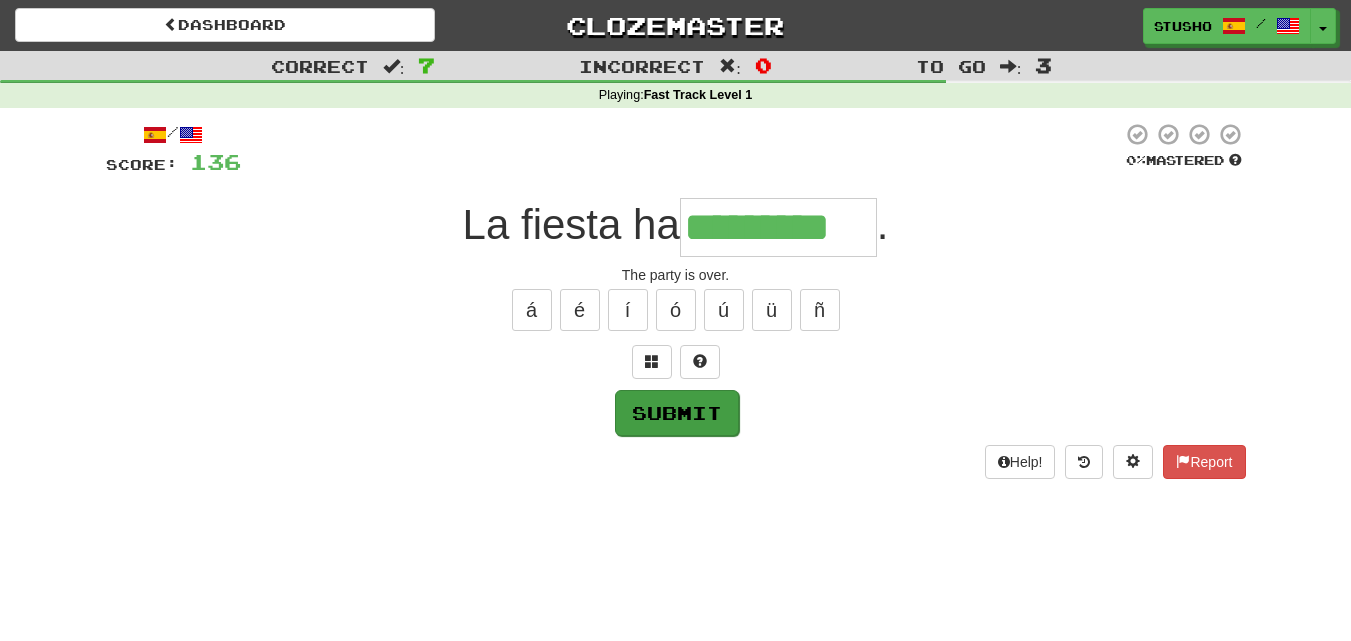 type on "*********" 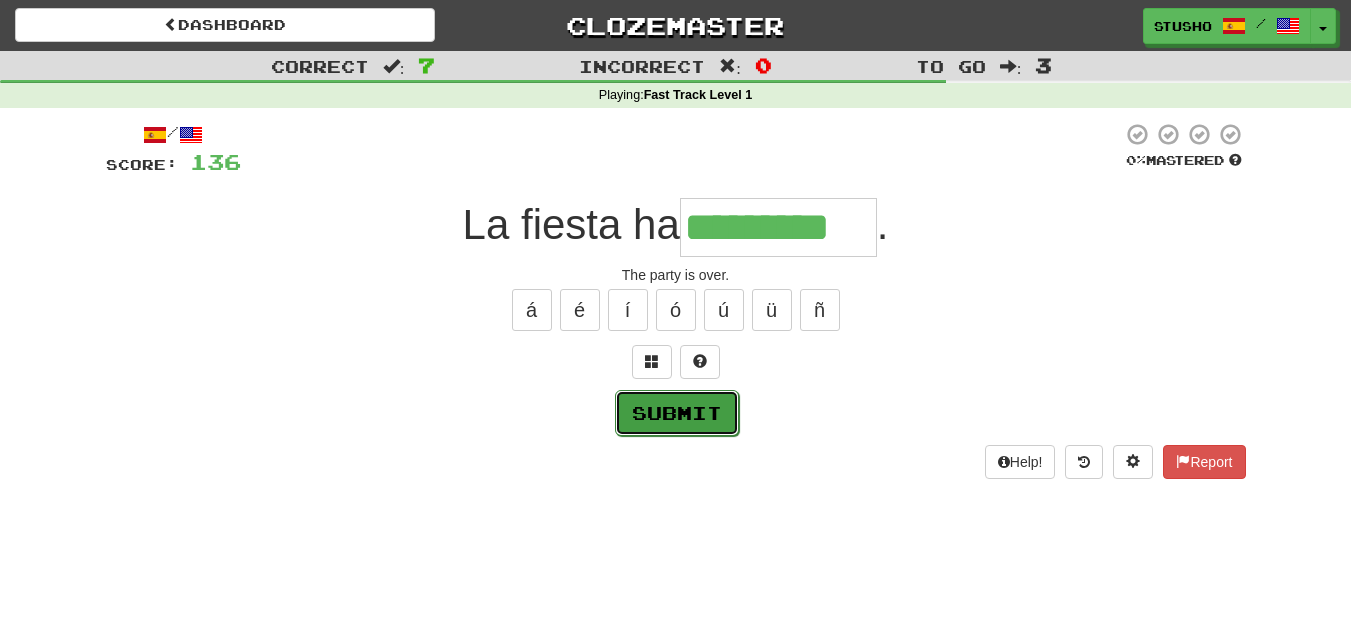 click on "Submit" at bounding box center (677, 413) 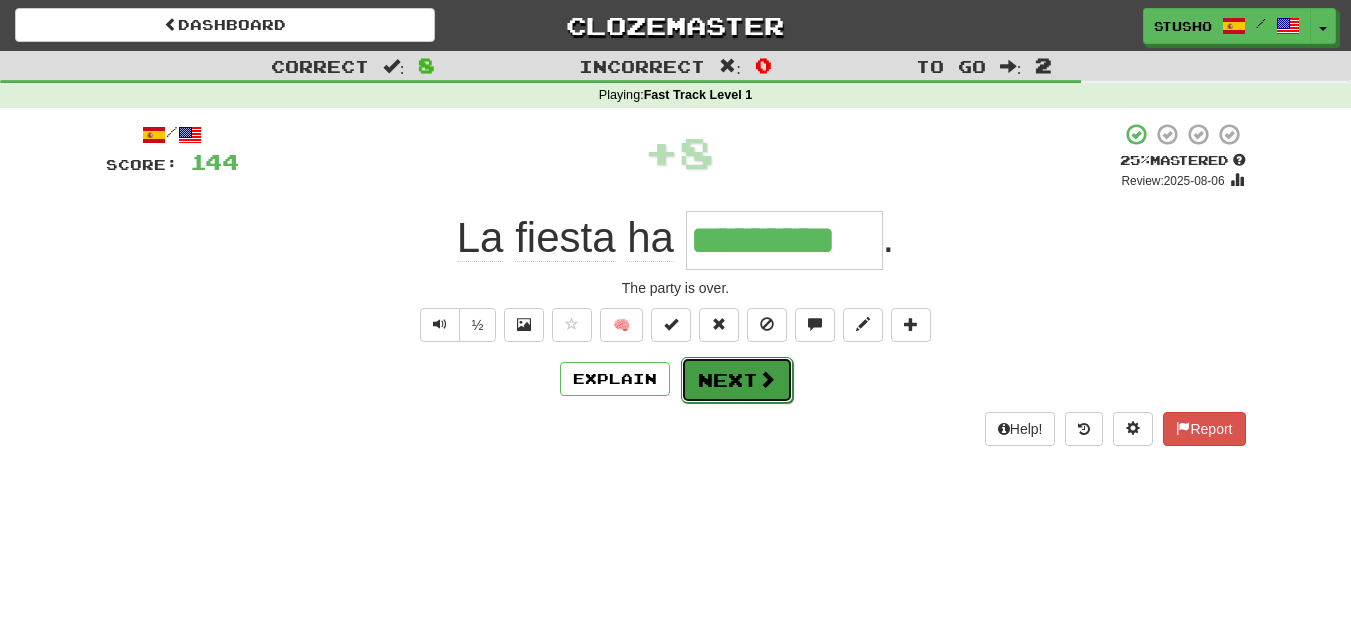click on "Next" at bounding box center [737, 380] 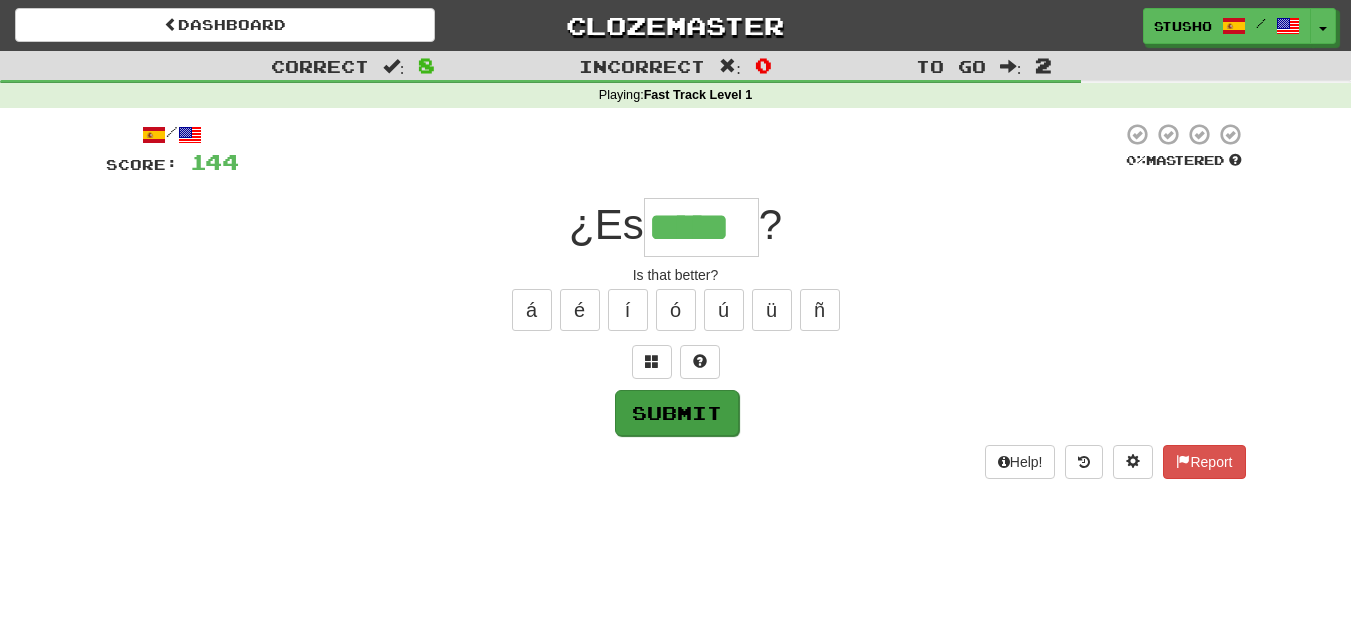 type on "*****" 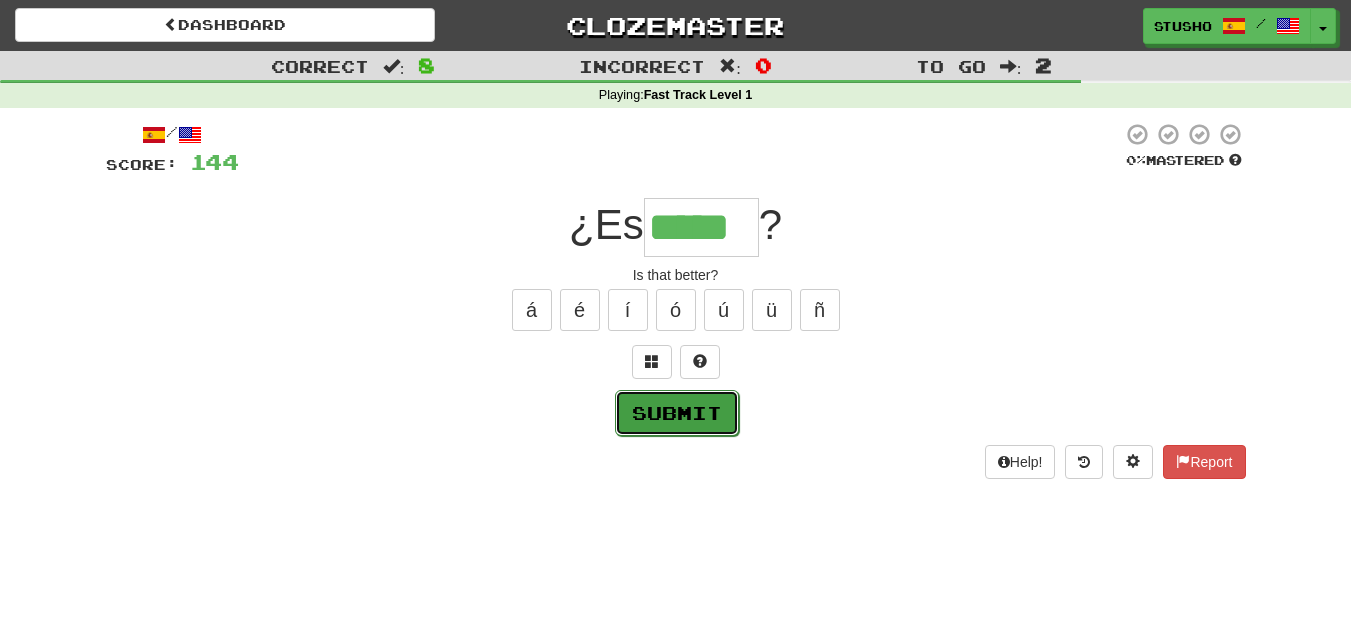 click on "Submit" at bounding box center (677, 413) 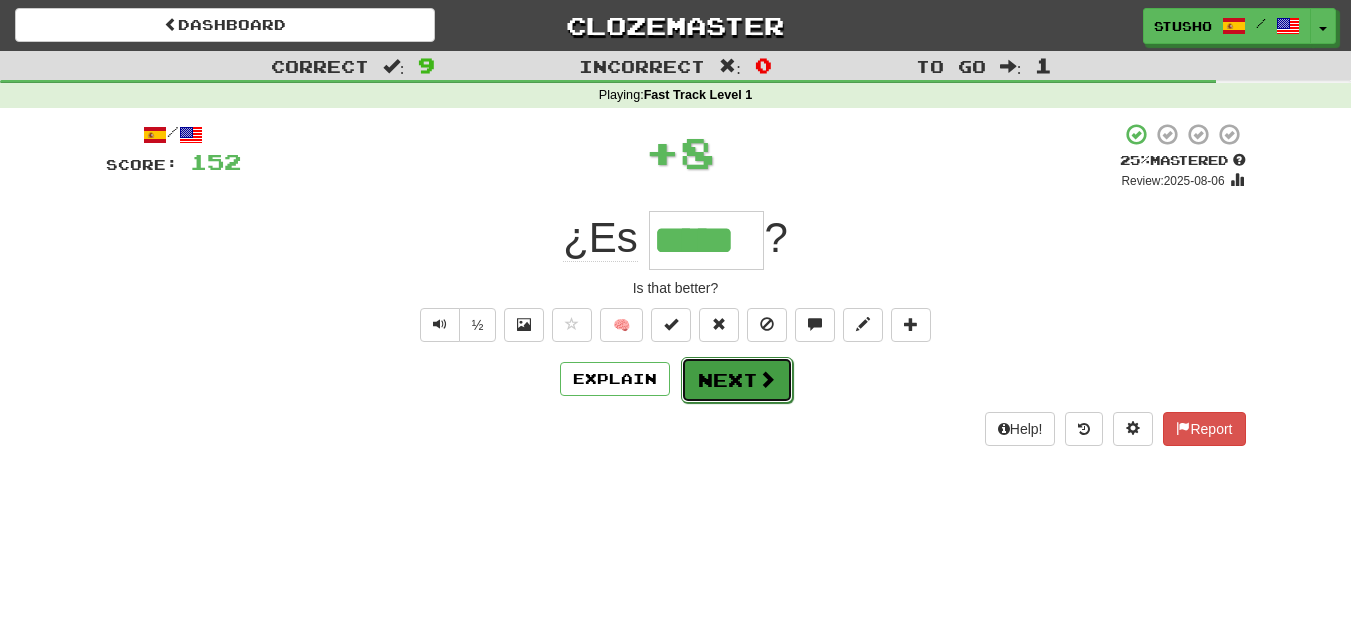 click on "Next" at bounding box center [737, 380] 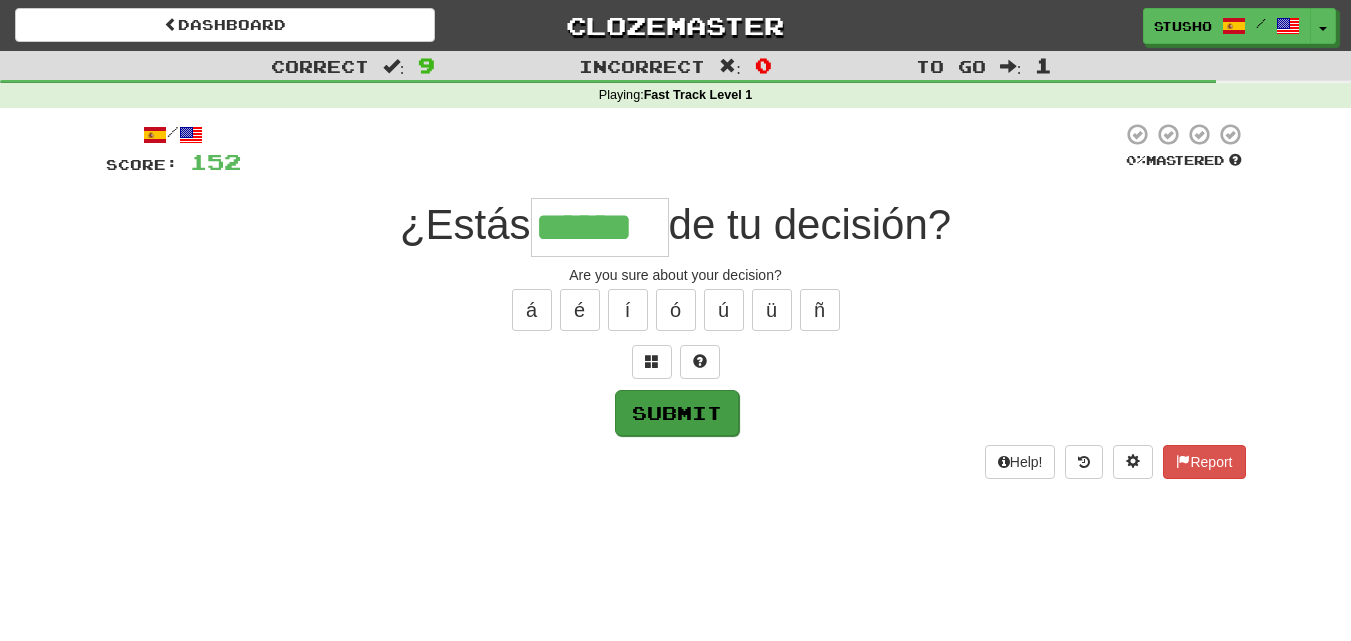 type on "******" 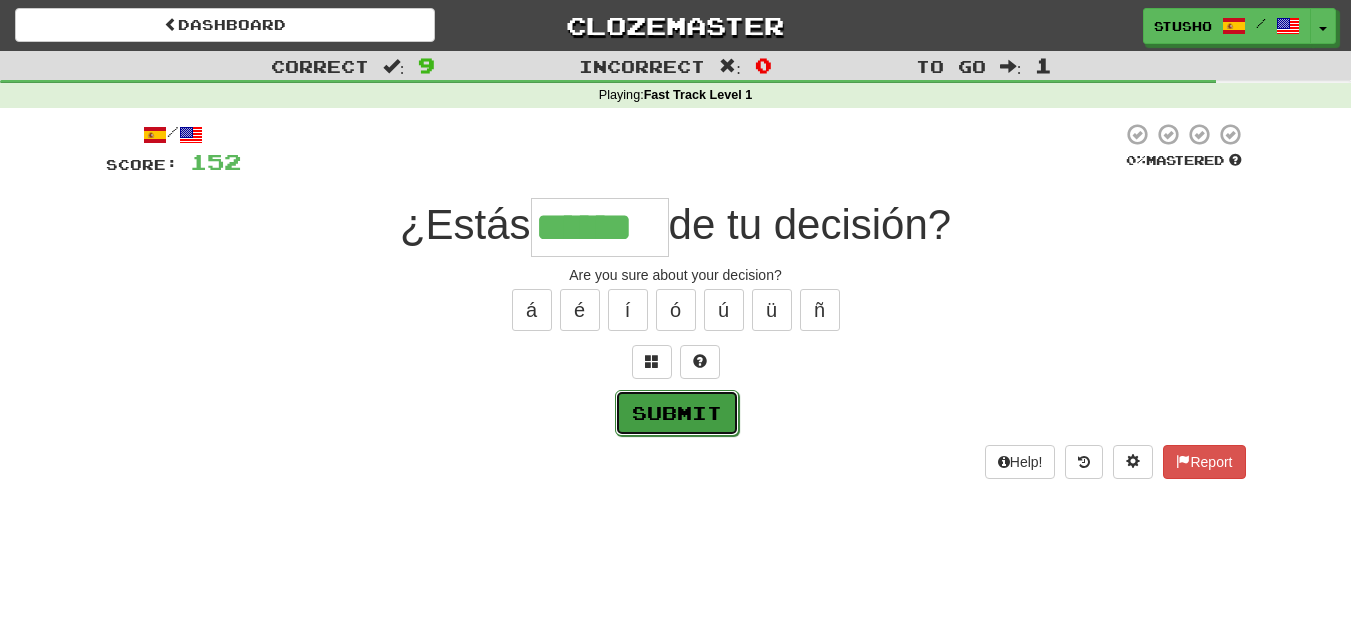 click on "Submit" at bounding box center (677, 413) 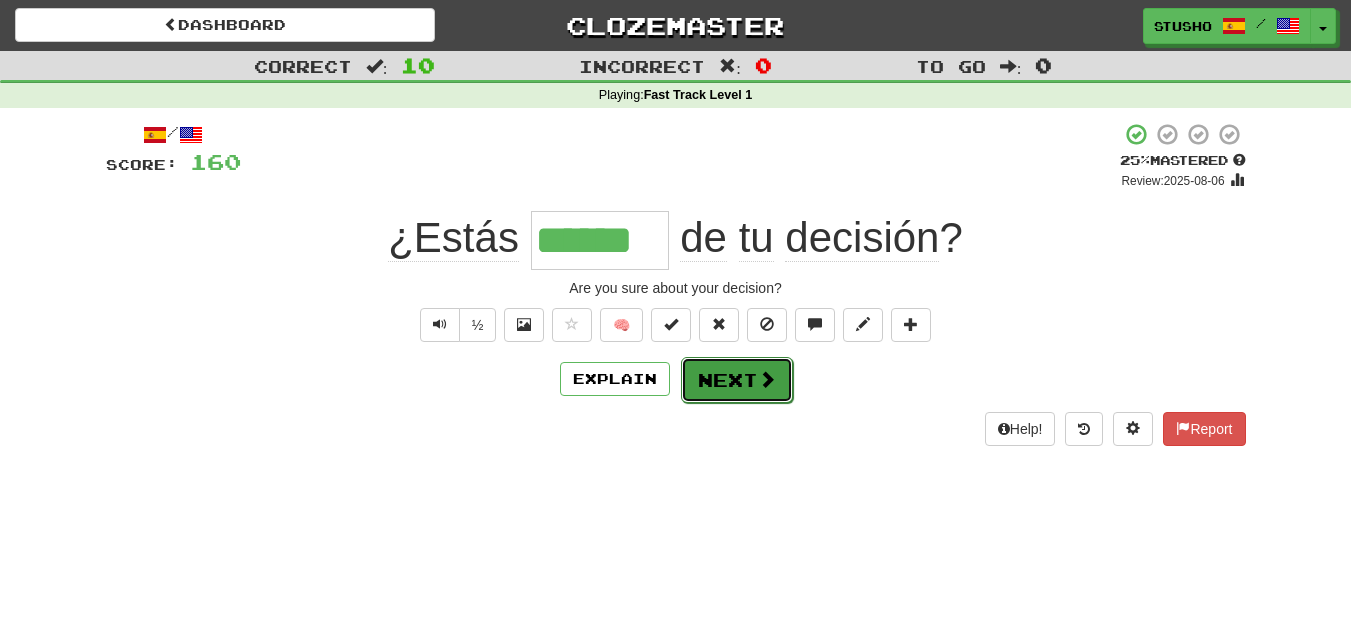 click on "Next" at bounding box center [737, 380] 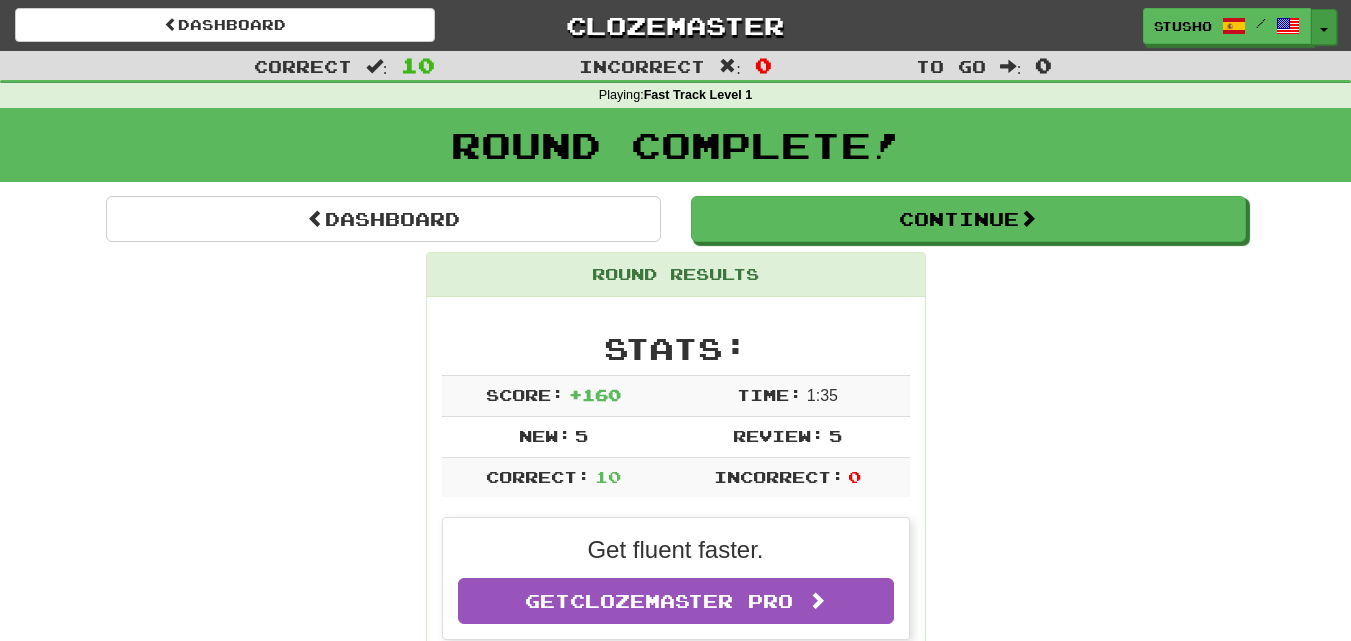 click at bounding box center (1324, 30) 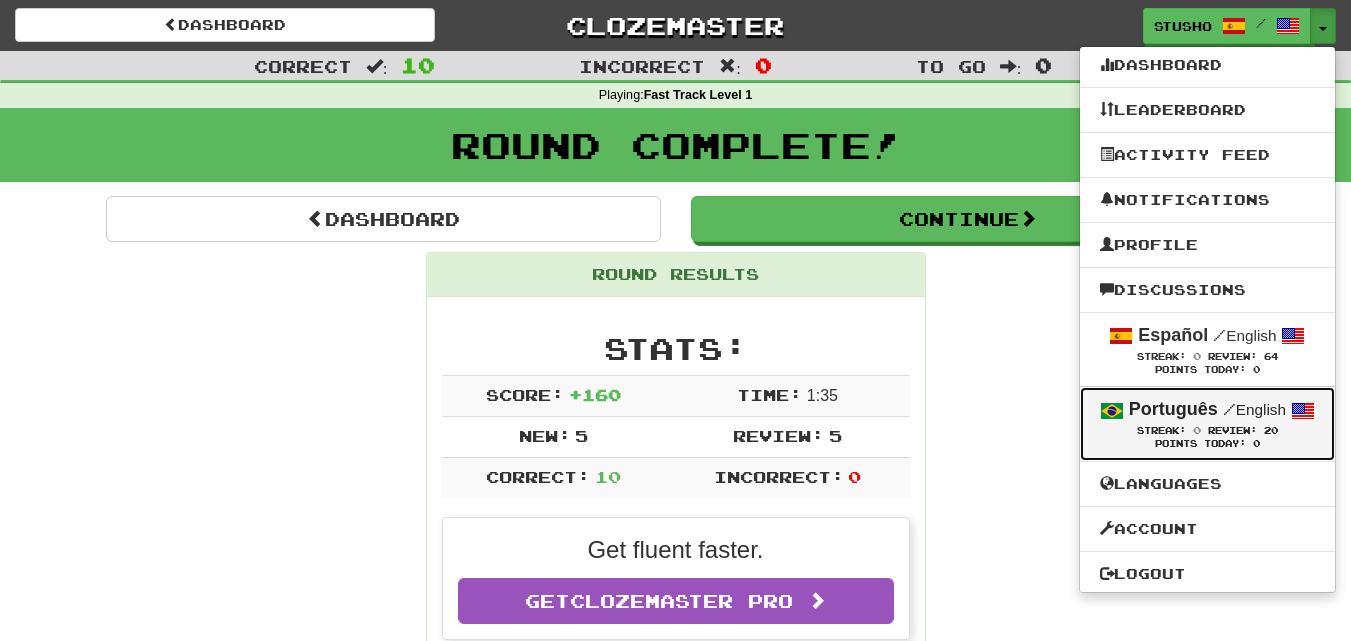 click on "Português
/
English" at bounding box center [1207, 410] 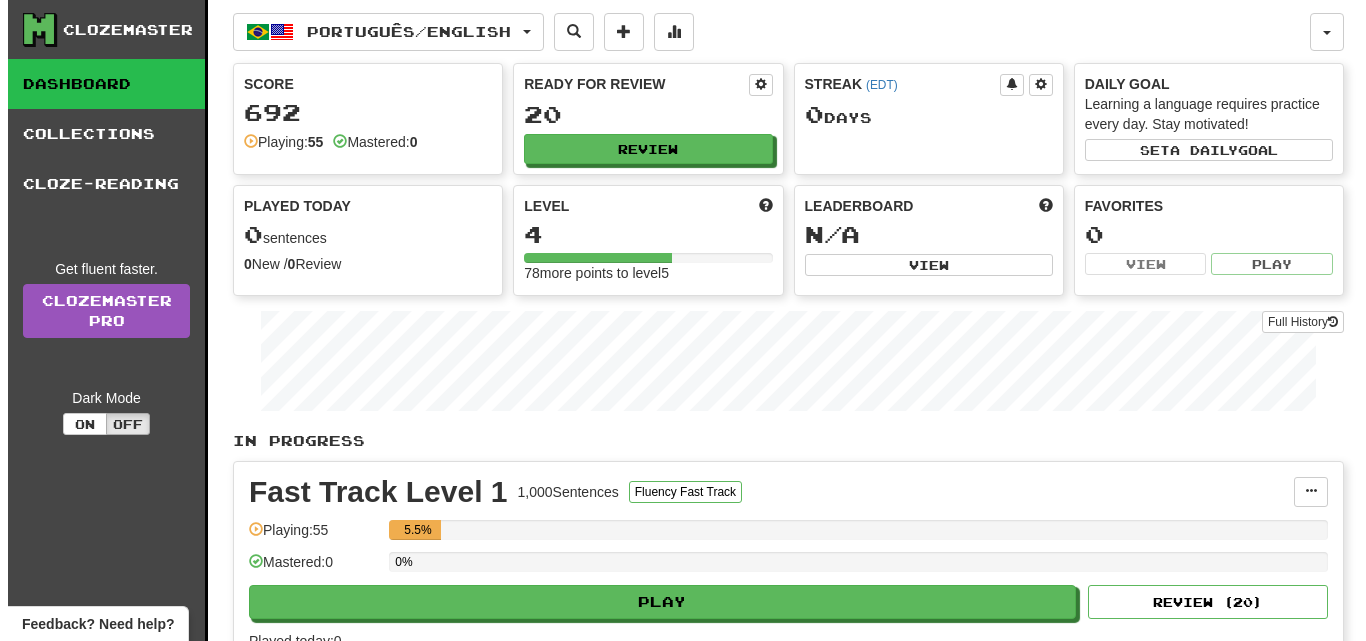 scroll, scrollTop: 0, scrollLeft: 0, axis: both 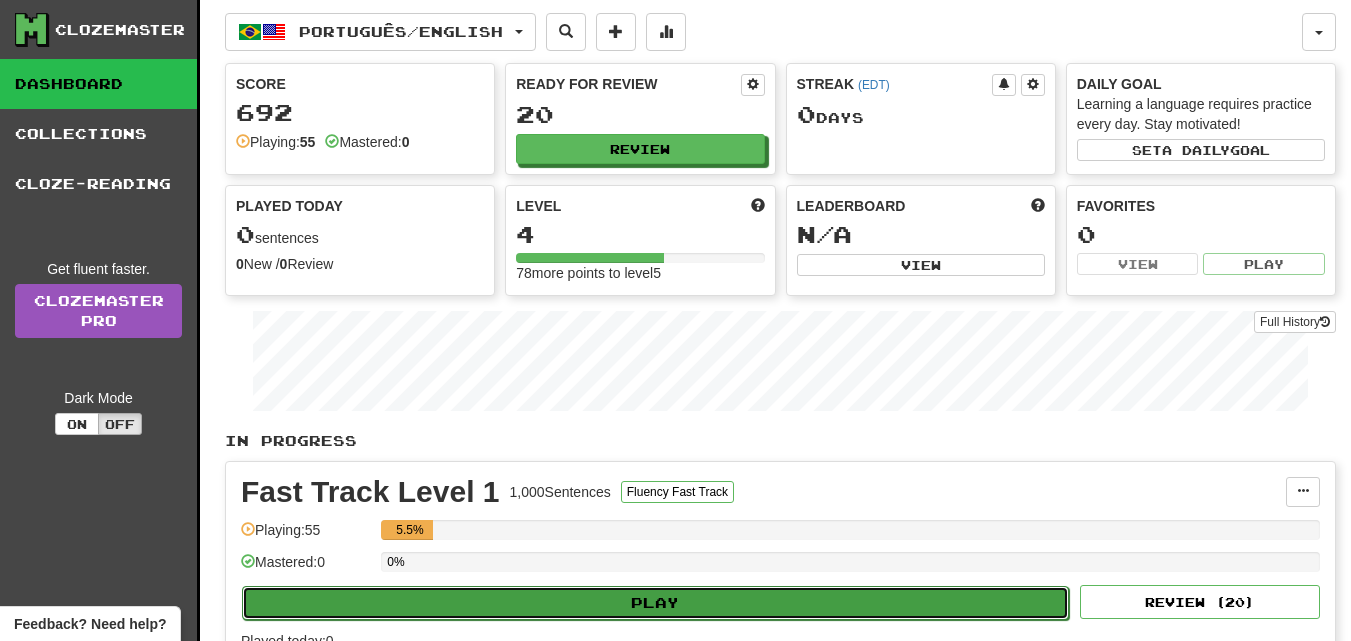 click on "Play" at bounding box center [655, 603] 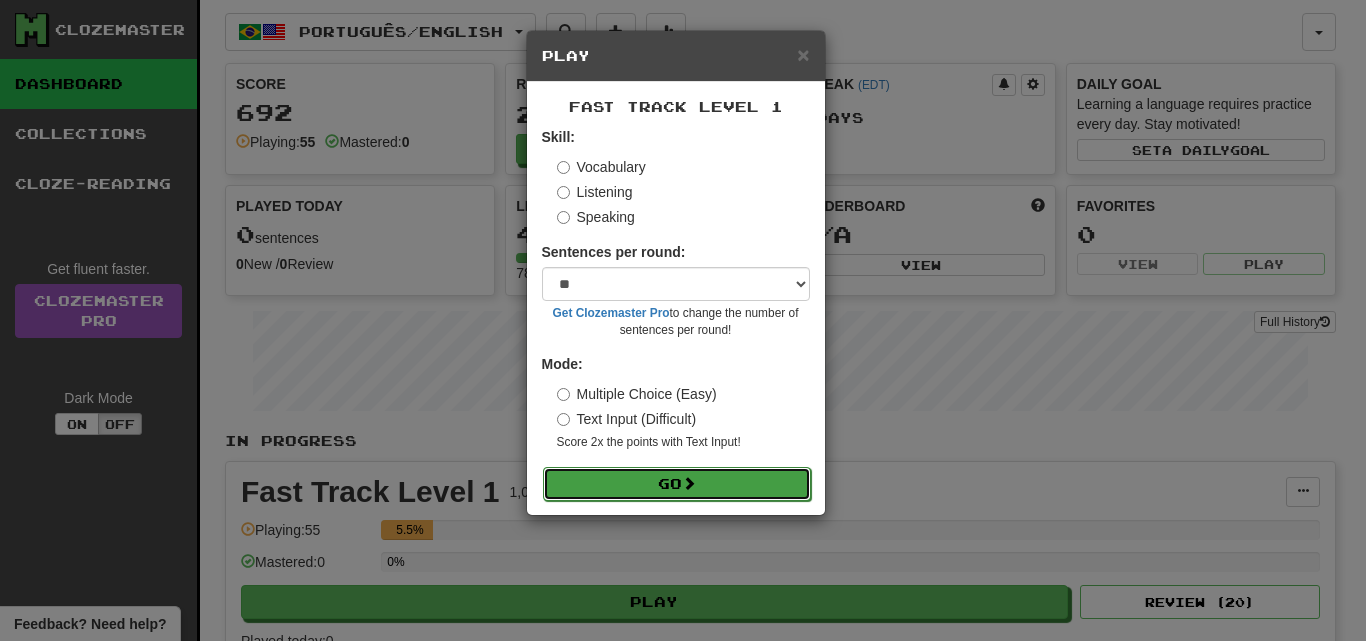 click on "Go" at bounding box center [677, 484] 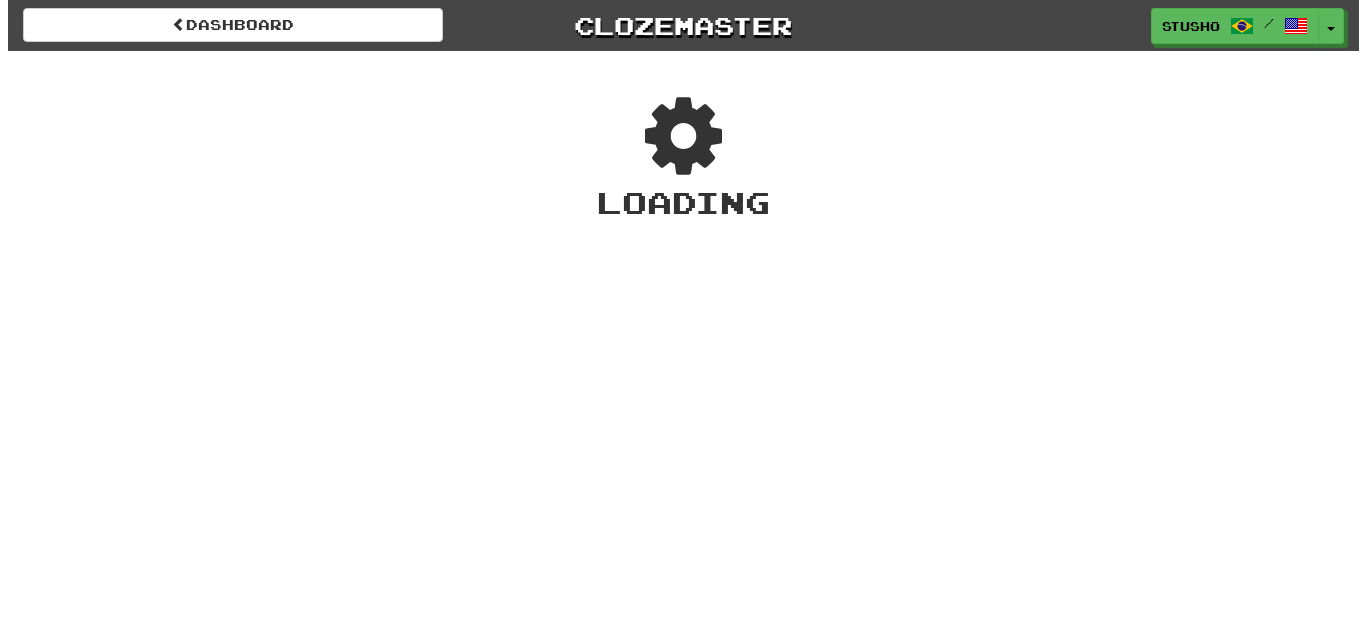 scroll, scrollTop: 0, scrollLeft: 0, axis: both 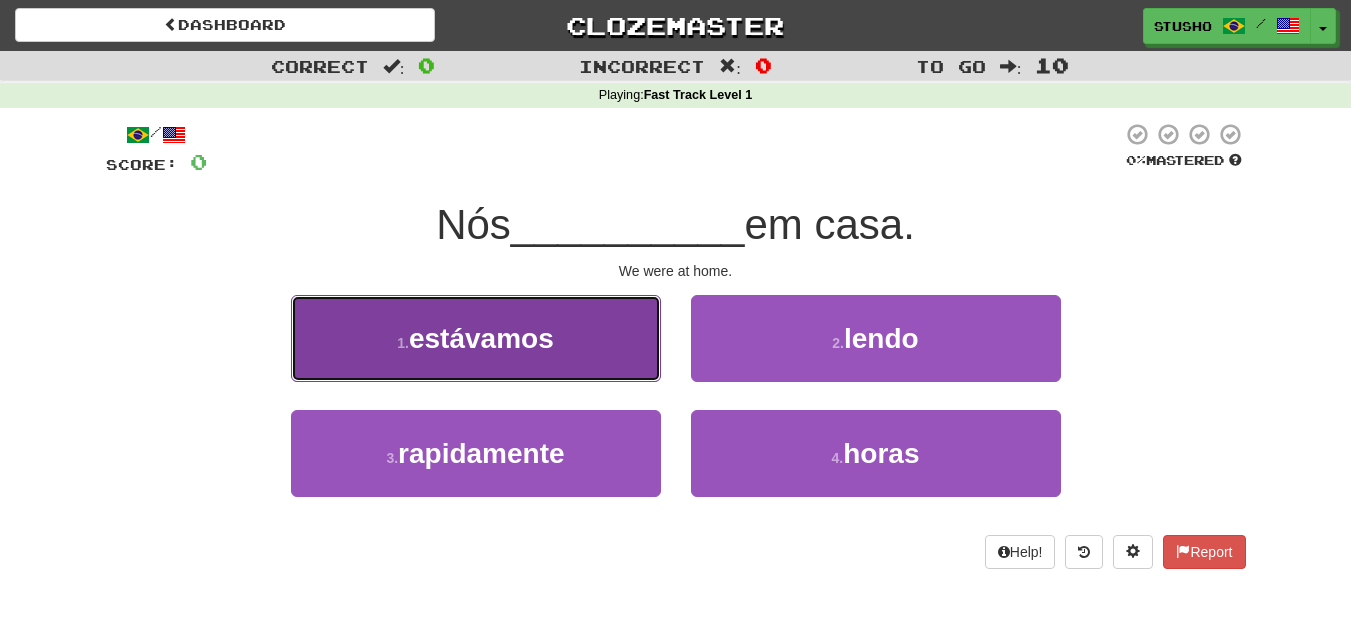 click on "1 .  estávamos" at bounding box center [476, 338] 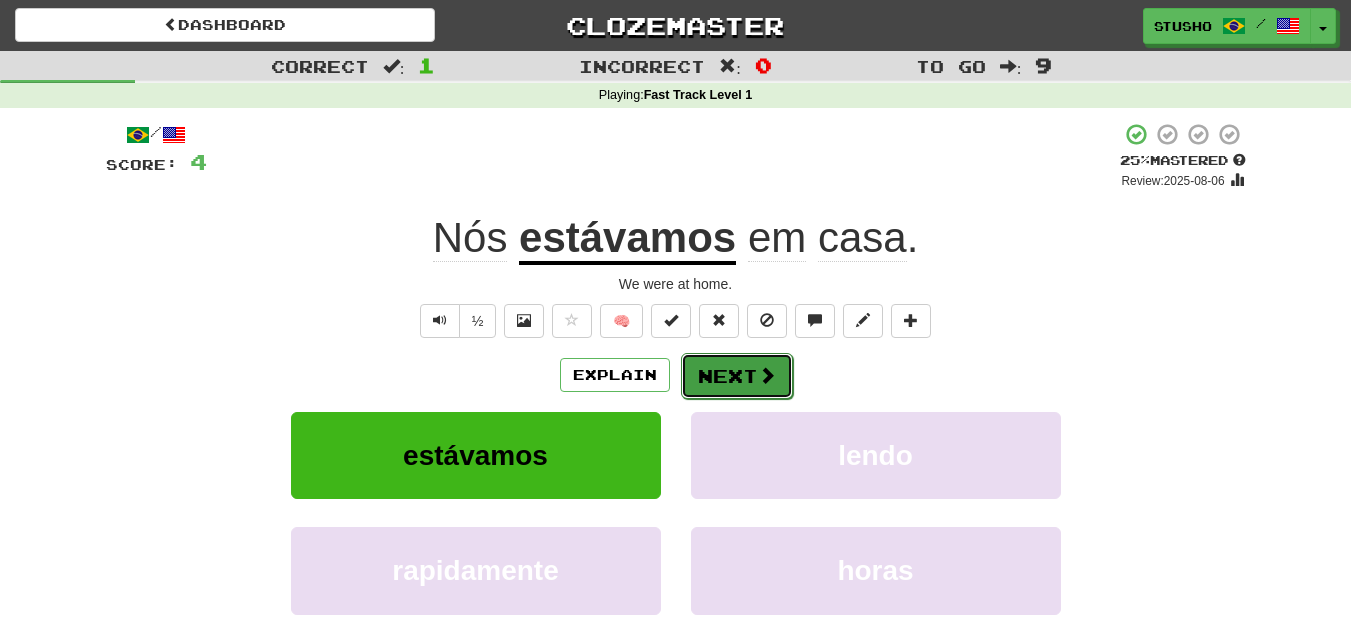 click on "Next" at bounding box center [737, 376] 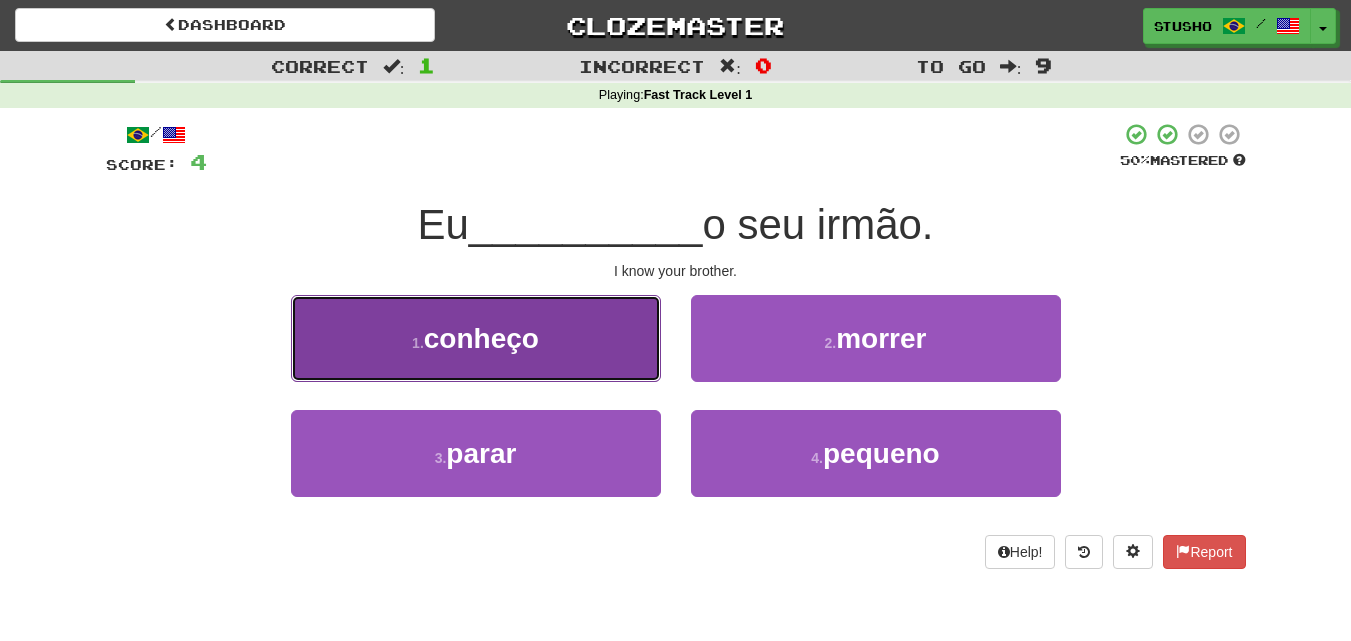 click on "conheço" at bounding box center (481, 338) 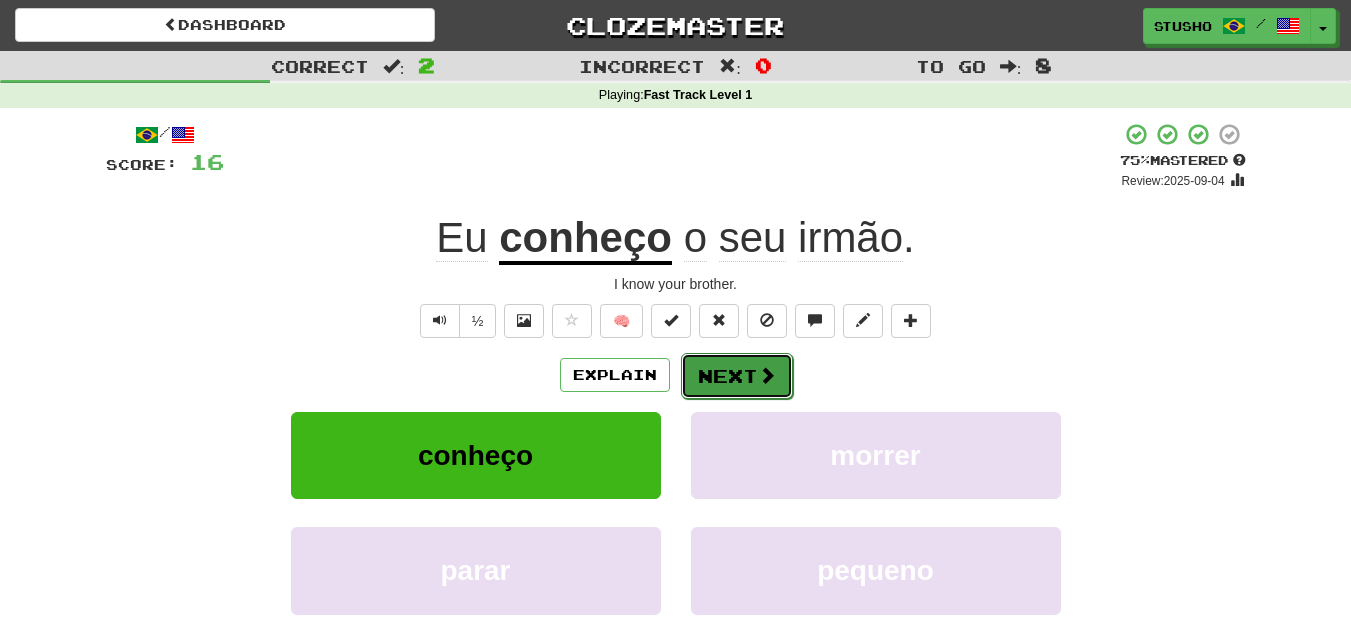 click on "Next" at bounding box center [737, 376] 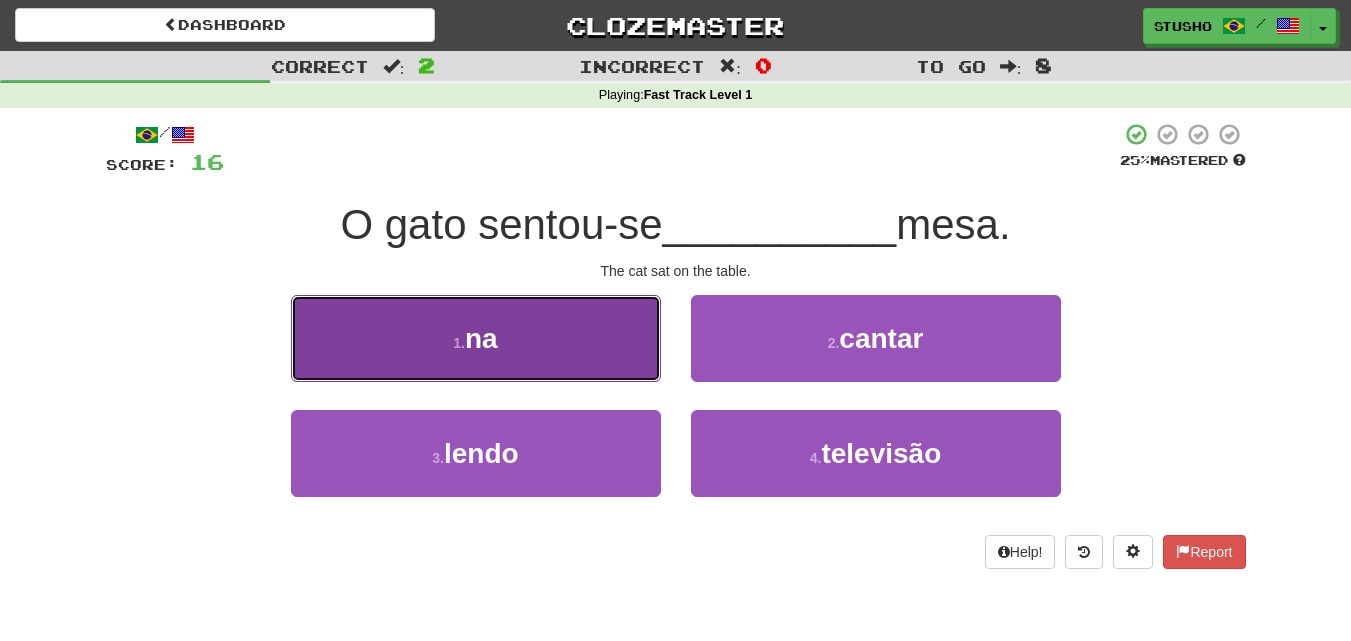 click on "1 .  na" at bounding box center [476, 338] 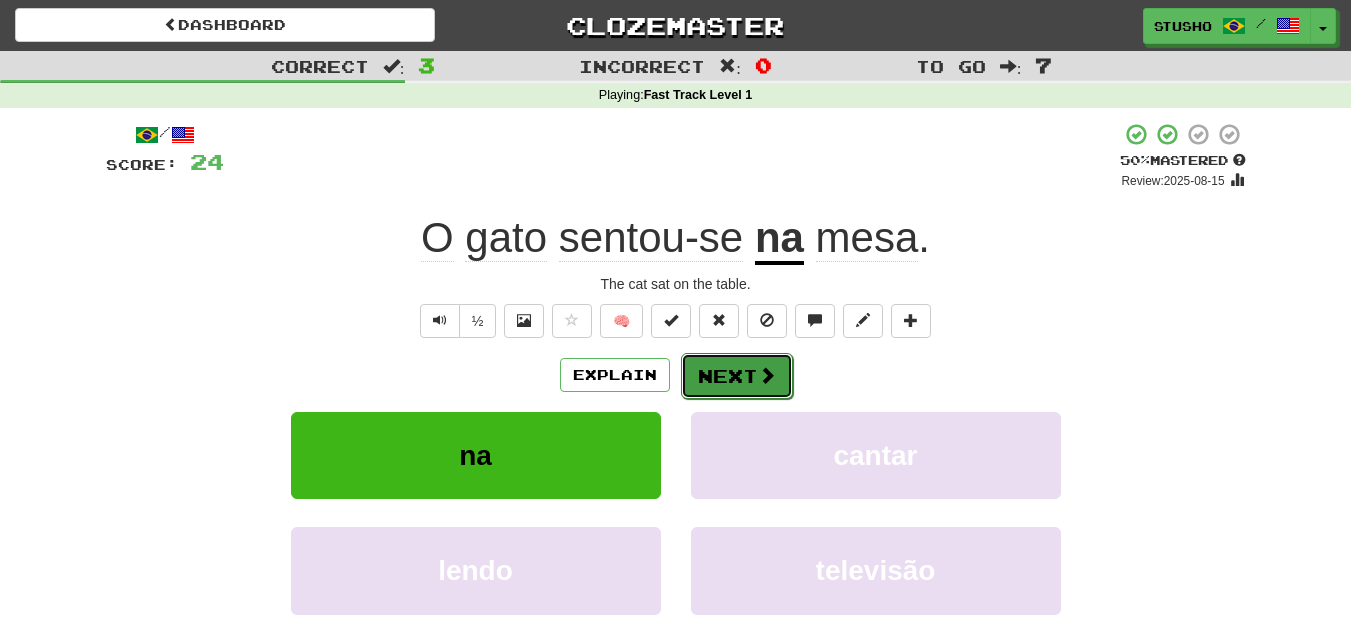 click on "Next" at bounding box center (737, 376) 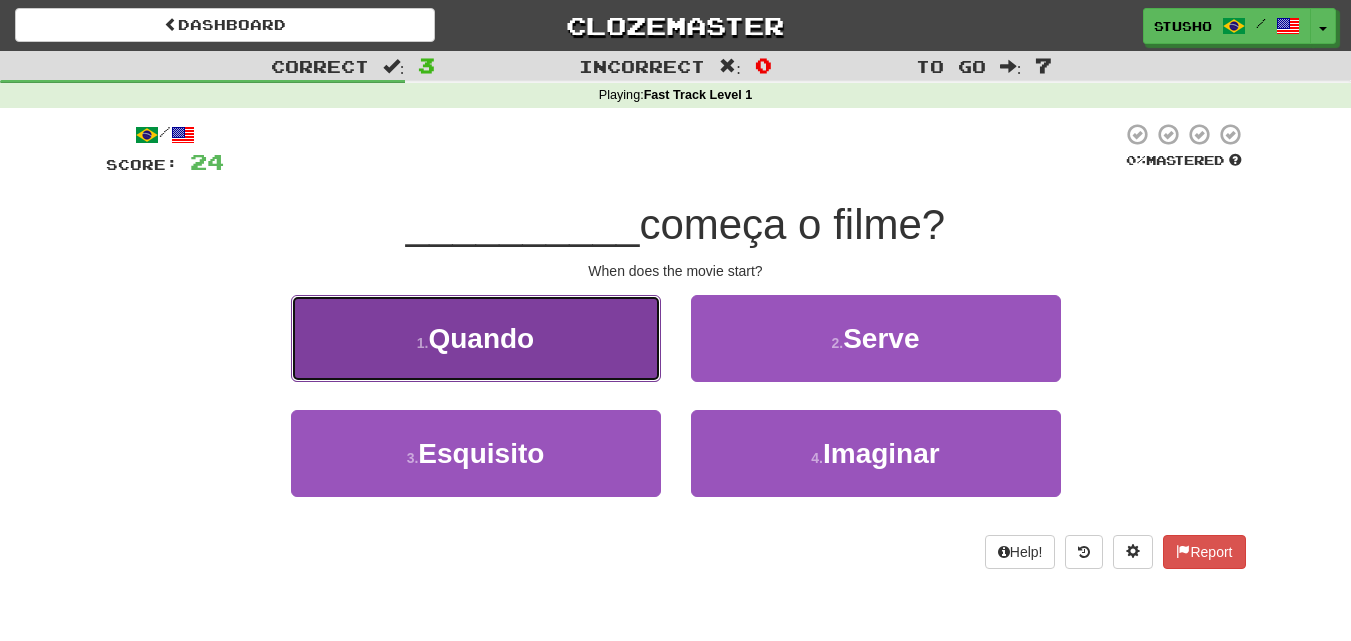 click on "Quando" at bounding box center [481, 338] 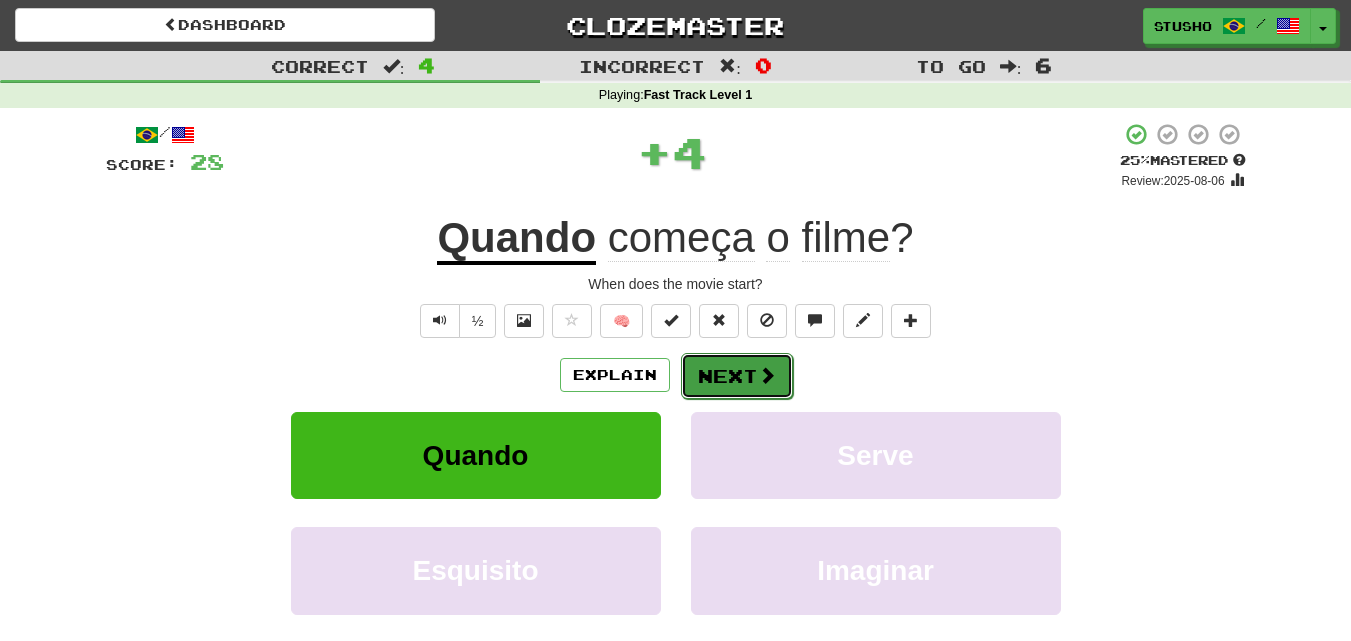 click on "Next" at bounding box center (737, 376) 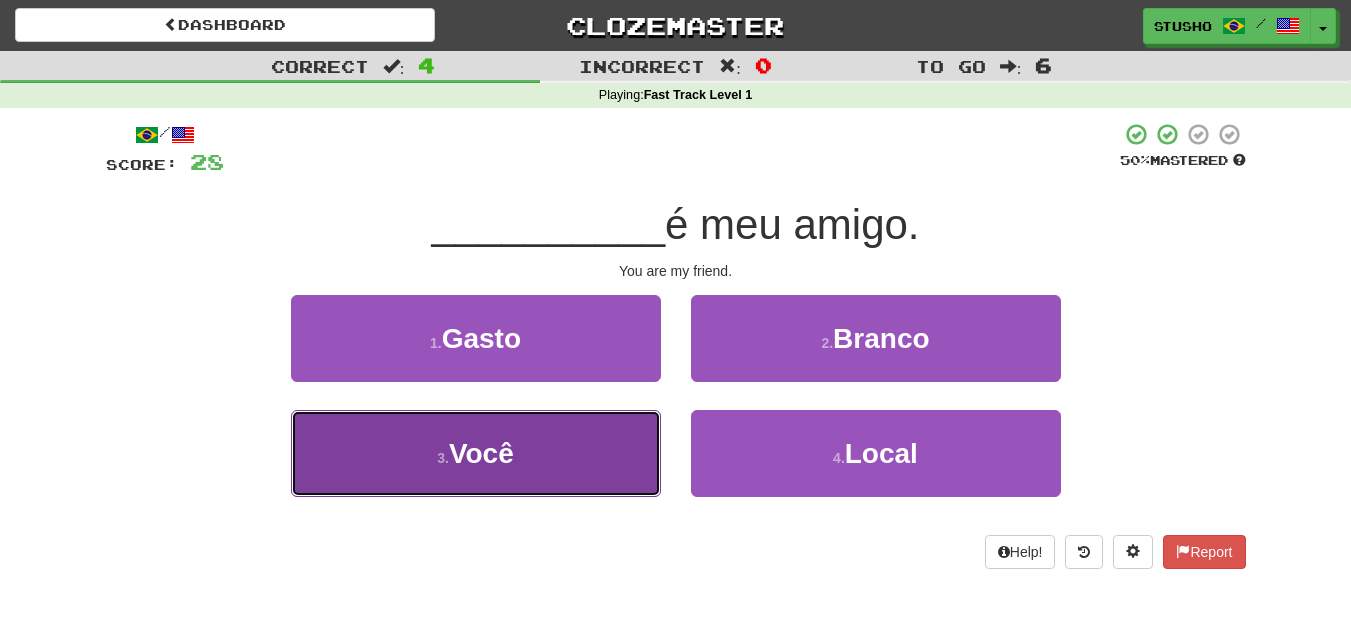 click on "3 .  Você" at bounding box center (476, 453) 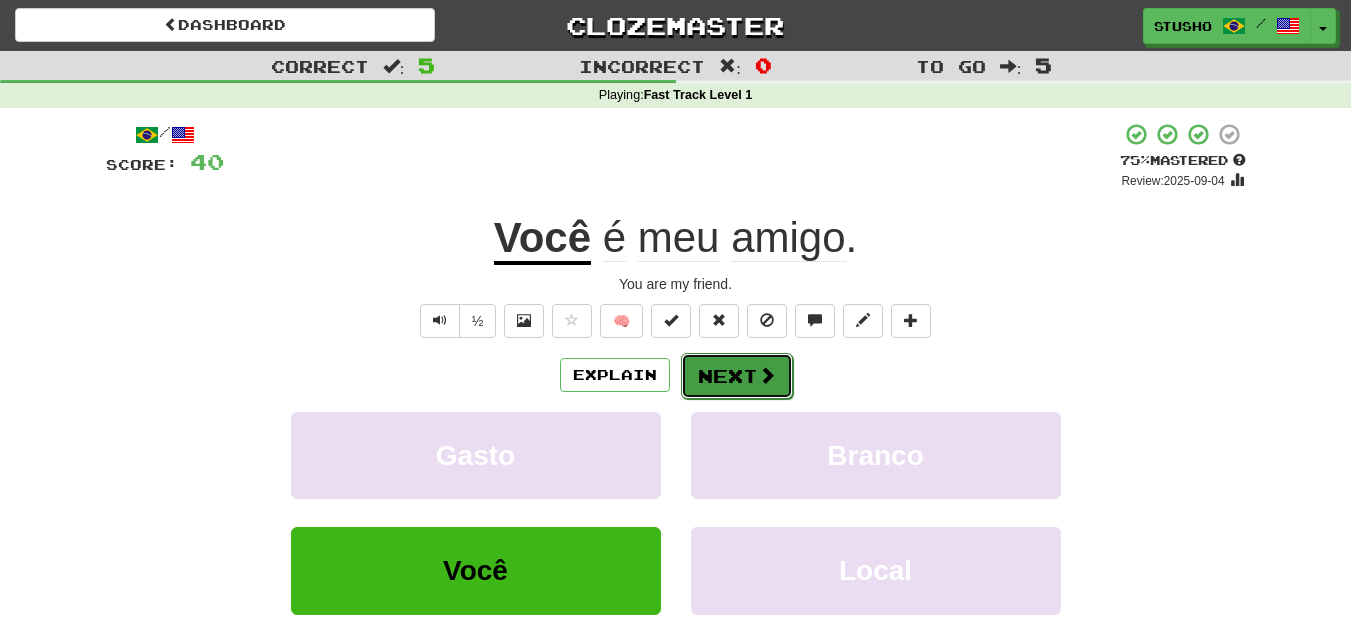 click on "Next" at bounding box center [737, 376] 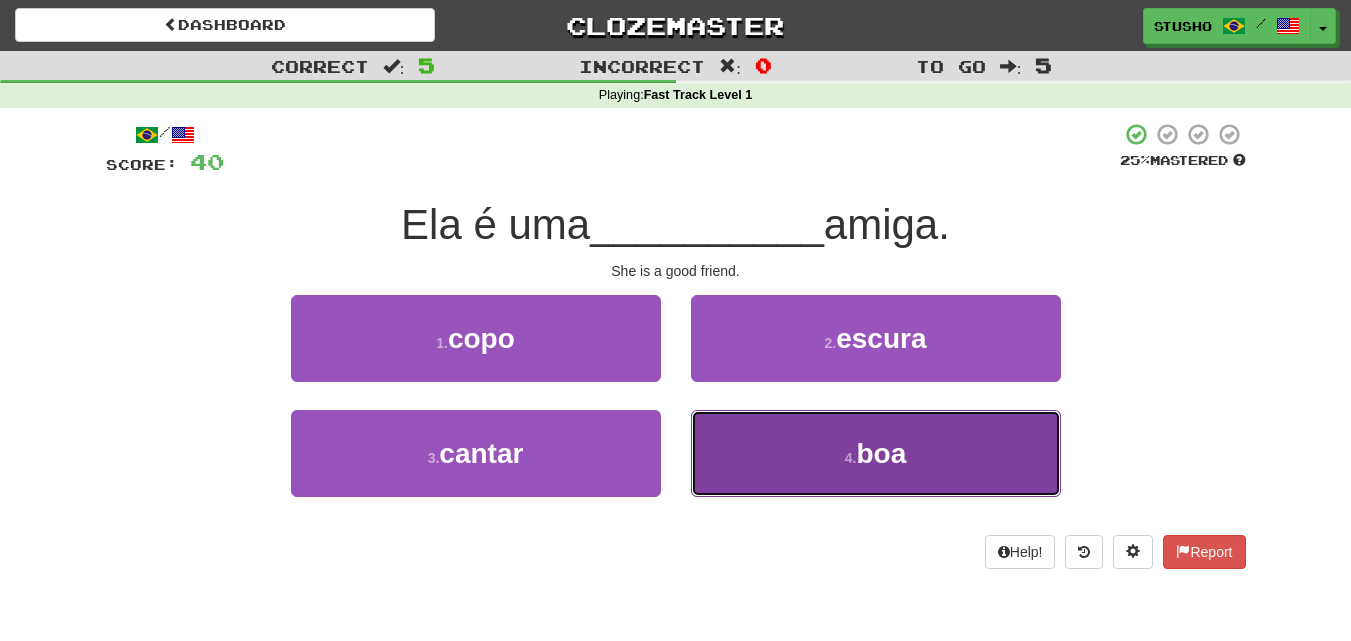 click on "4 .  boa" at bounding box center (876, 453) 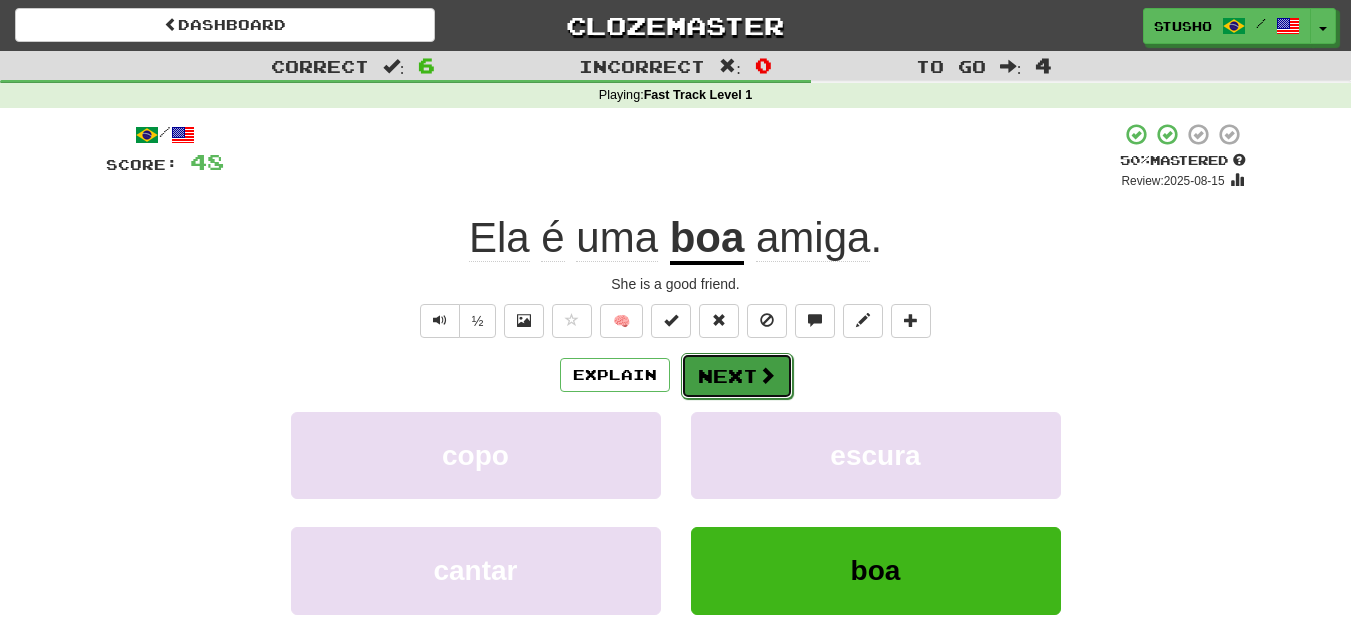 click on "Next" at bounding box center [737, 376] 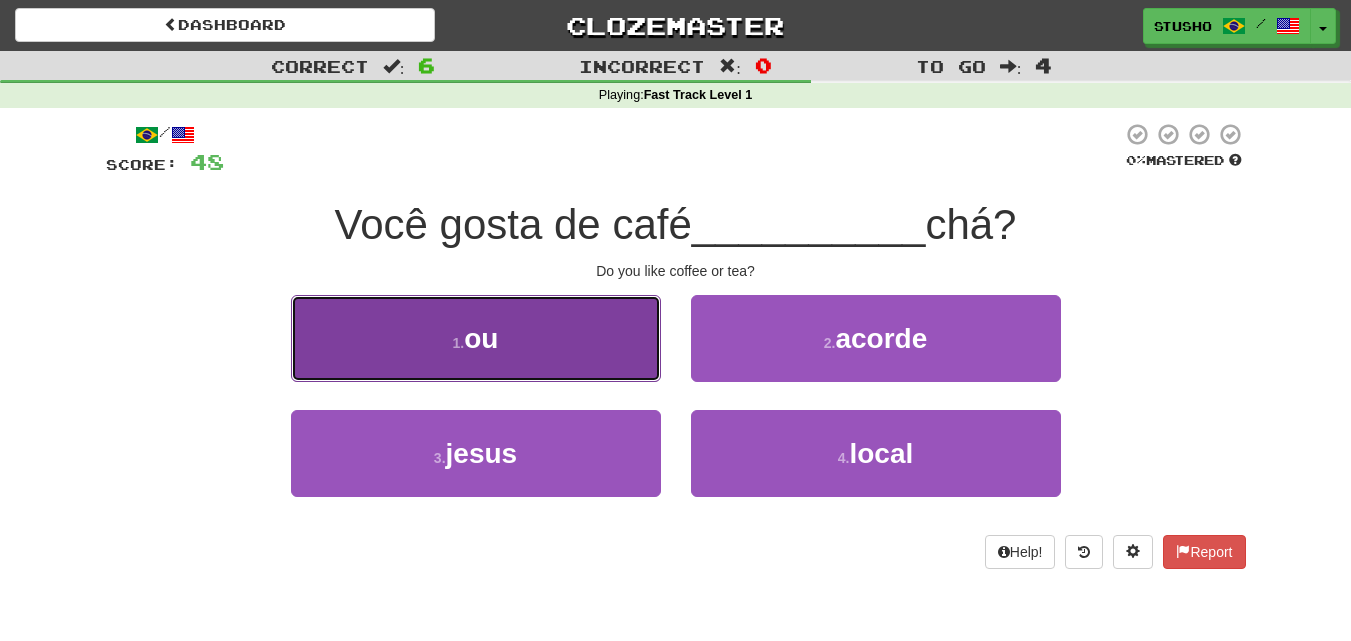 click on "1 .  ou" at bounding box center [476, 338] 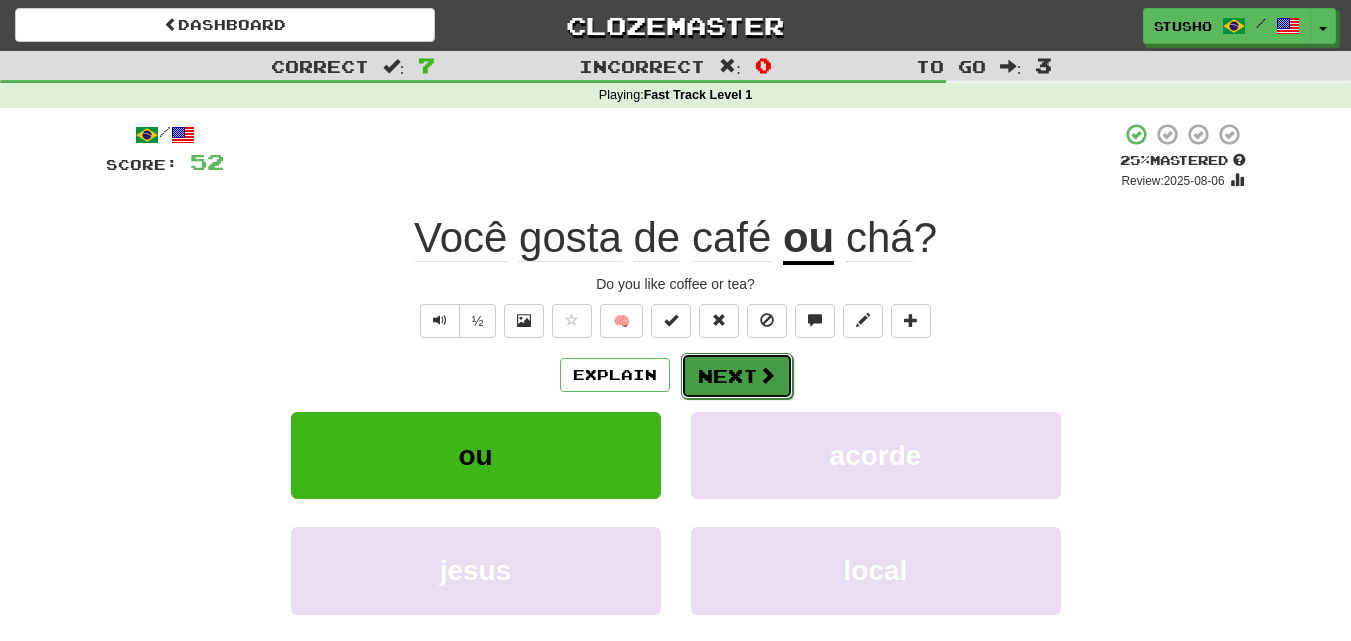 click on "Next" at bounding box center [737, 376] 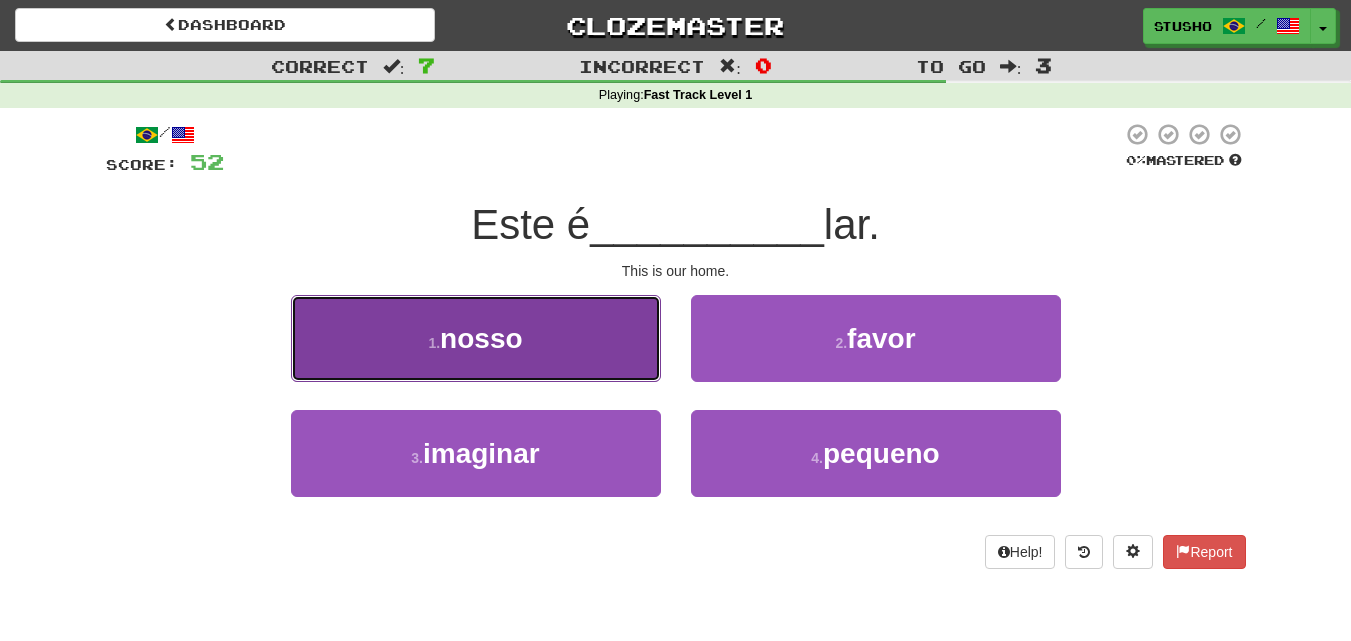 click on "1 .  nosso" at bounding box center (476, 338) 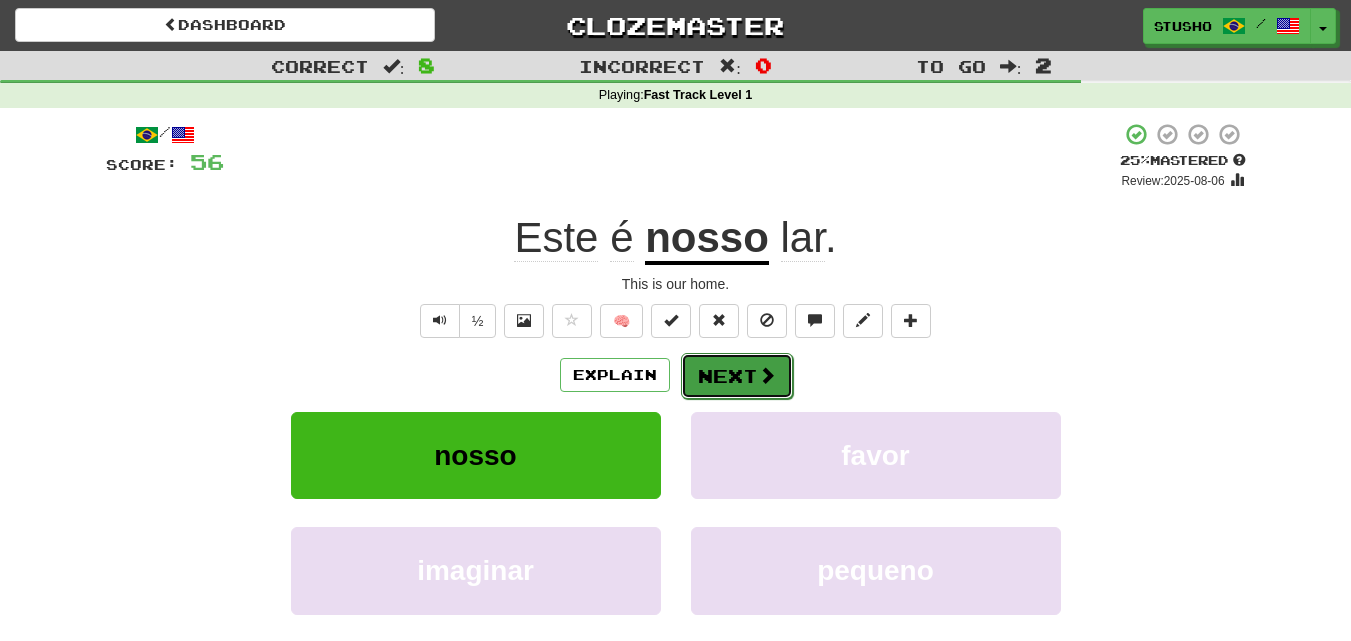 click on "Next" at bounding box center [737, 376] 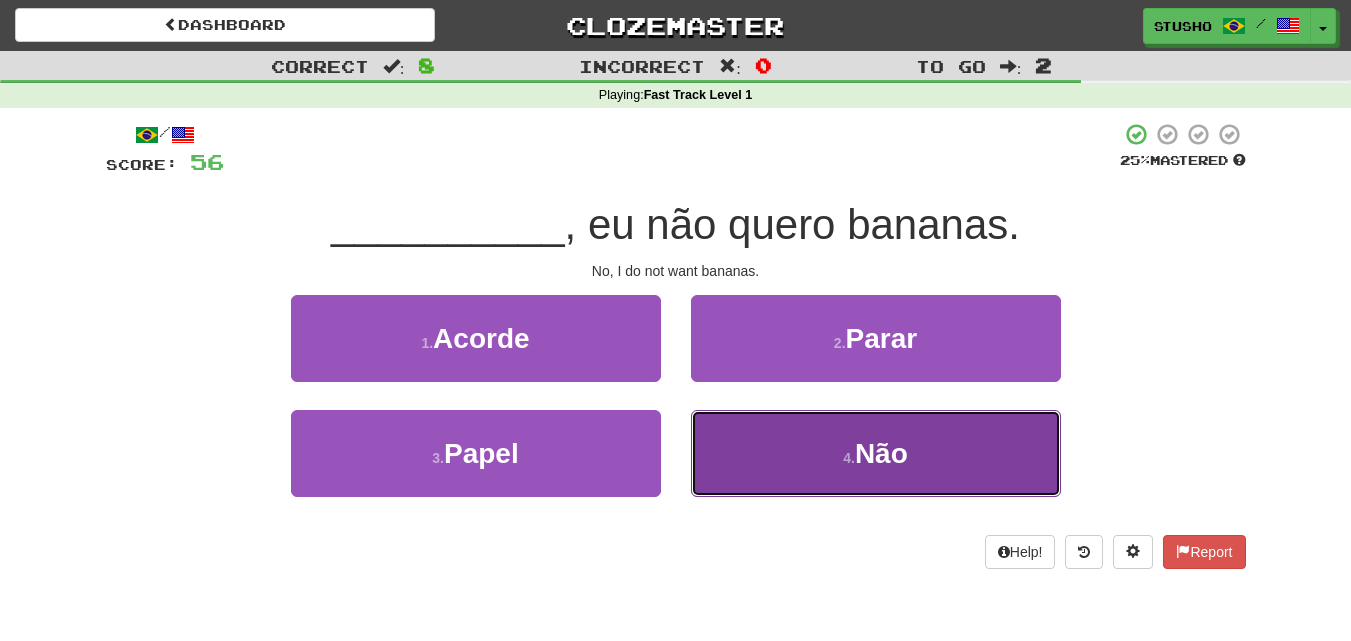 click on "4 .  Não" at bounding box center (876, 453) 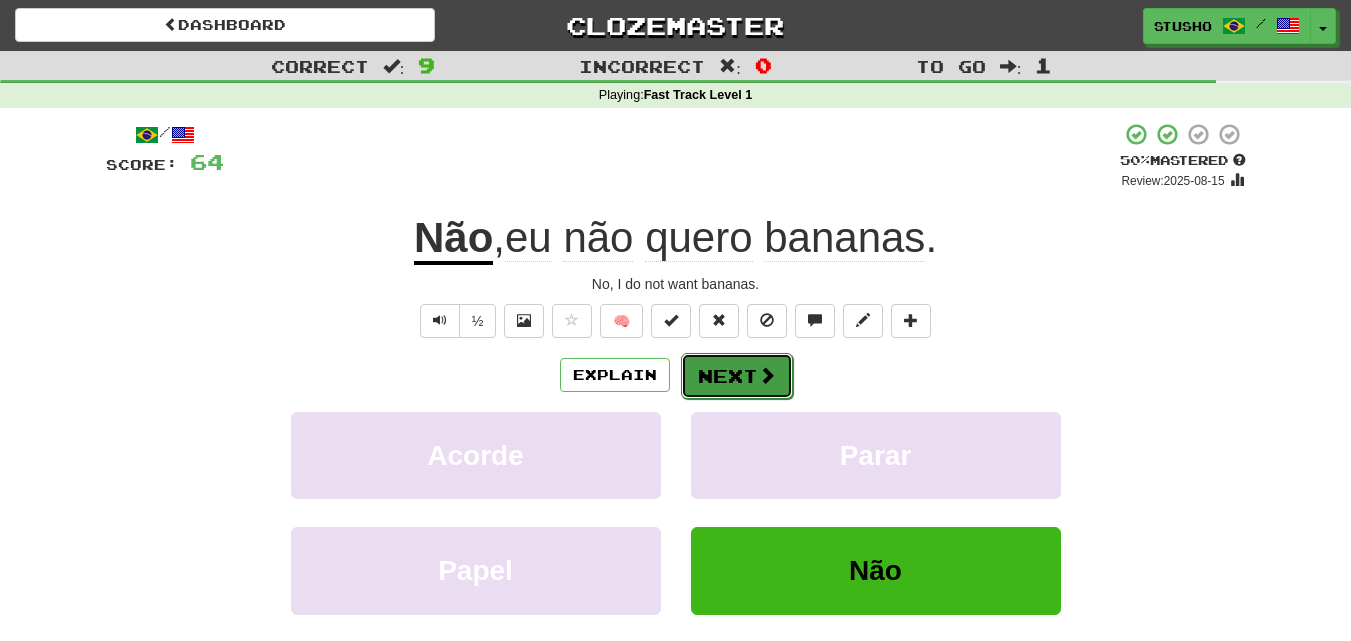 click on "Next" at bounding box center [737, 376] 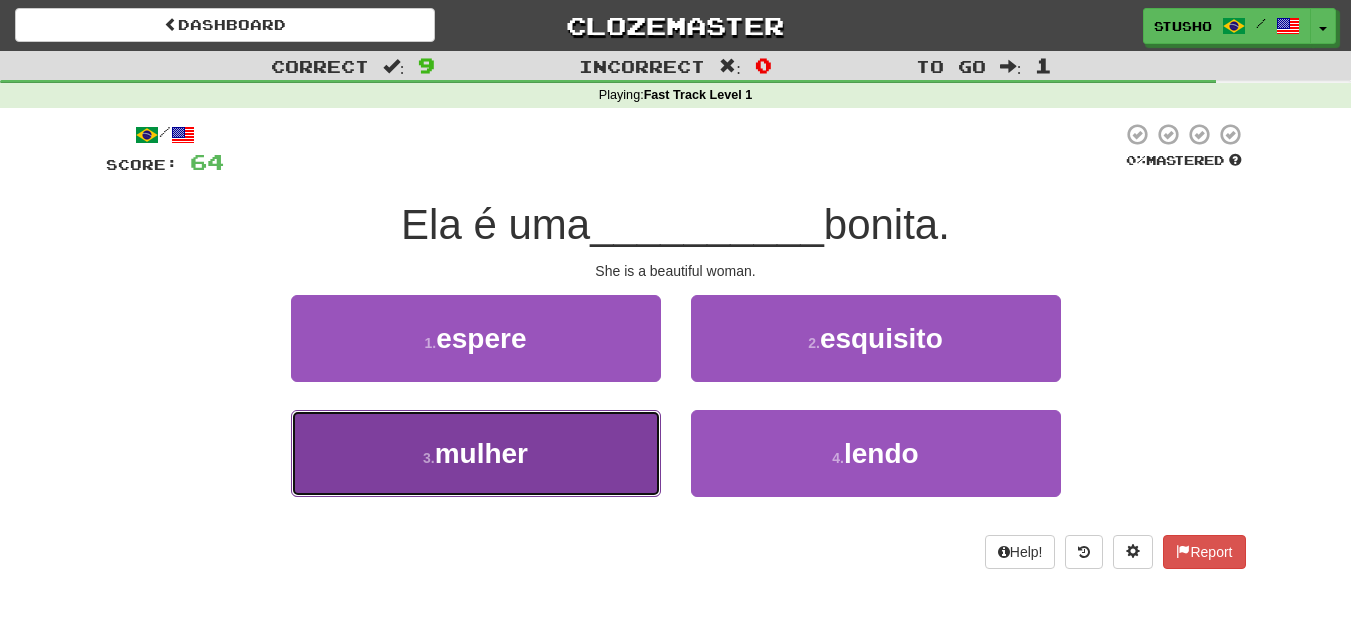 click on "3 .  mulher" at bounding box center [476, 453] 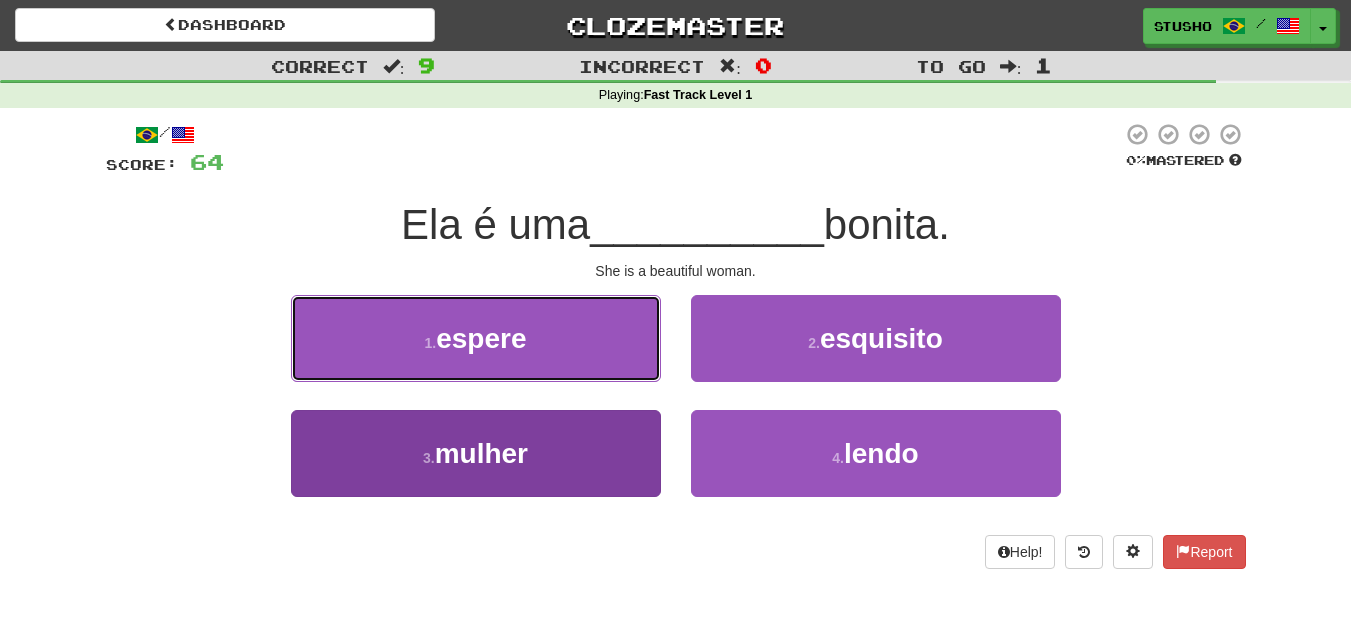 click on "1 .  espere" at bounding box center (476, 338) 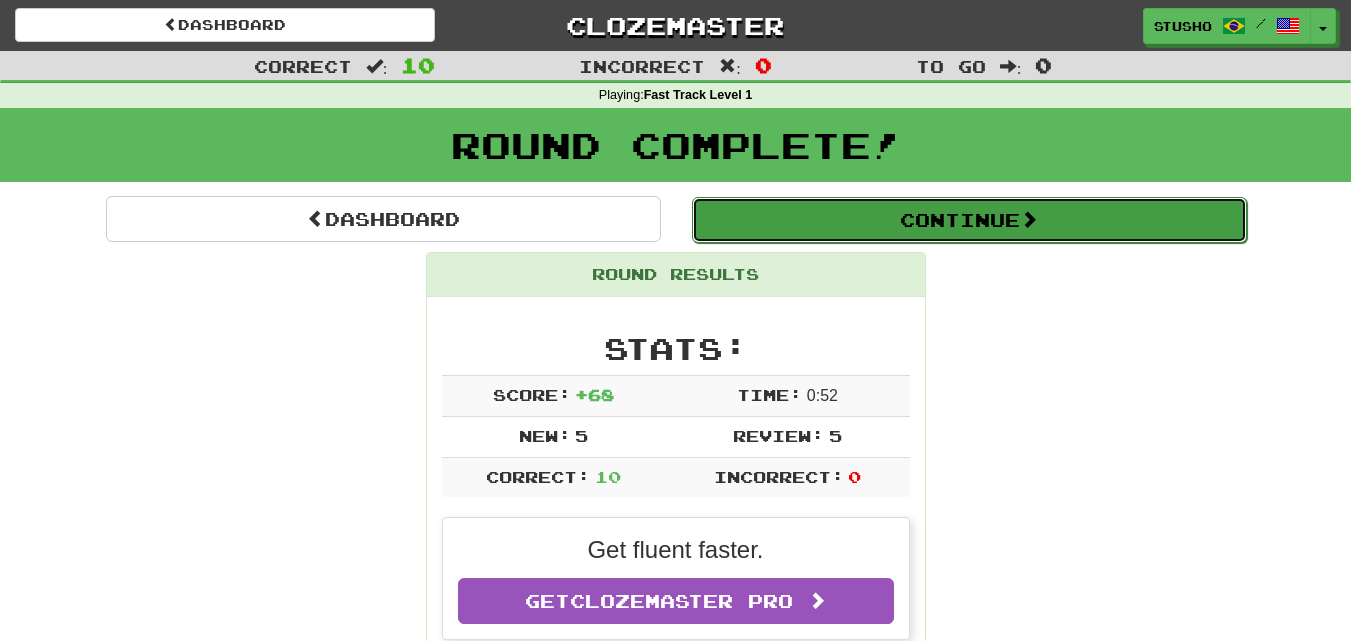 click on "Continue" at bounding box center (969, 220) 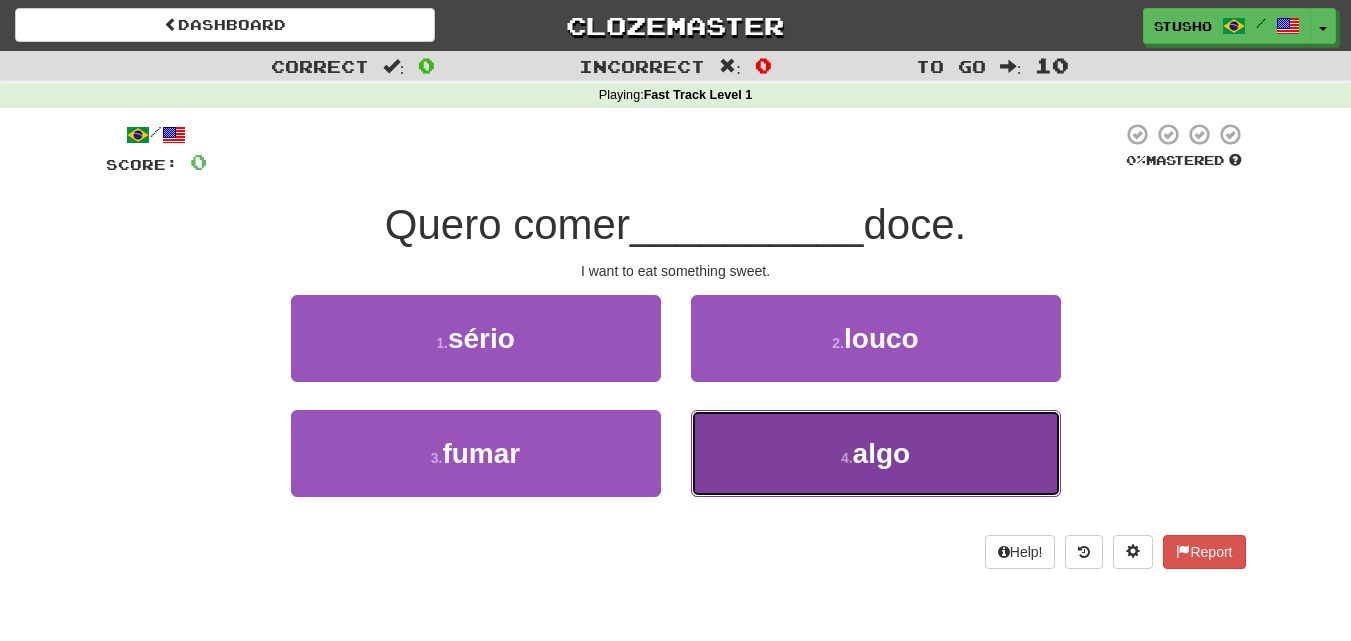 click on "algo" at bounding box center [882, 453] 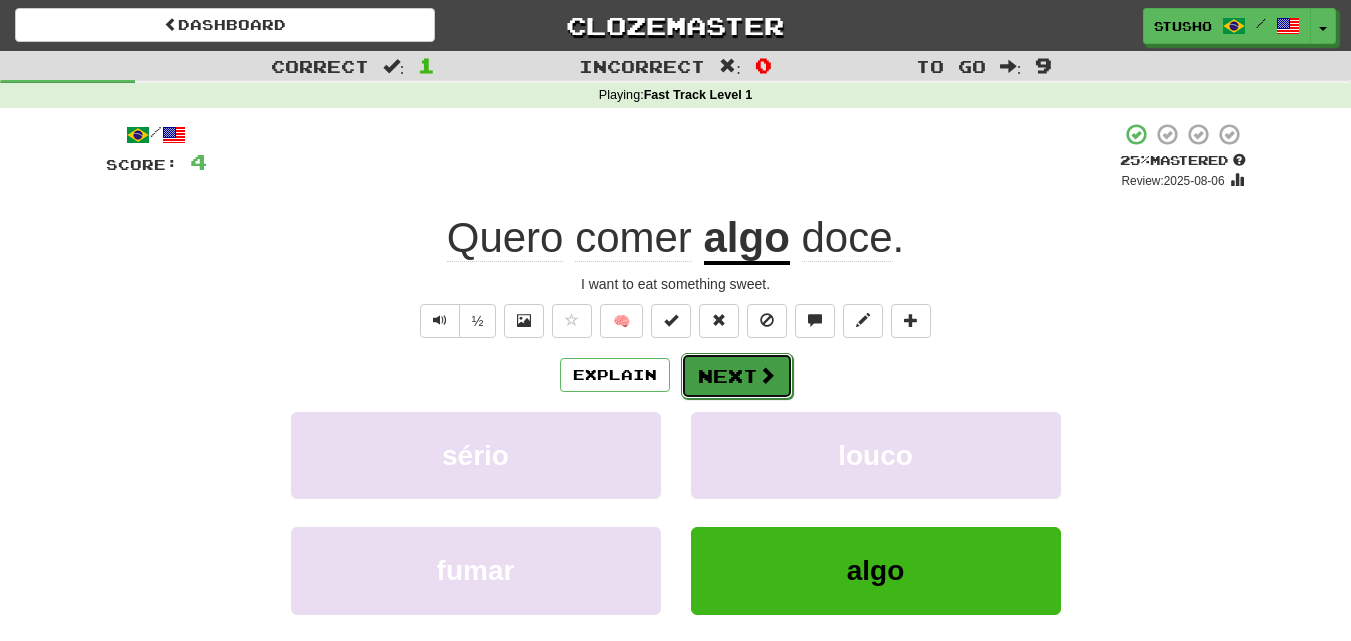 click on "Next" at bounding box center (737, 376) 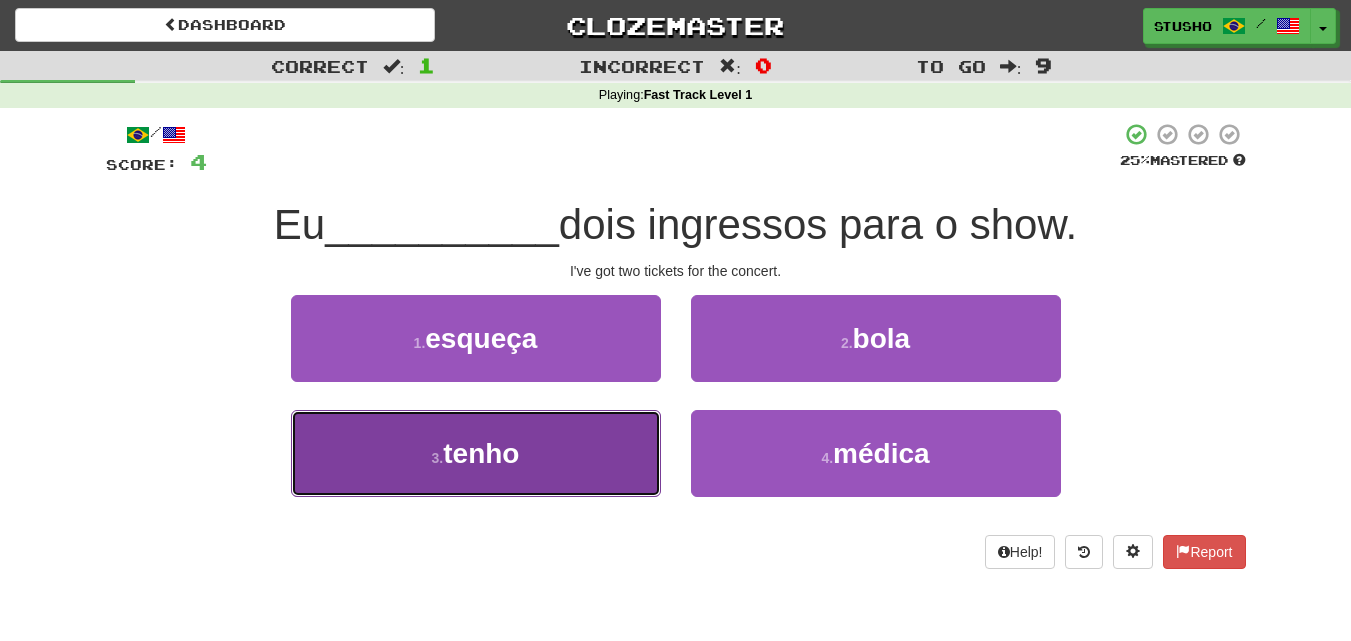 click on "3 .  tenho" at bounding box center (476, 453) 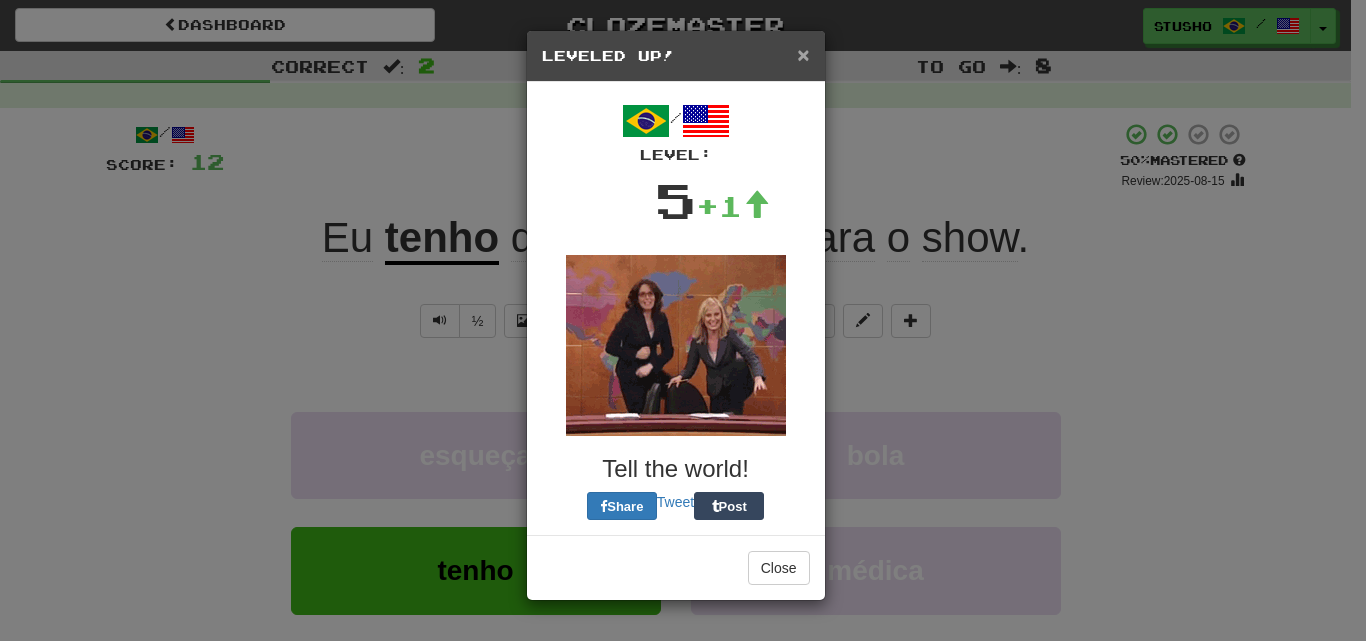 click on "×" at bounding box center [803, 54] 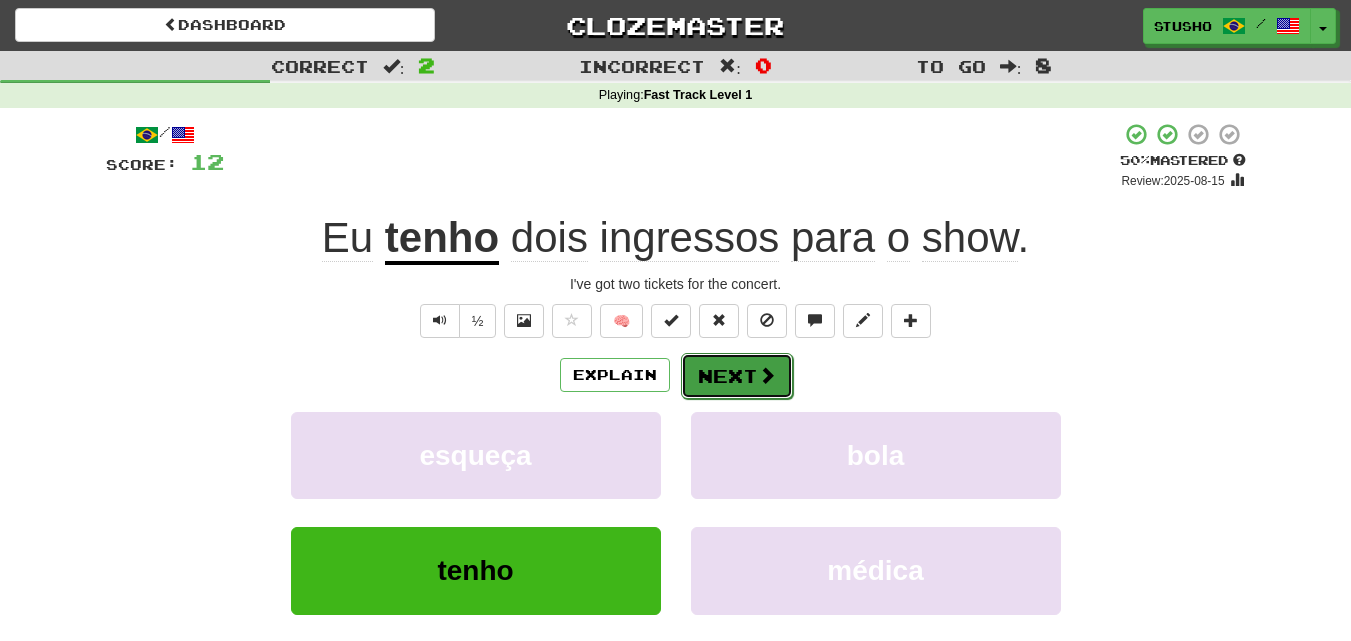 click on "Next" at bounding box center [737, 376] 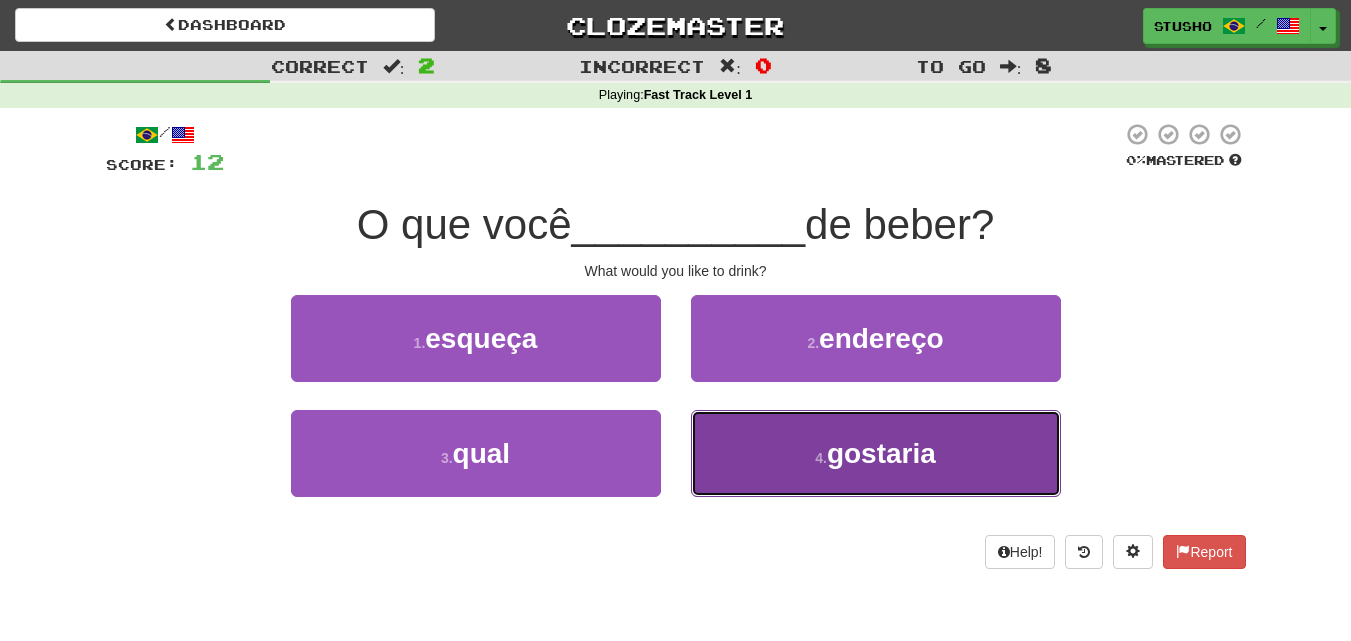 click on "gostaria" at bounding box center (881, 453) 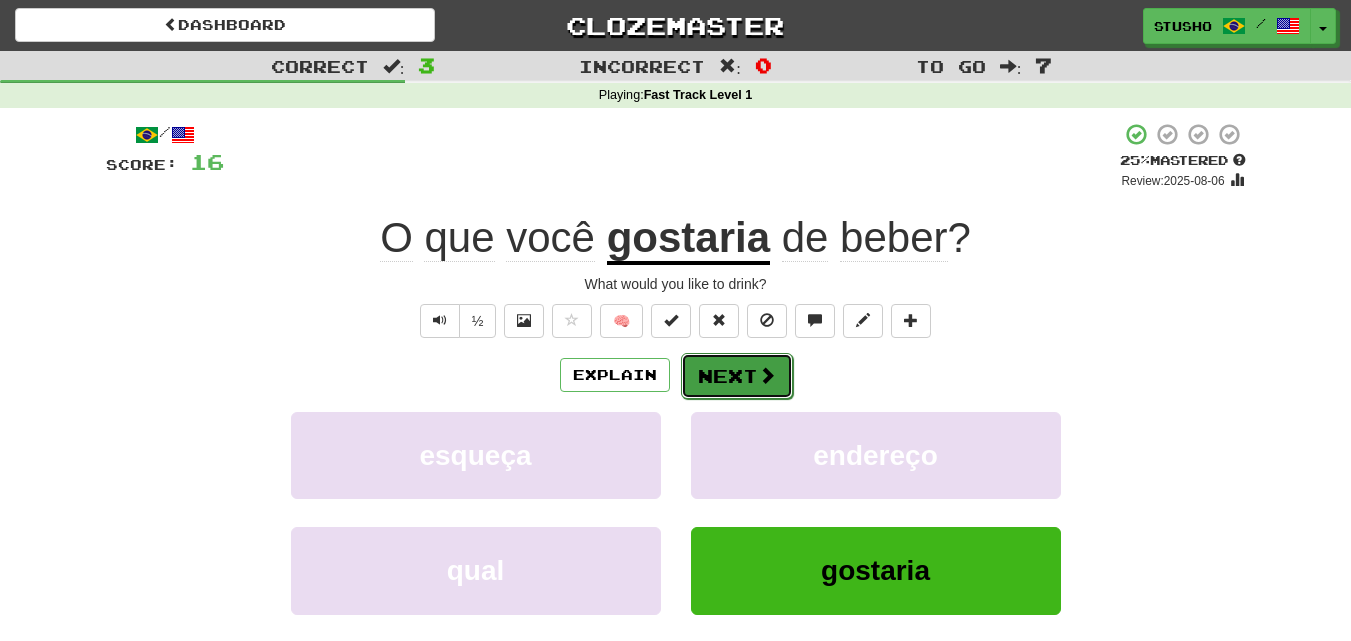 click on "Next" at bounding box center [737, 376] 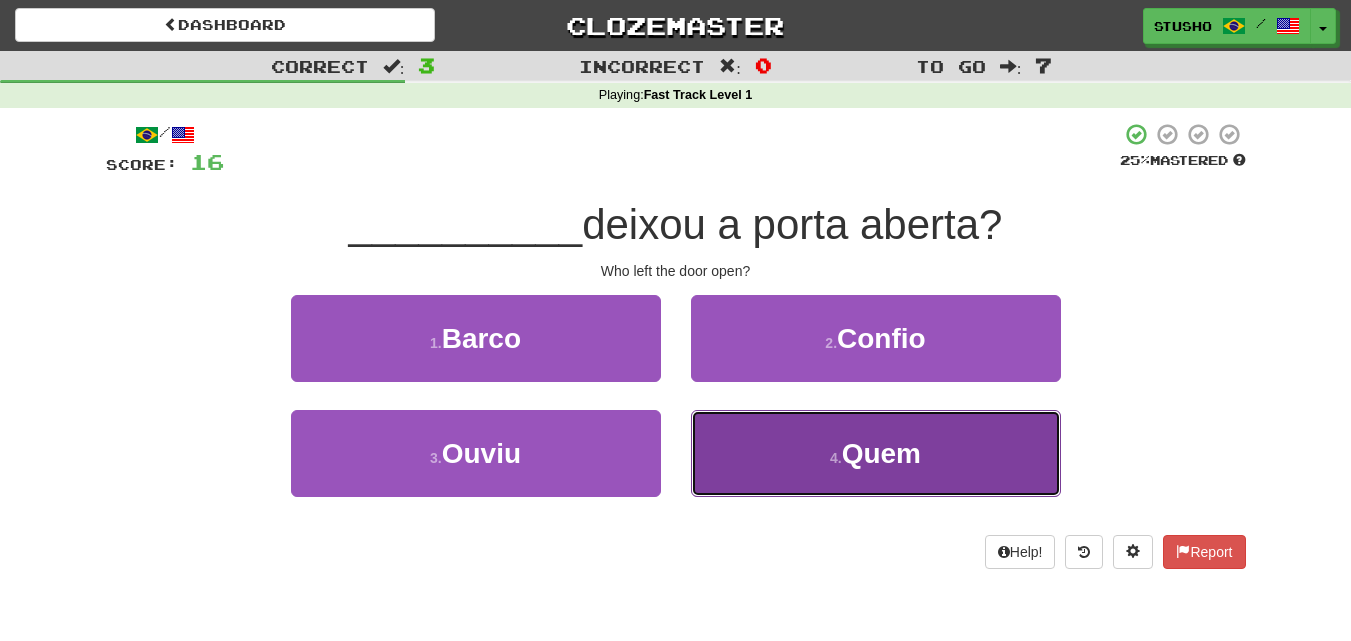 click on "4 ." at bounding box center (836, 458) 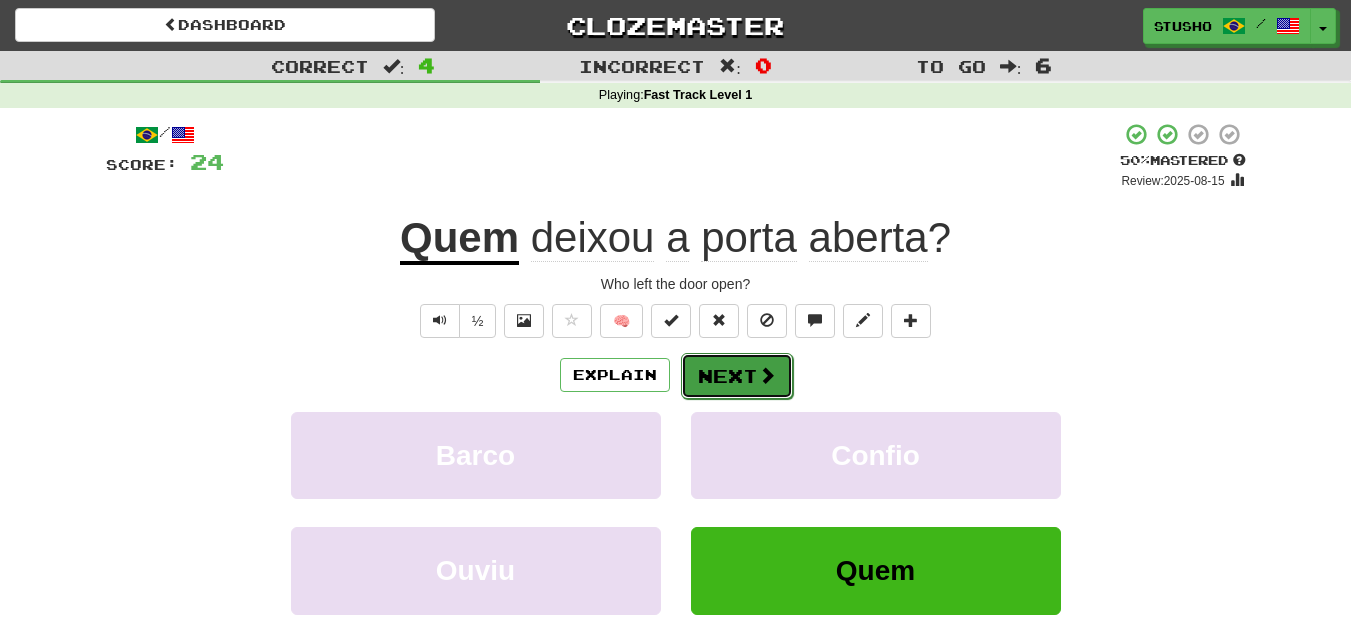 click on "Next" at bounding box center [737, 376] 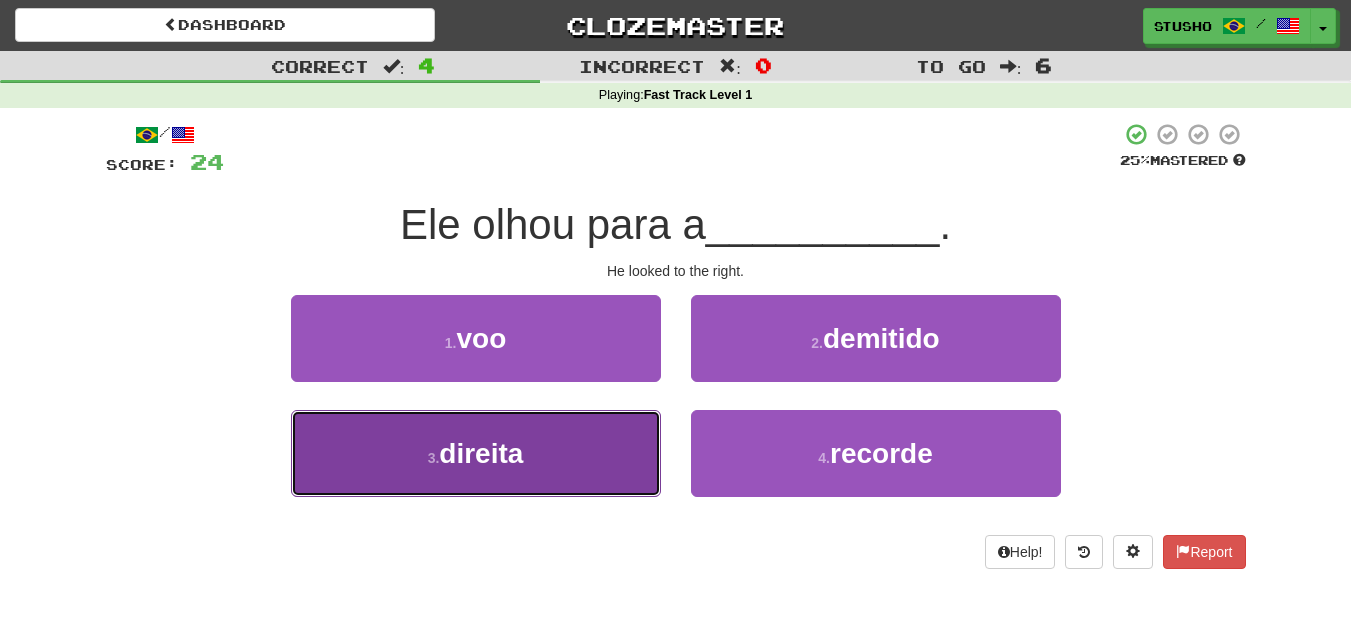 click on "3 .  direita" at bounding box center [476, 453] 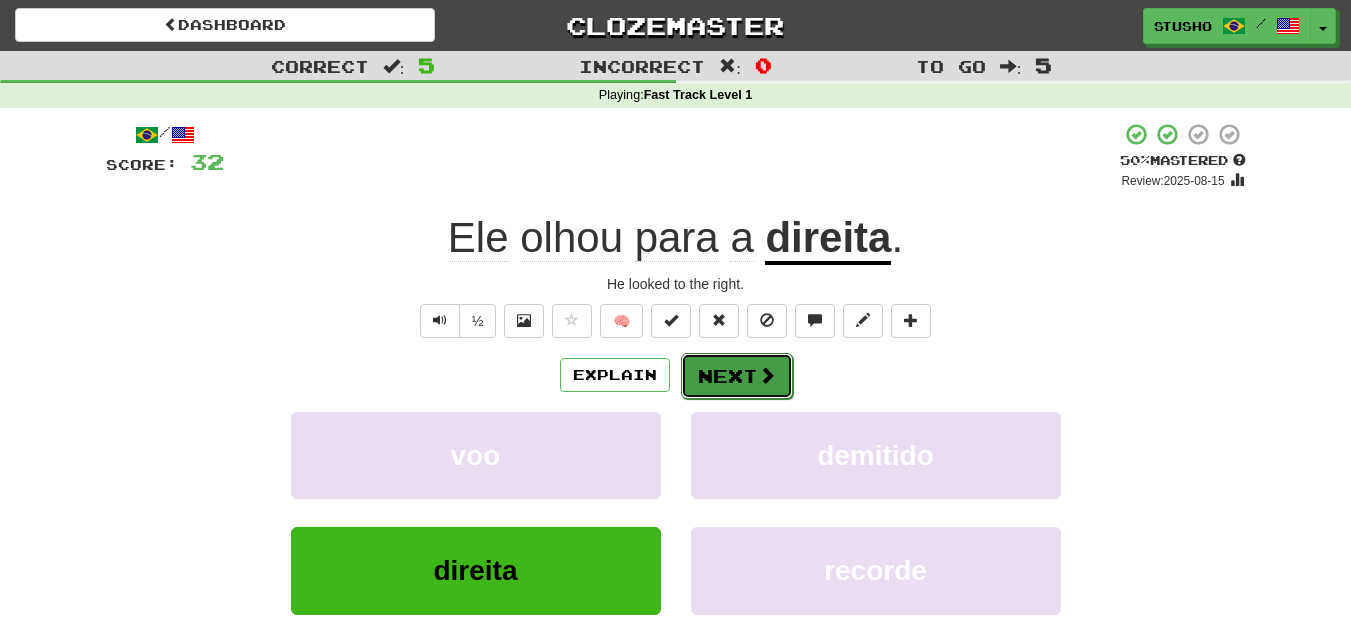 click on "Next" at bounding box center (737, 376) 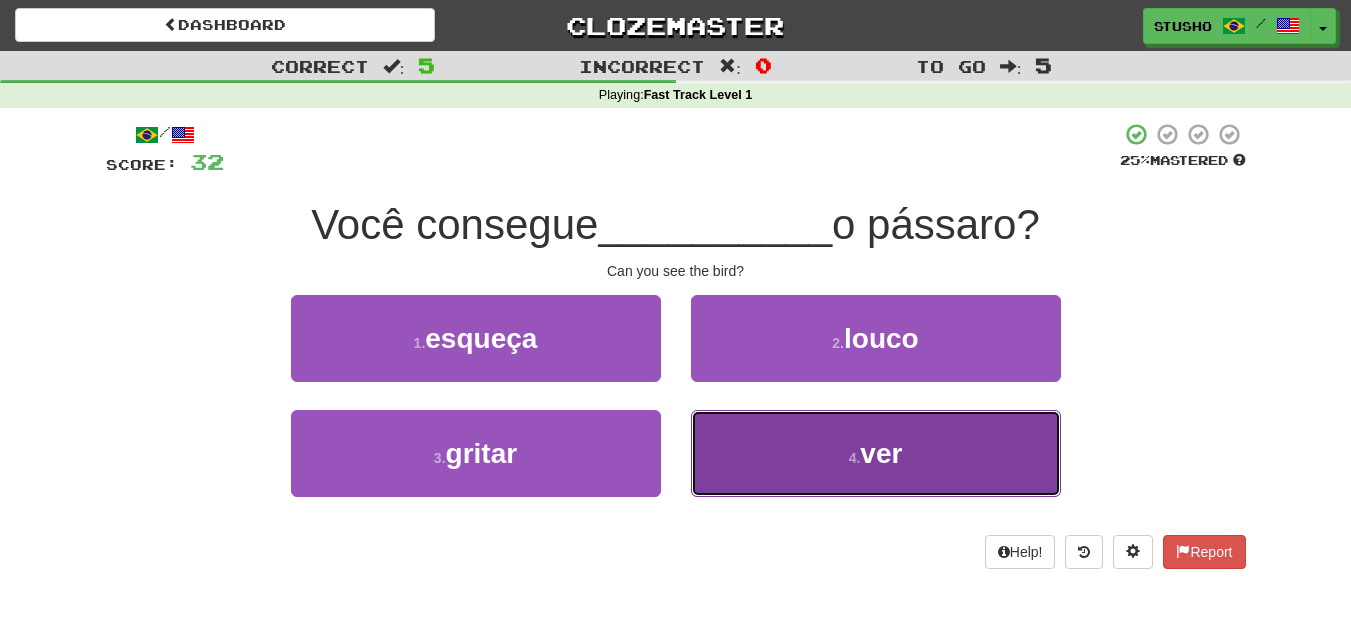 click on "ver" at bounding box center [881, 453] 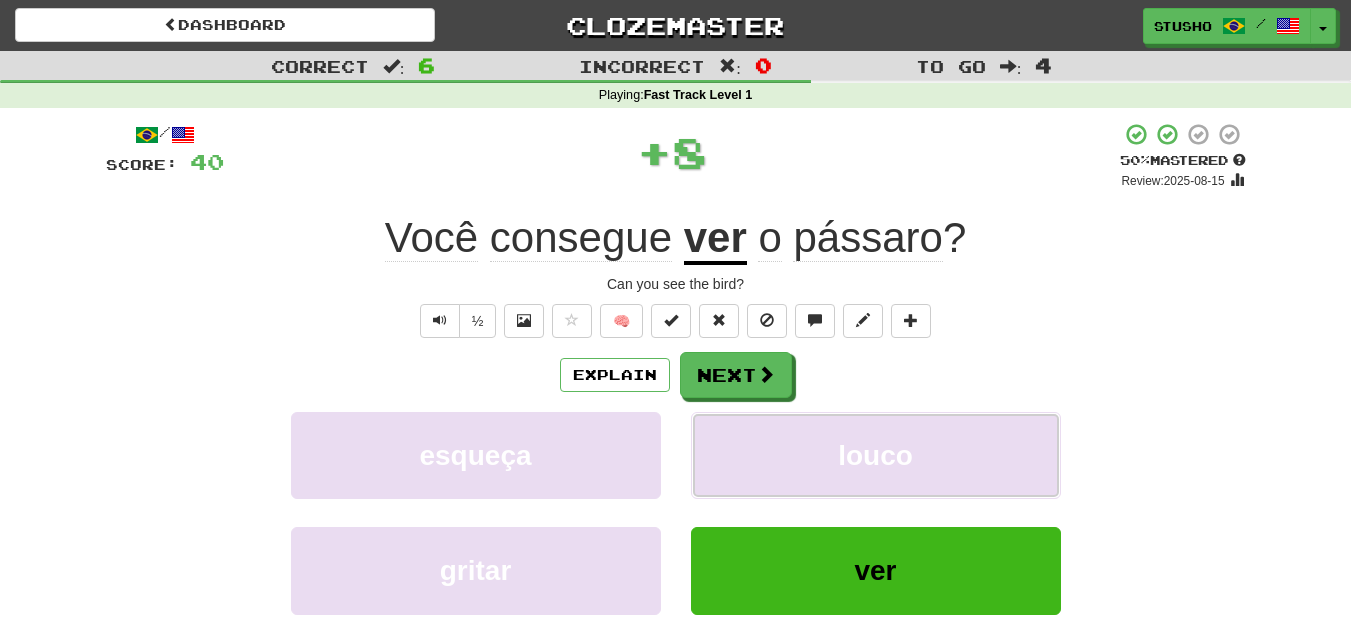 click on "louco" at bounding box center (875, 455) 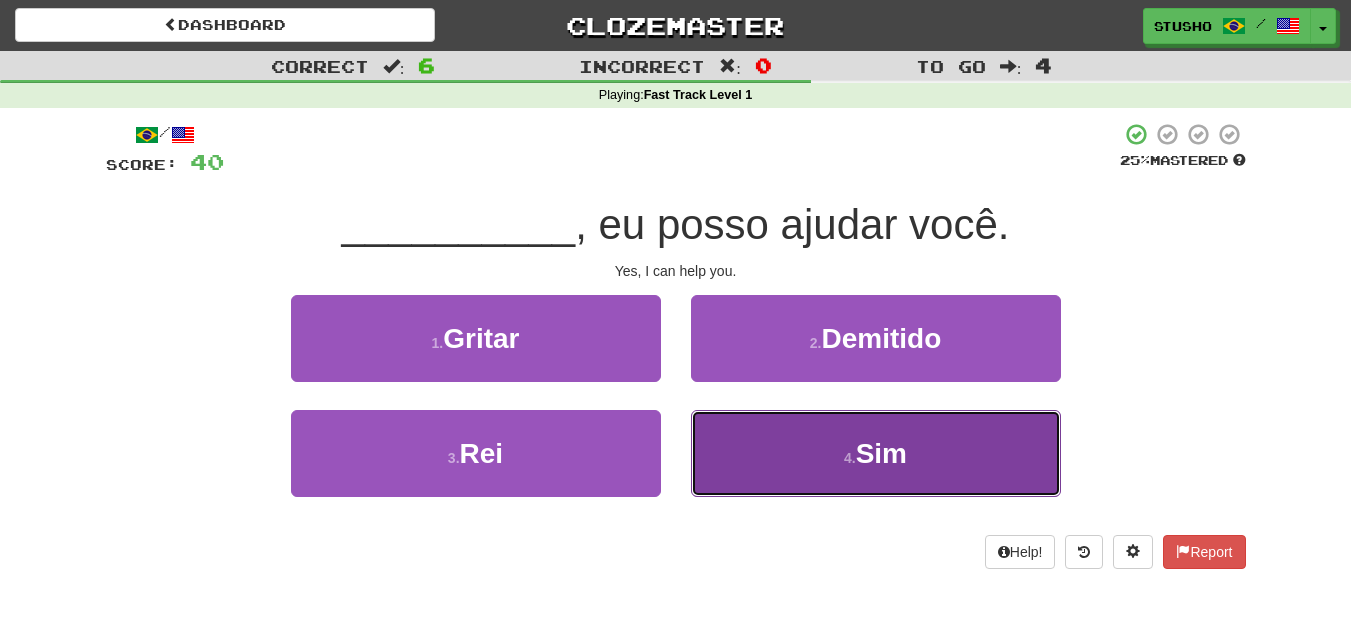 click on "Sim" at bounding box center [881, 453] 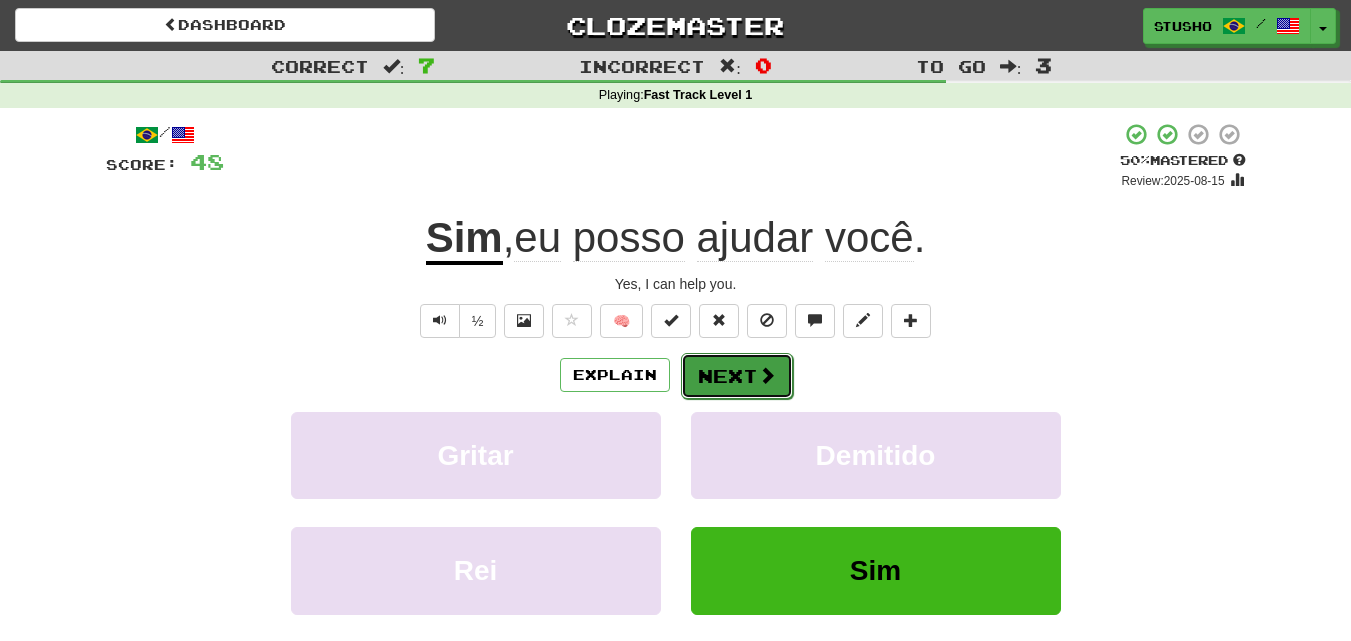 click on "Next" at bounding box center (737, 376) 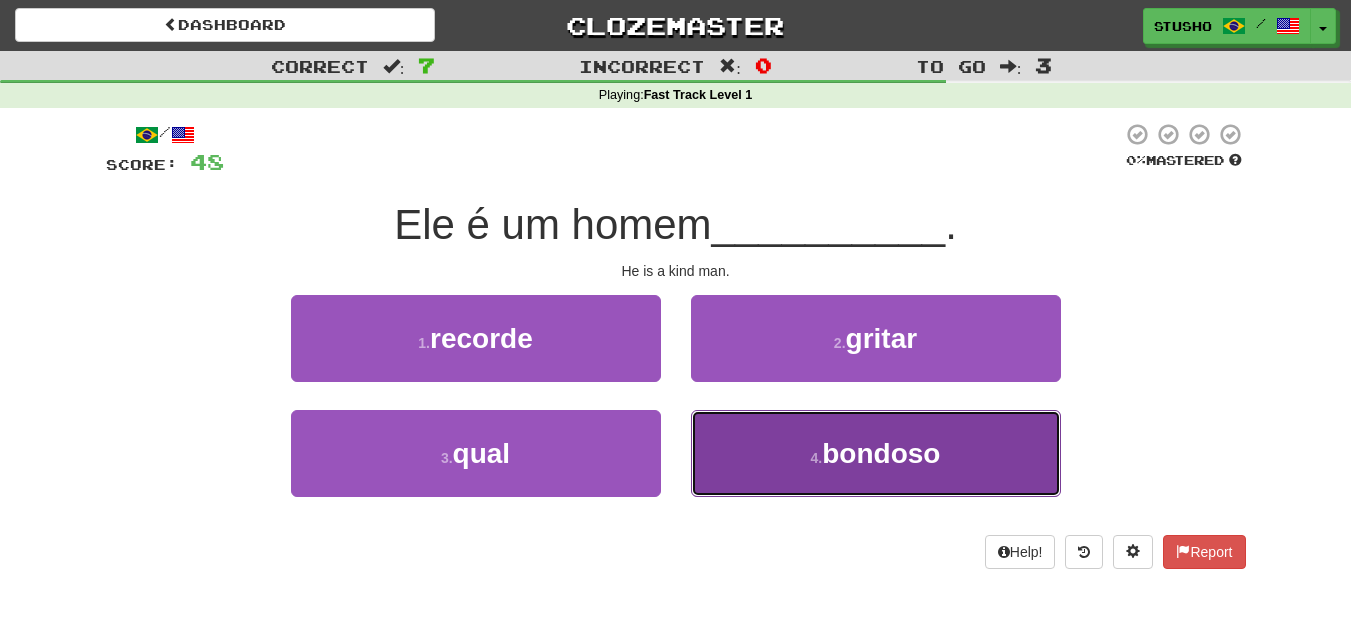 click on "bondoso" at bounding box center (881, 453) 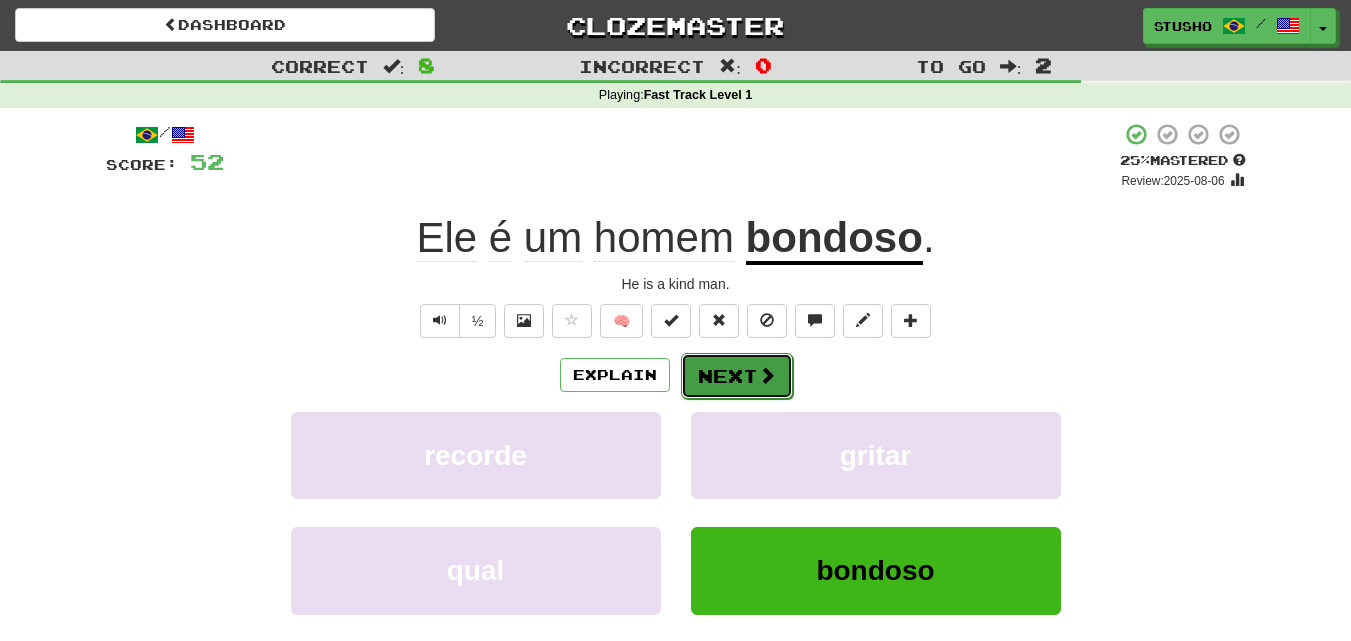 click on "Next" at bounding box center [737, 376] 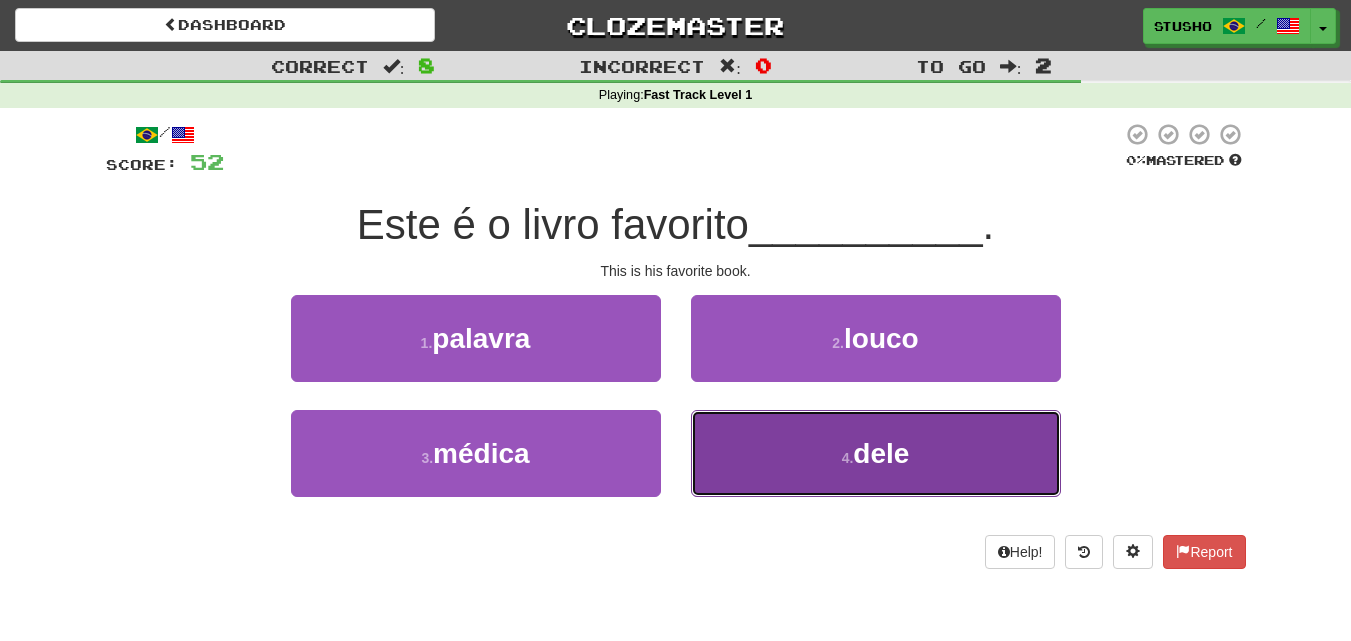 click on "dele" at bounding box center (881, 453) 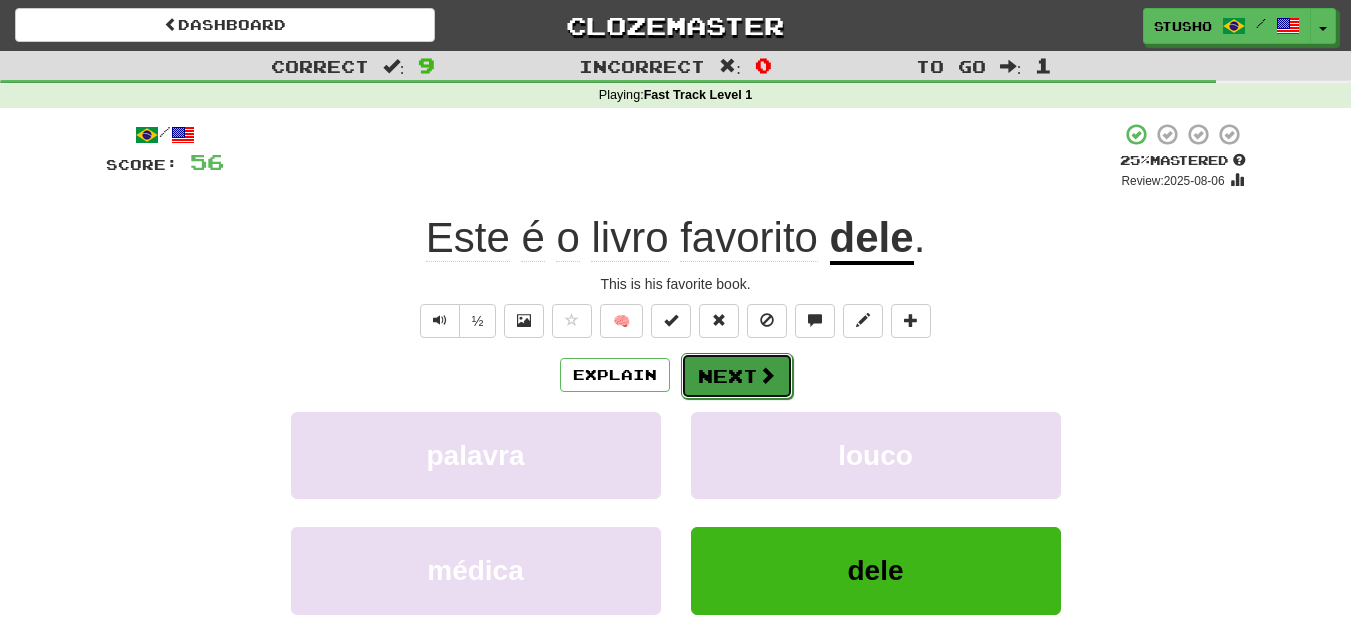 click on "Next" at bounding box center [737, 376] 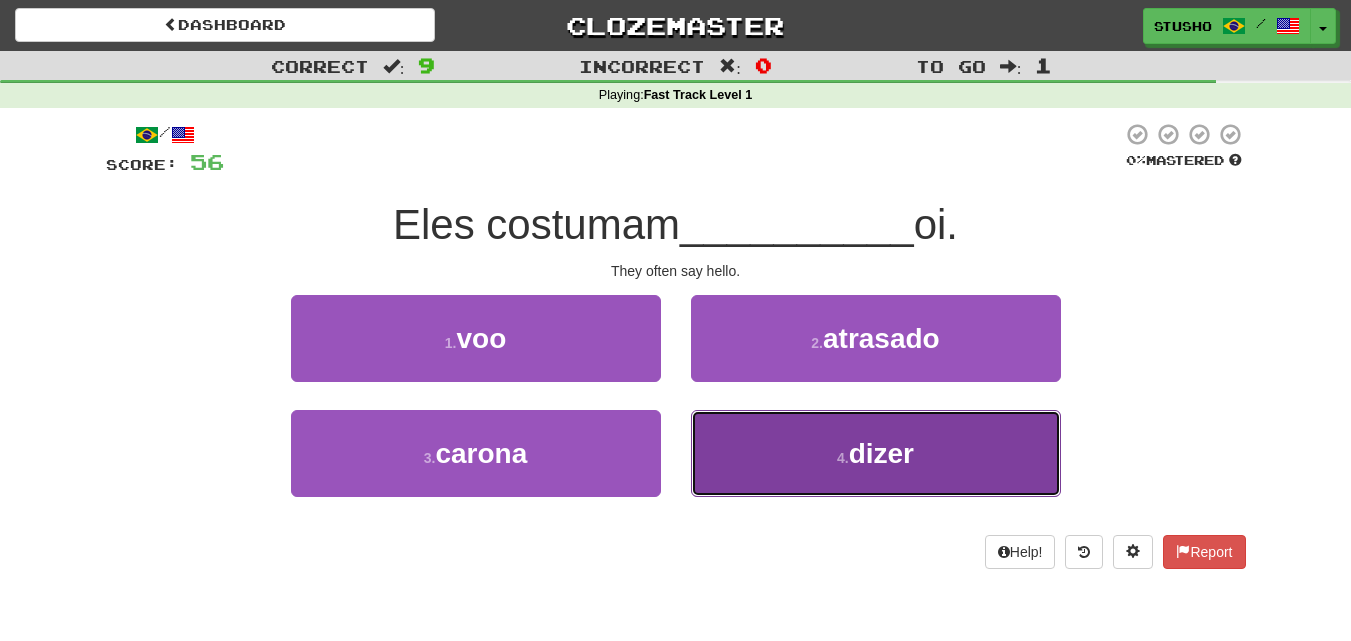 click on "dizer" at bounding box center (881, 453) 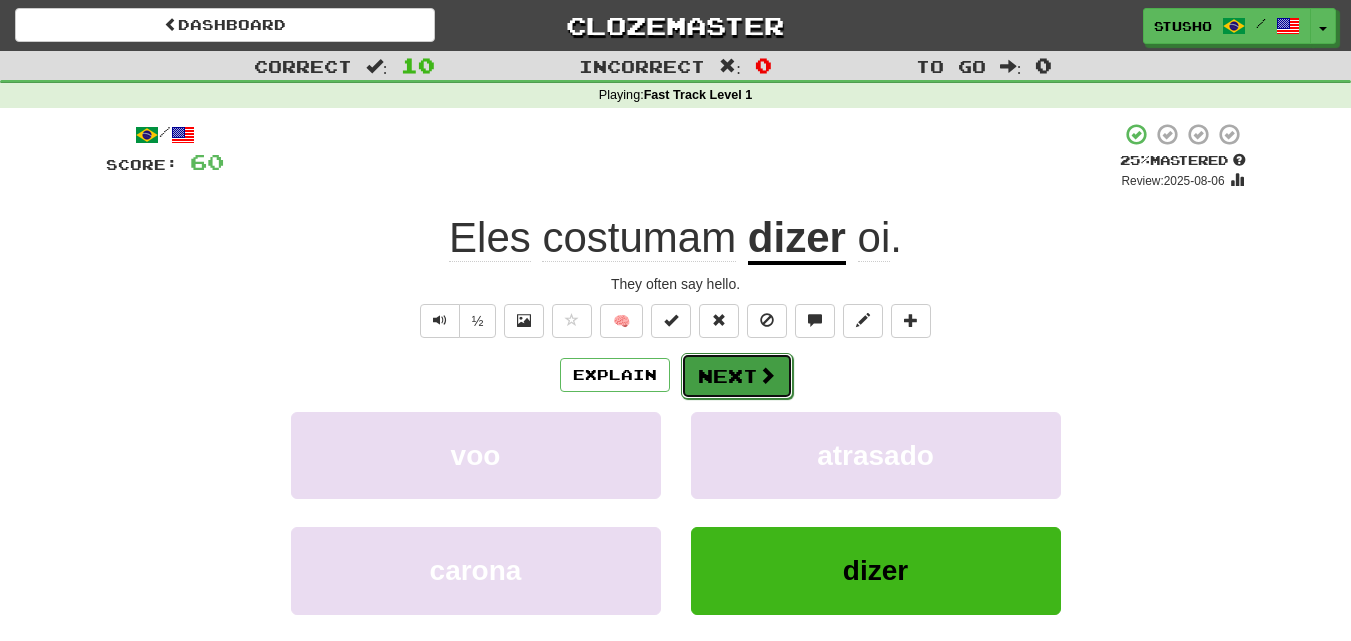 click on "Next" at bounding box center (737, 376) 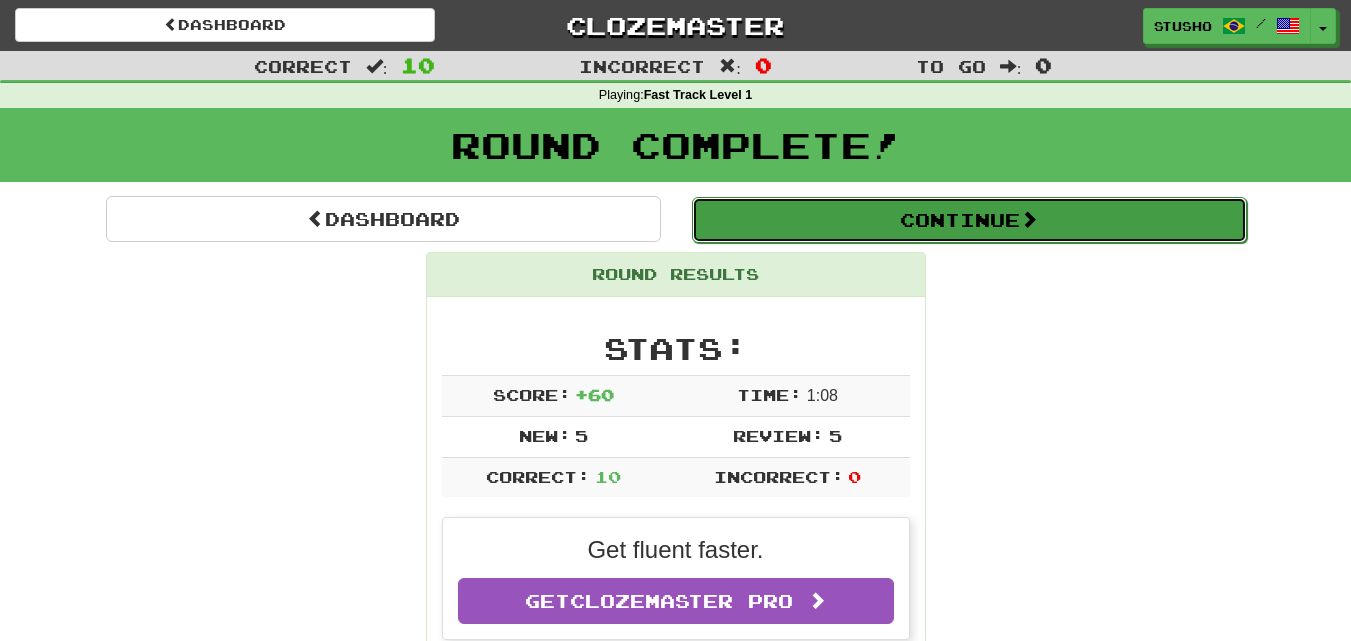 click on "Continue" at bounding box center (969, 220) 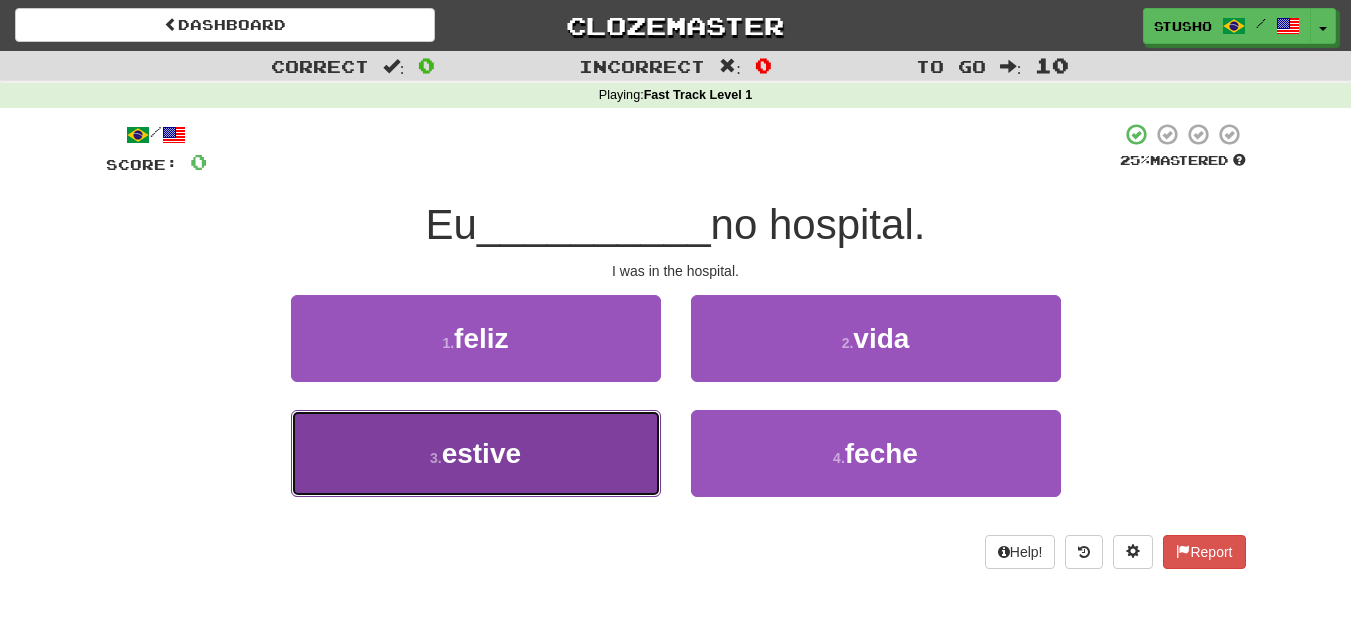 click on "3 .  estive" at bounding box center (476, 453) 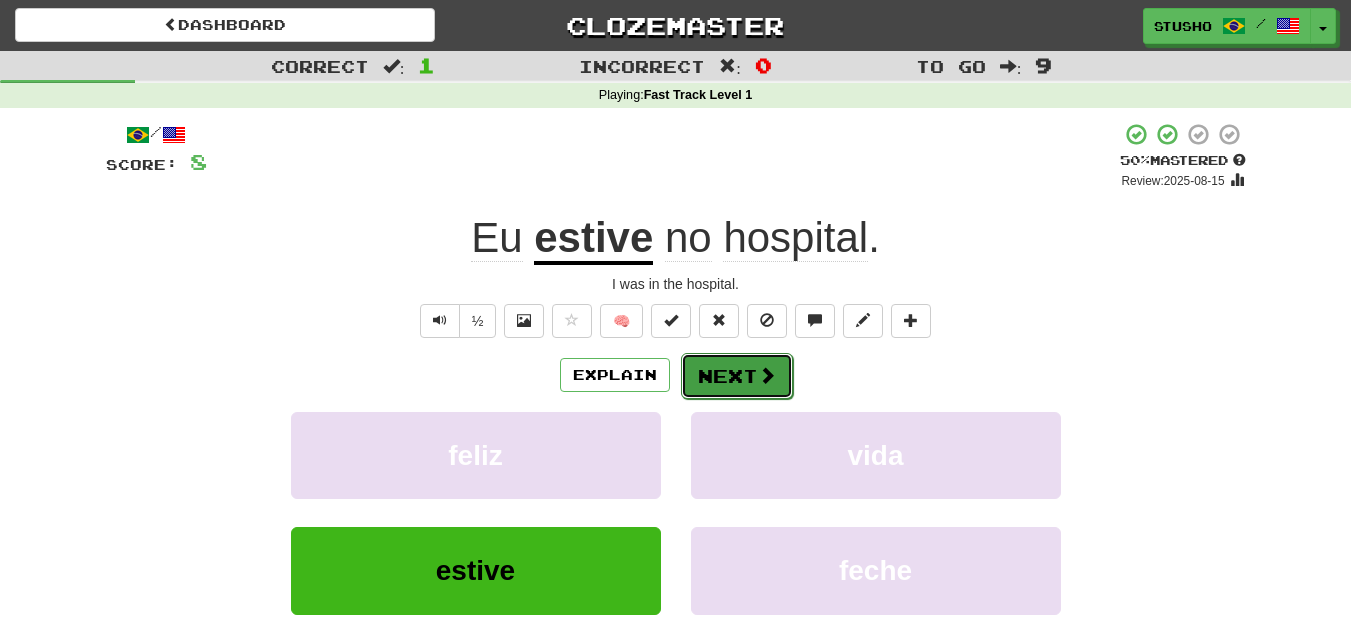 click on "Next" at bounding box center (737, 376) 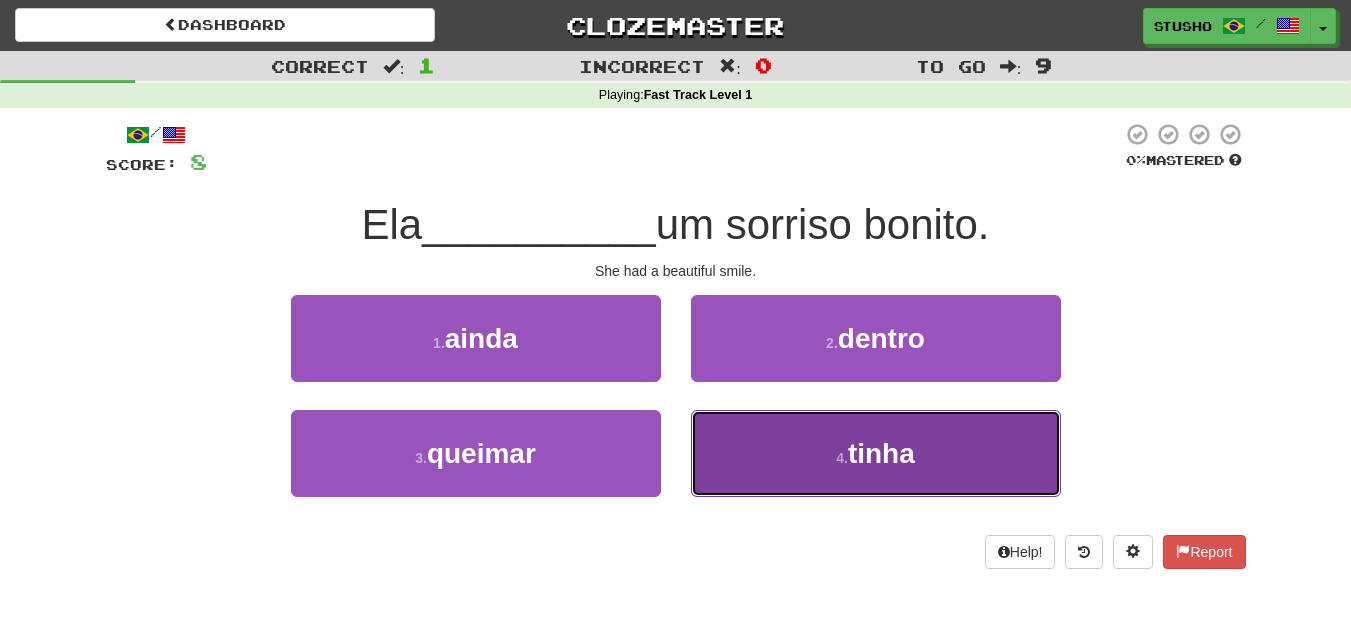 click on "tinha" at bounding box center [881, 453] 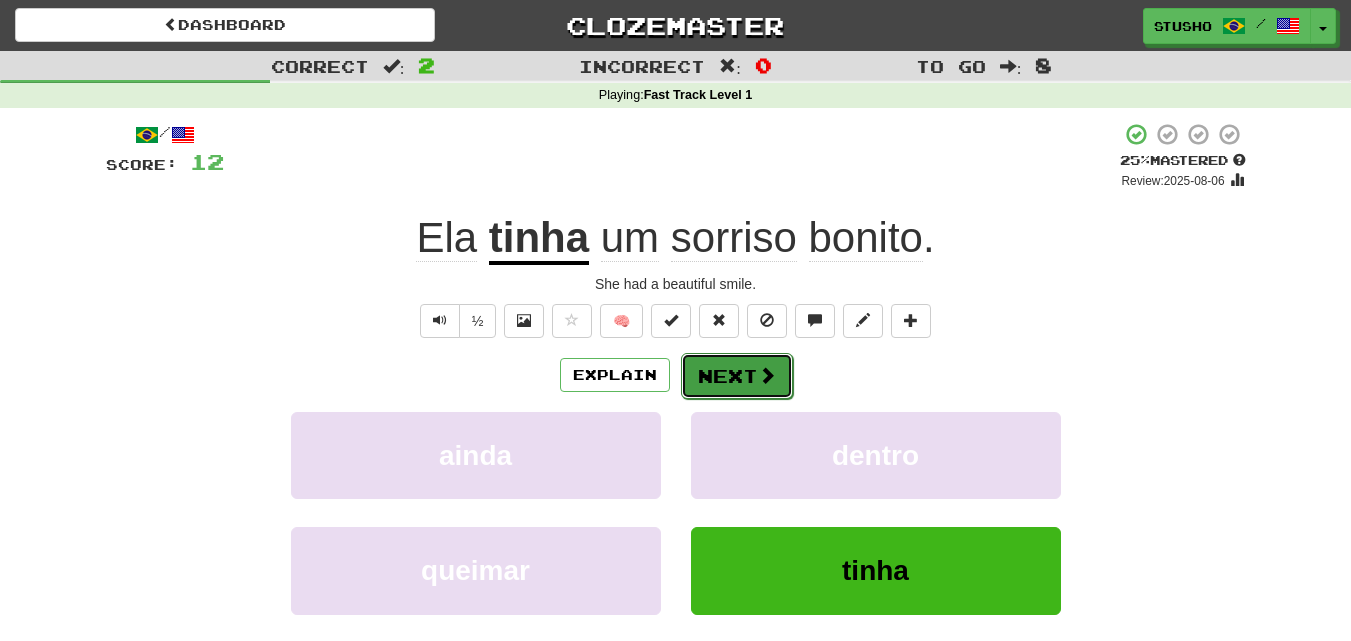 click on "Next" at bounding box center (737, 376) 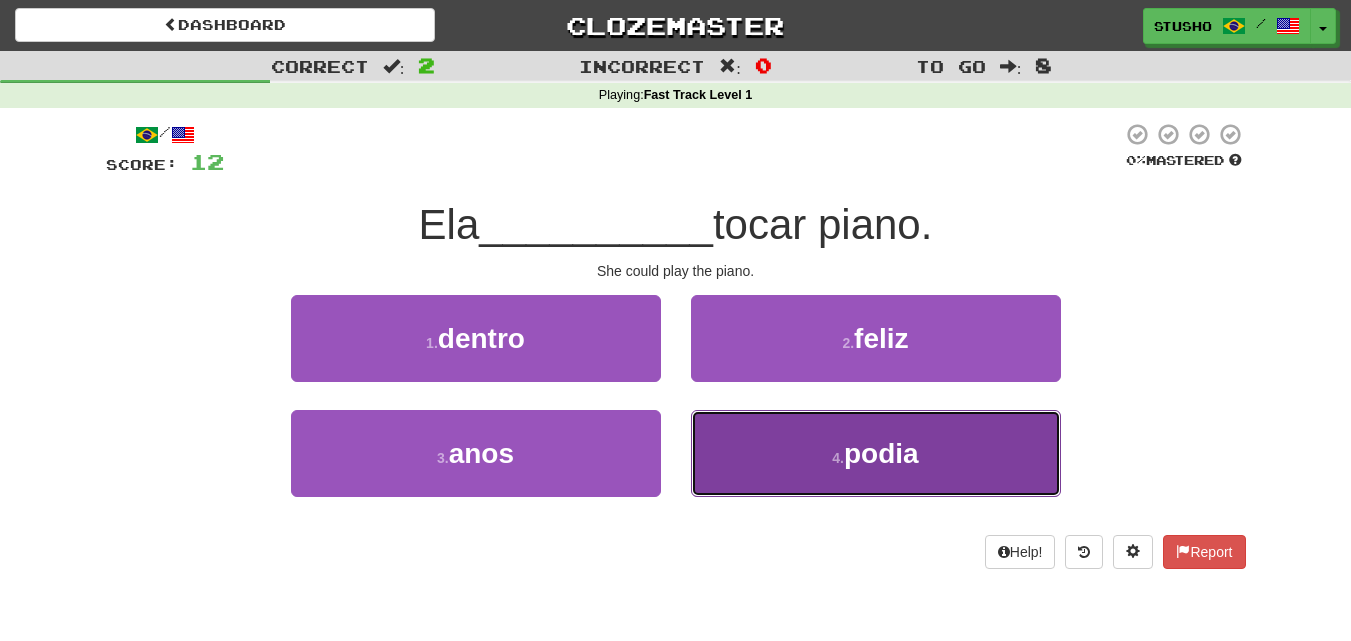 click on "podia" at bounding box center (881, 453) 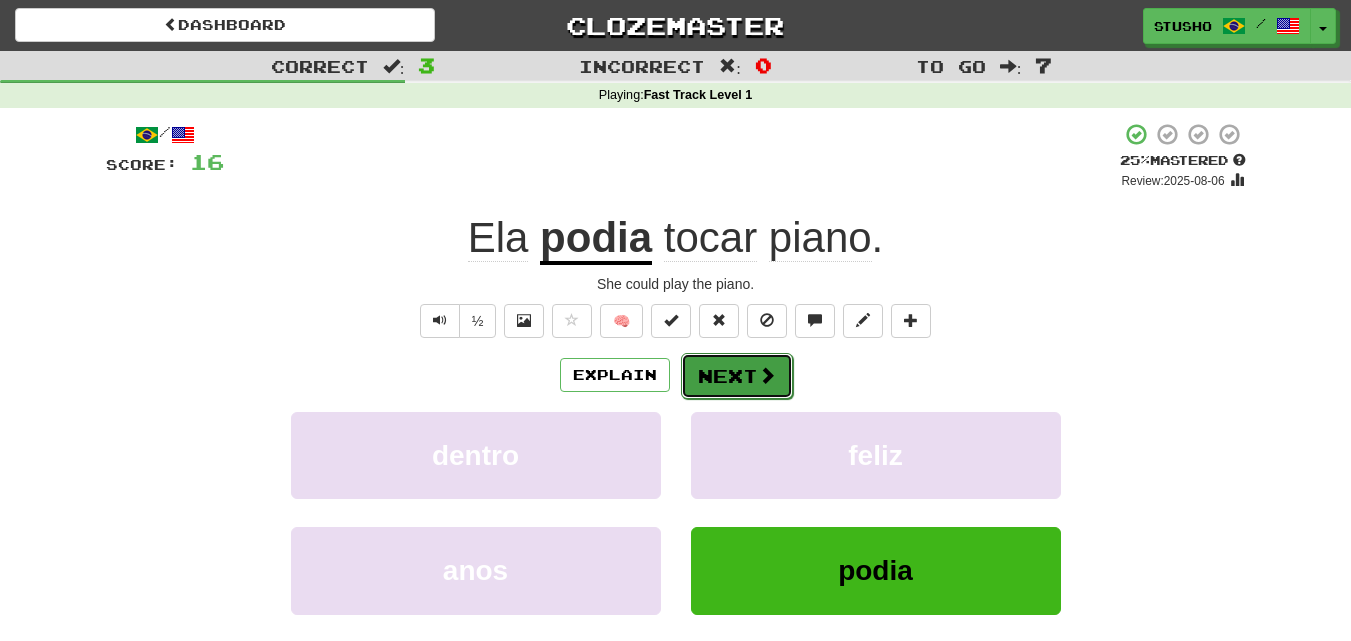 click on "Next" at bounding box center [737, 376] 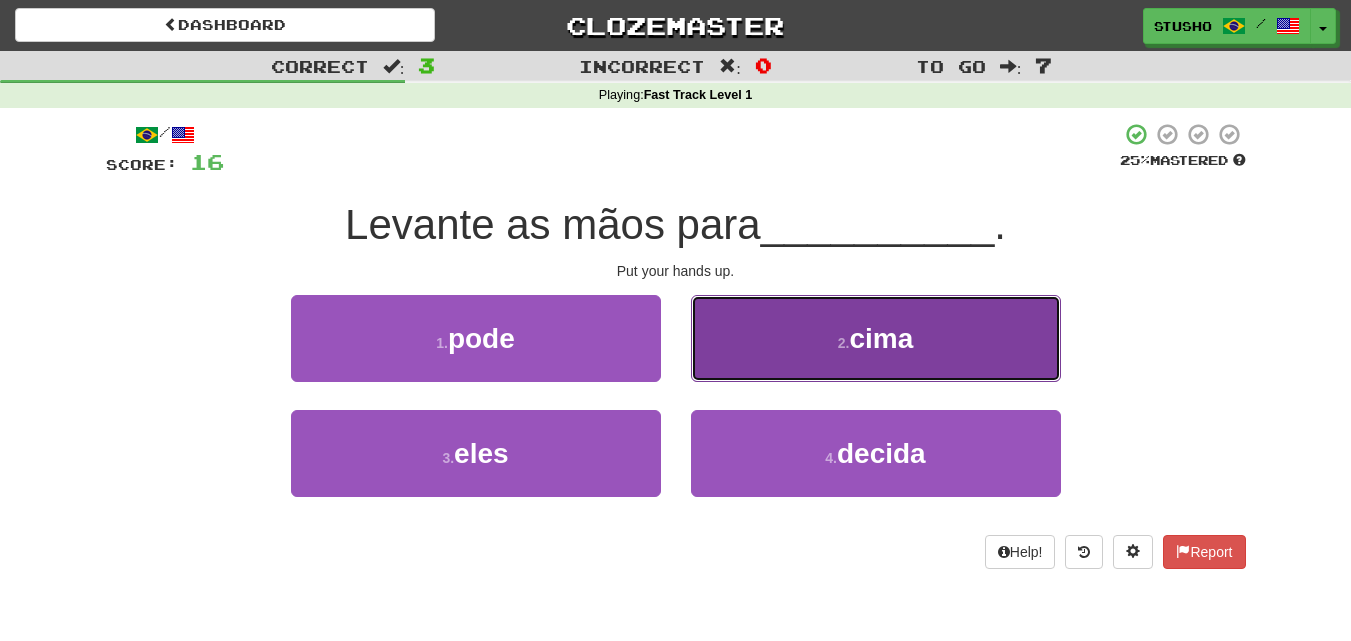 click on "2 ." at bounding box center [844, 343] 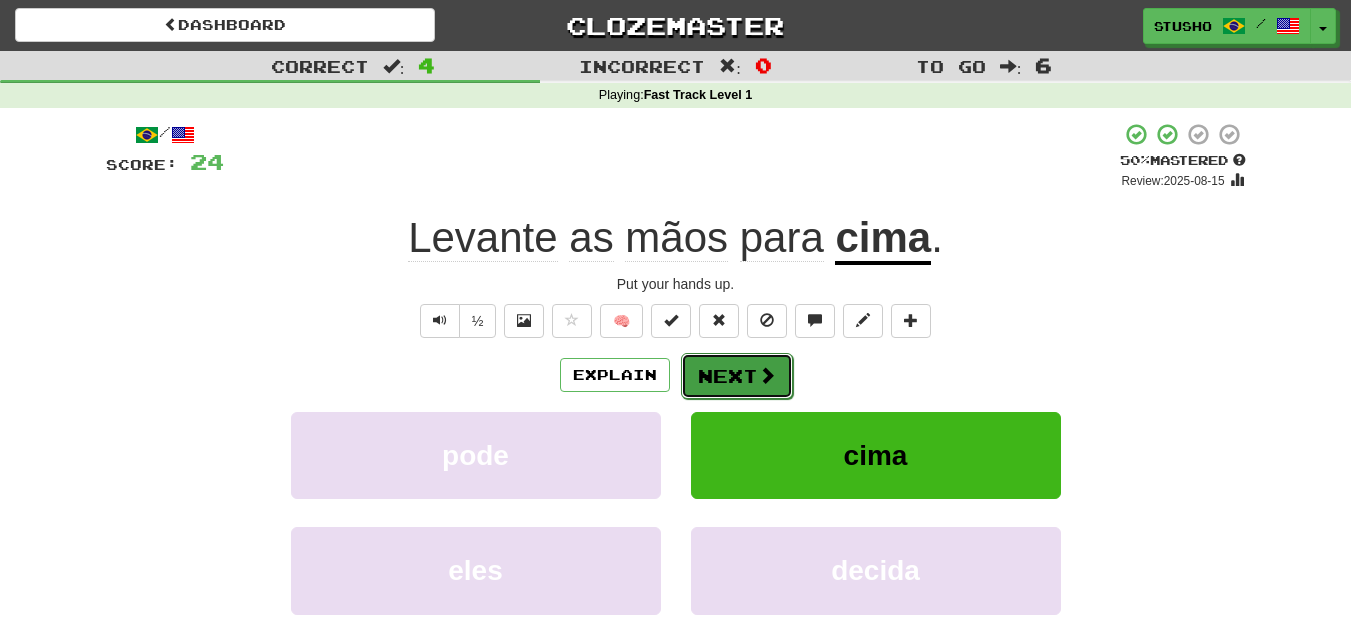click on "Next" at bounding box center (737, 376) 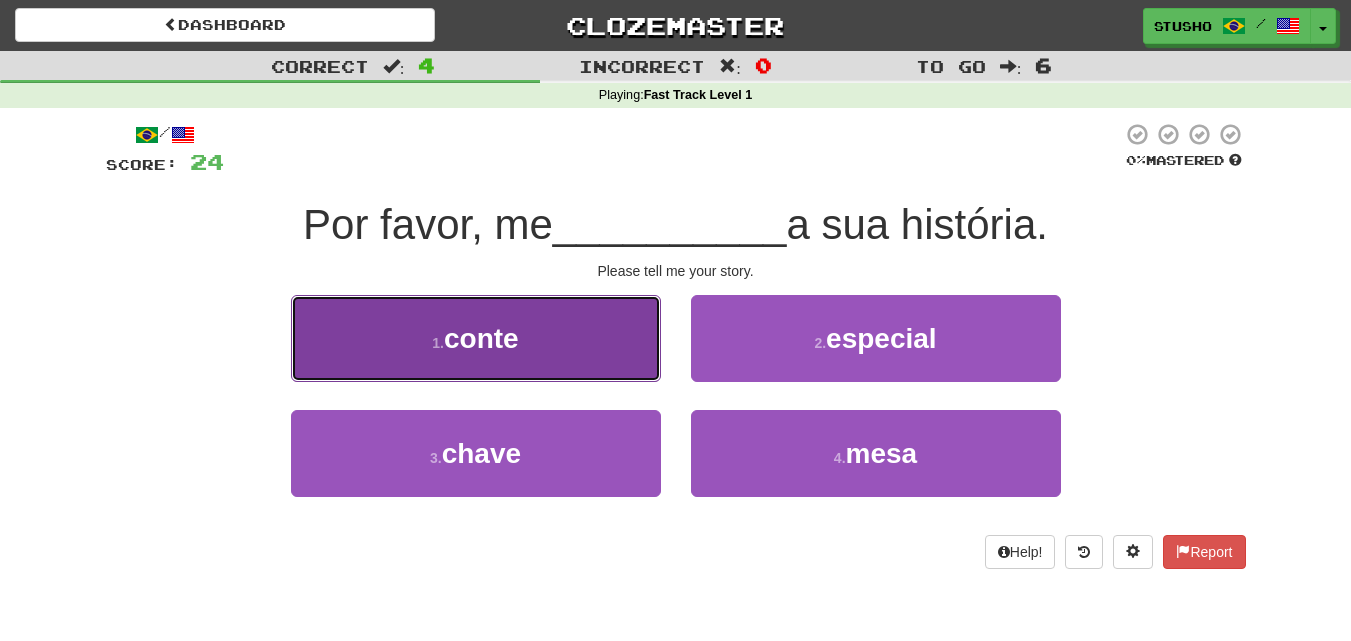 click on "1 .  conte" at bounding box center (476, 338) 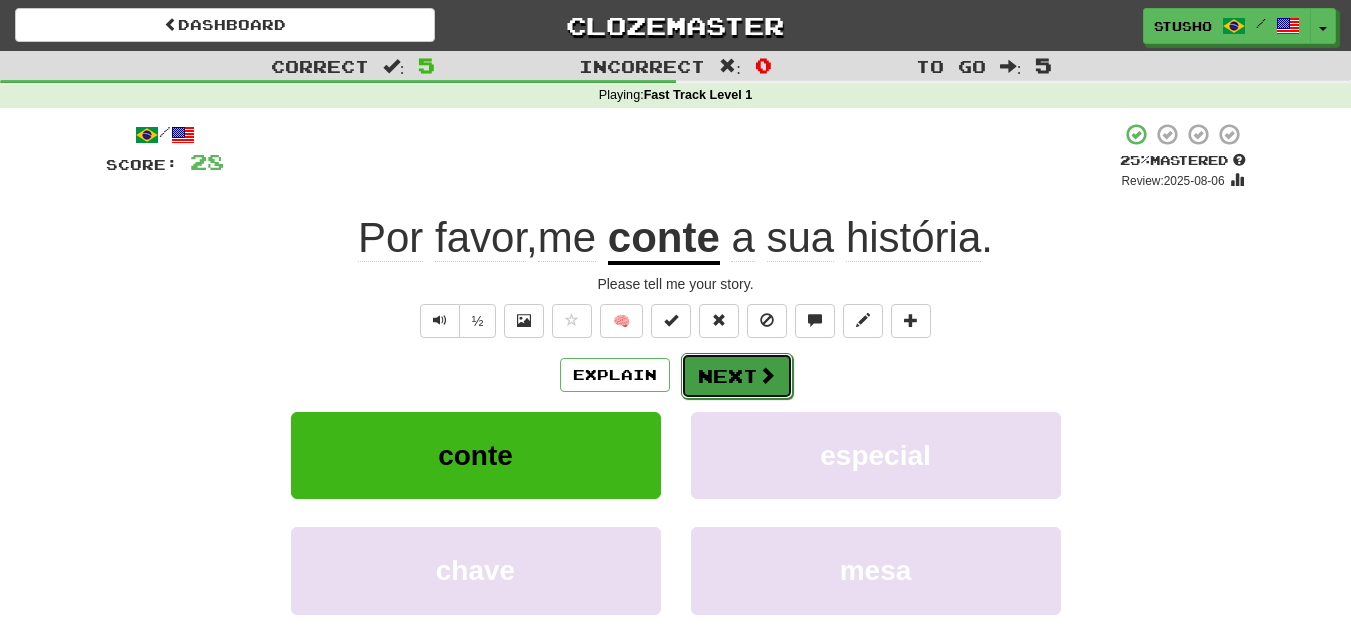 click on "Next" at bounding box center (737, 376) 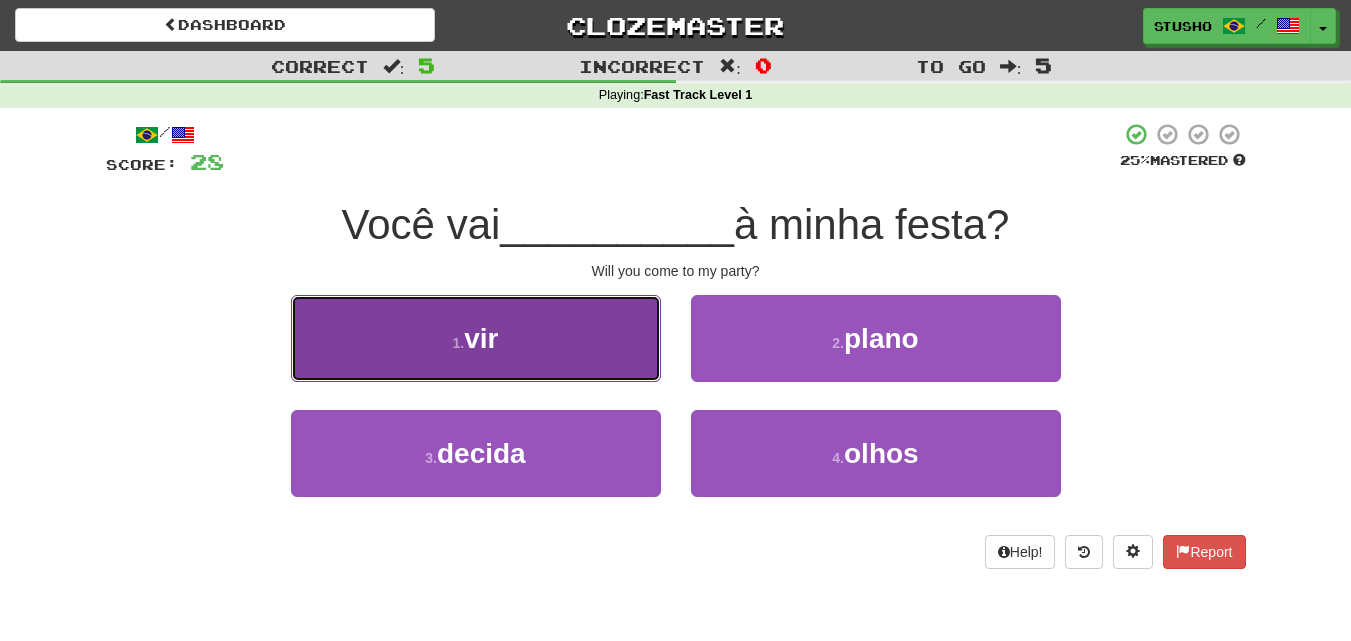 click on "1 .  vir" at bounding box center (476, 338) 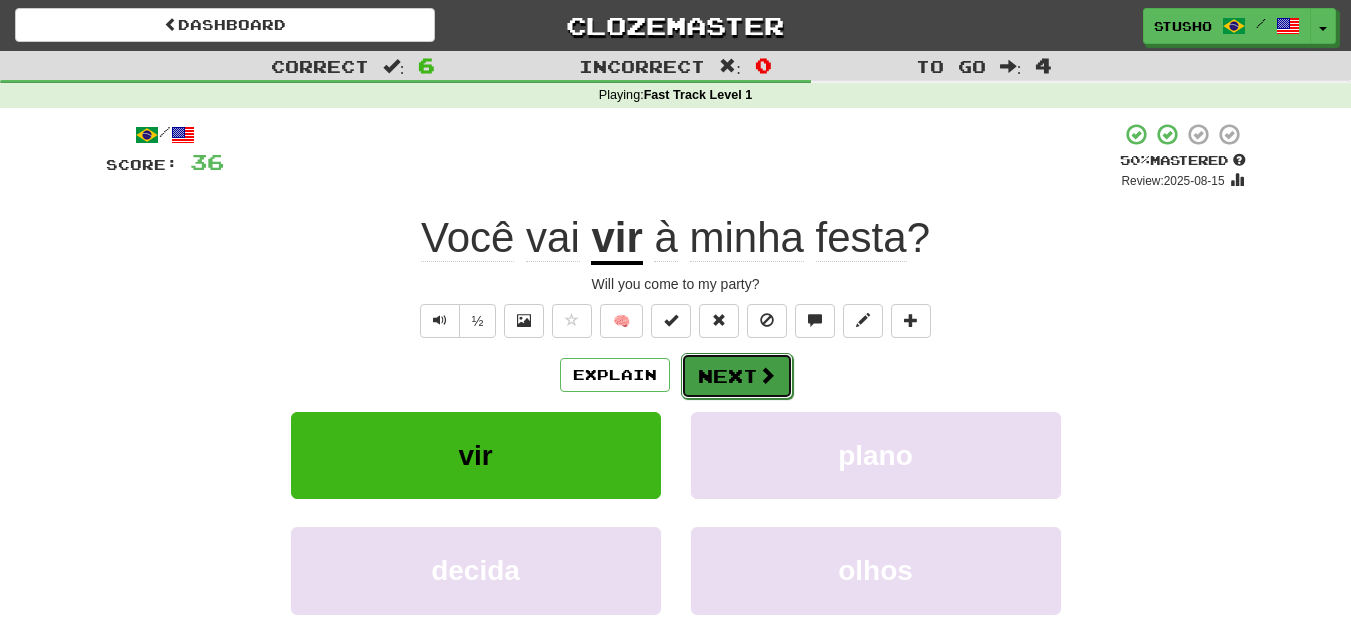 click on "Next" at bounding box center [737, 376] 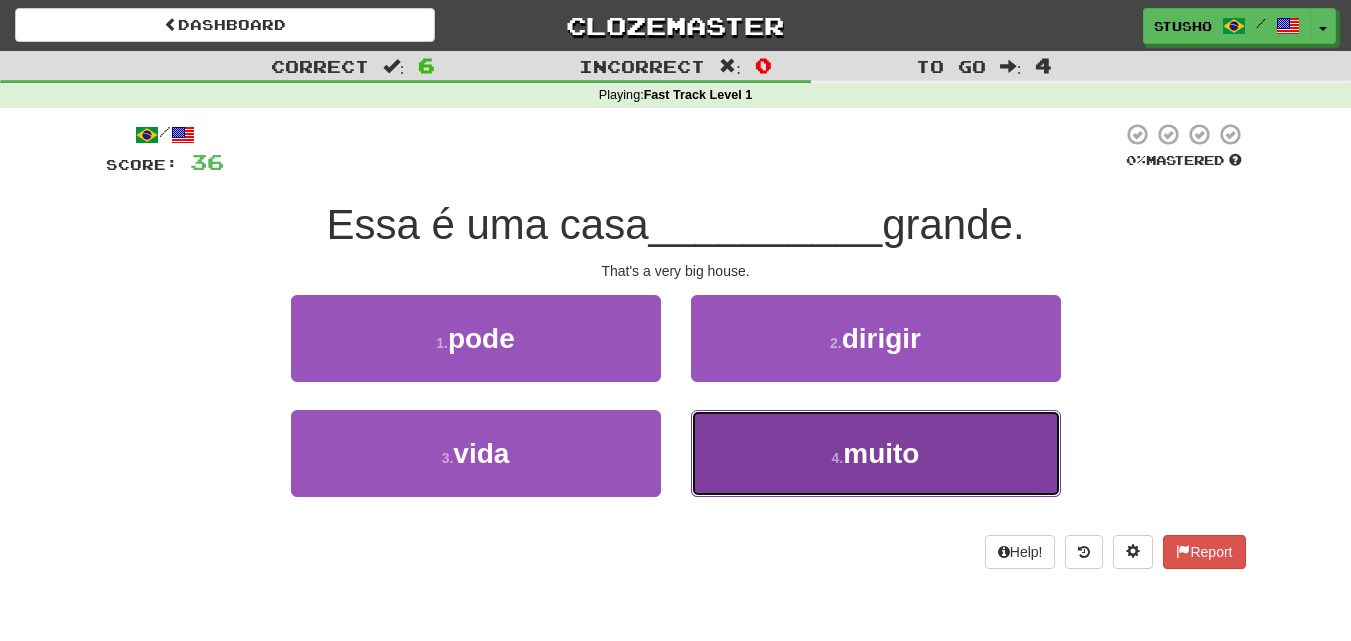click on "4 .  muito" at bounding box center (876, 453) 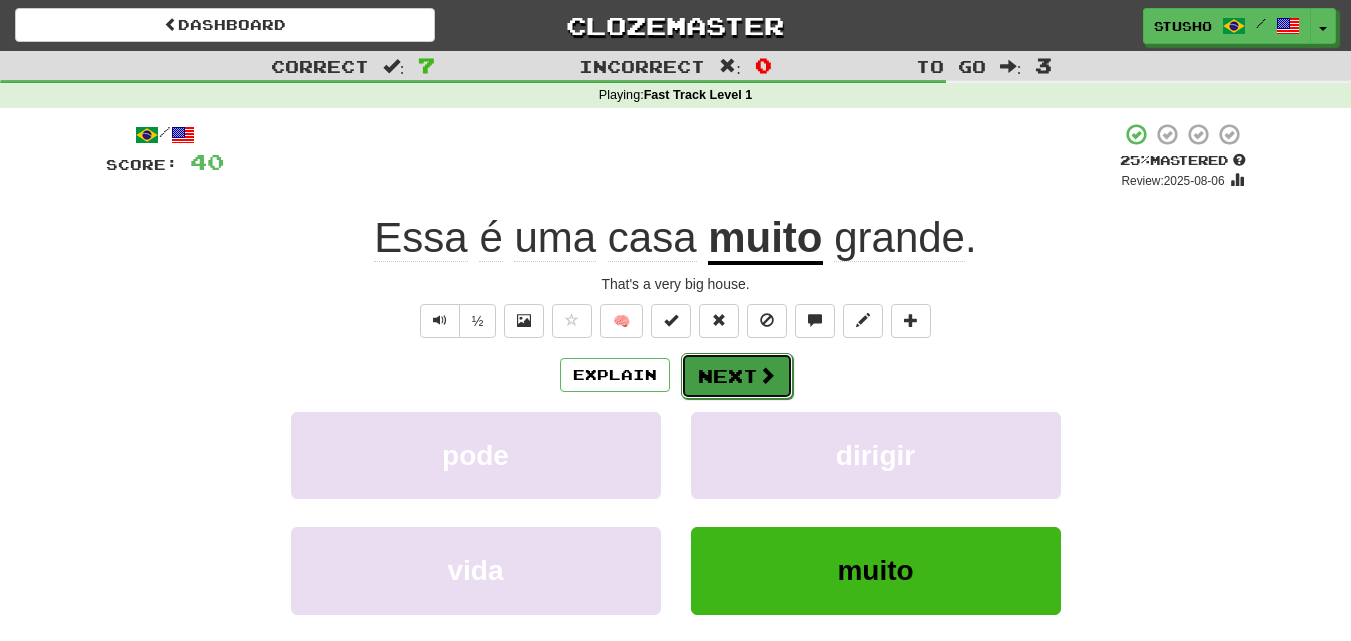 click on "Next" at bounding box center (737, 376) 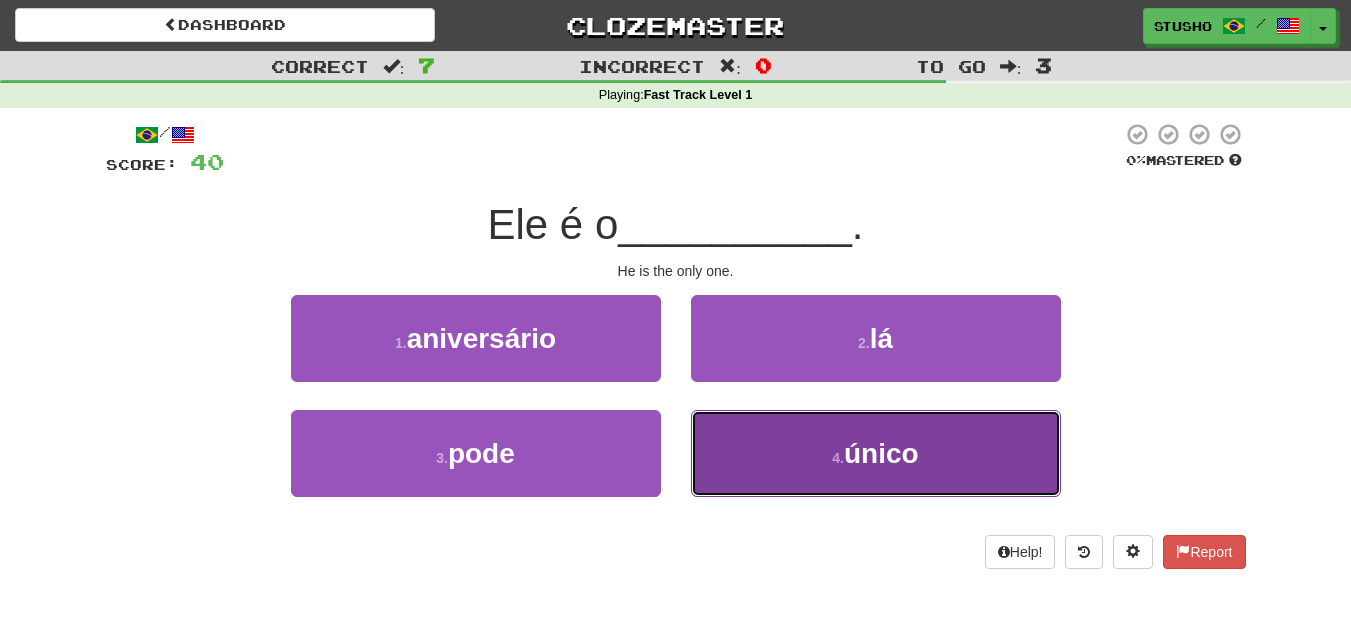 click on "4 ." at bounding box center [838, 458] 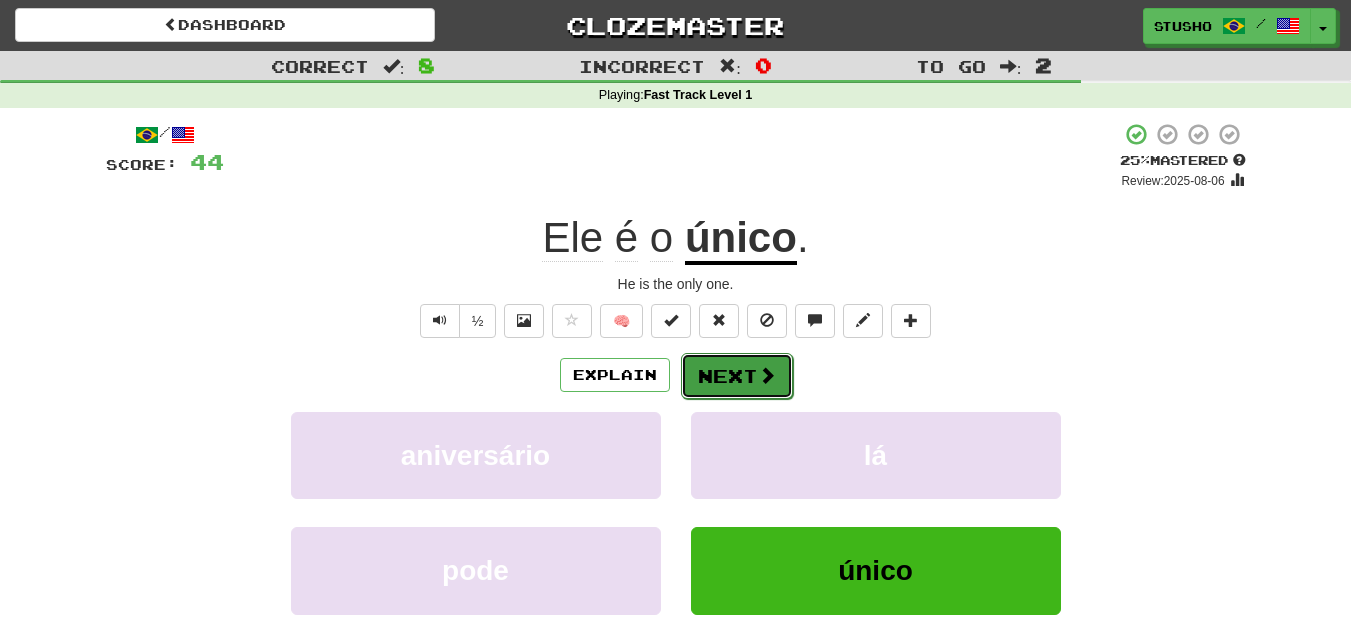 click on "Next" at bounding box center [737, 376] 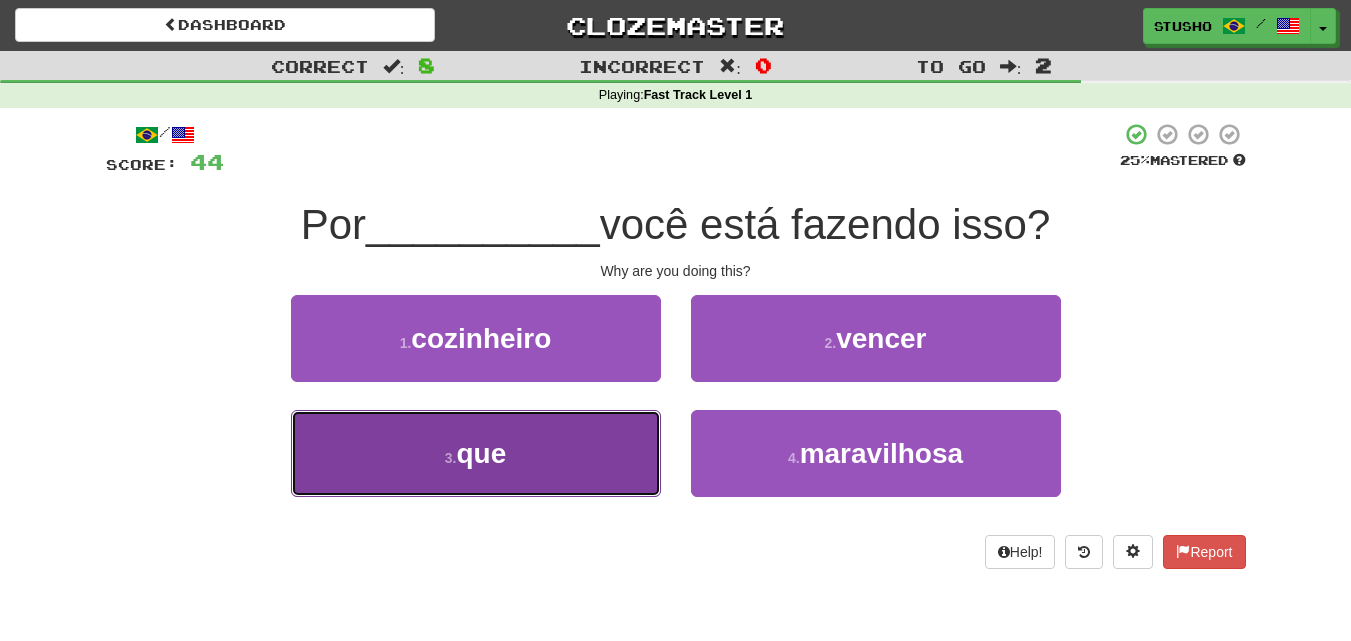 click on "que" at bounding box center [481, 453] 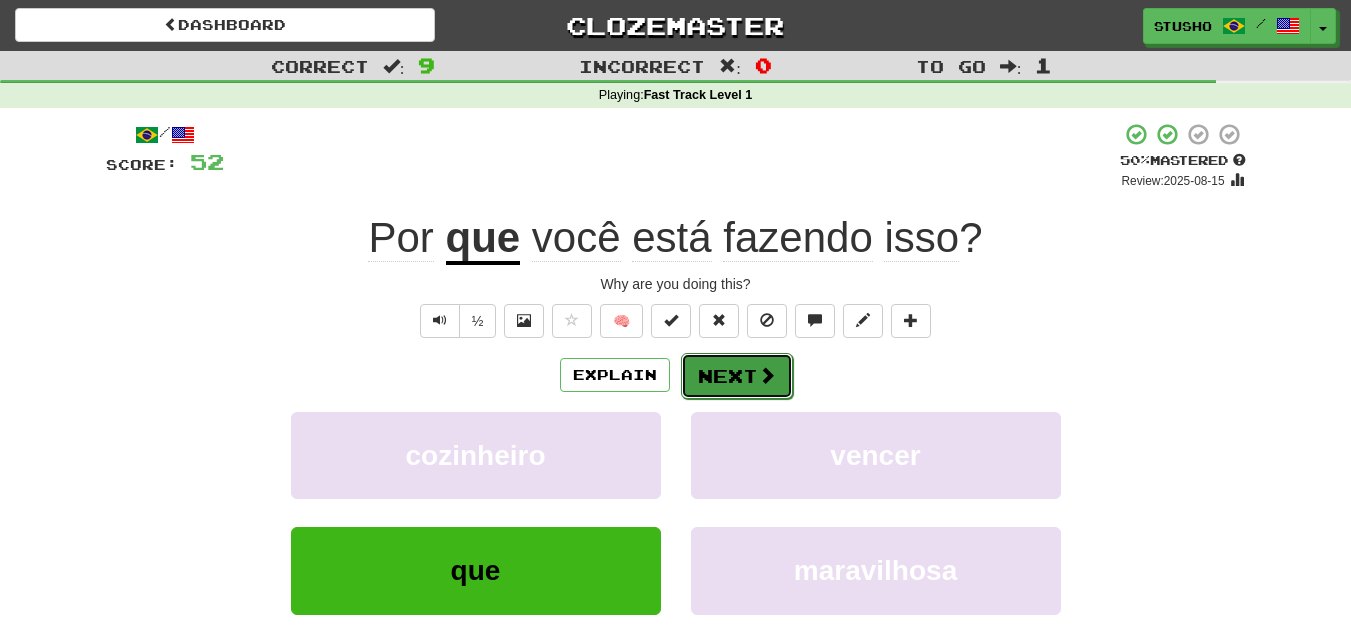 click on "Next" at bounding box center (737, 376) 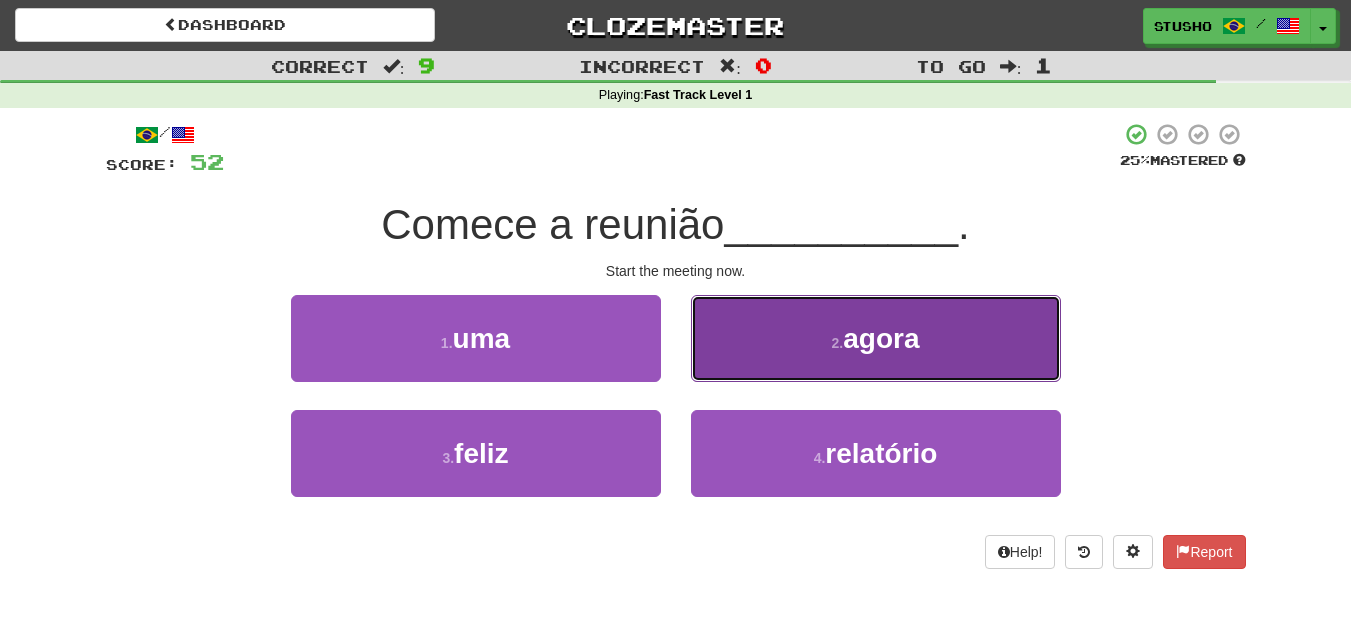 click on "agora" at bounding box center [881, 338] 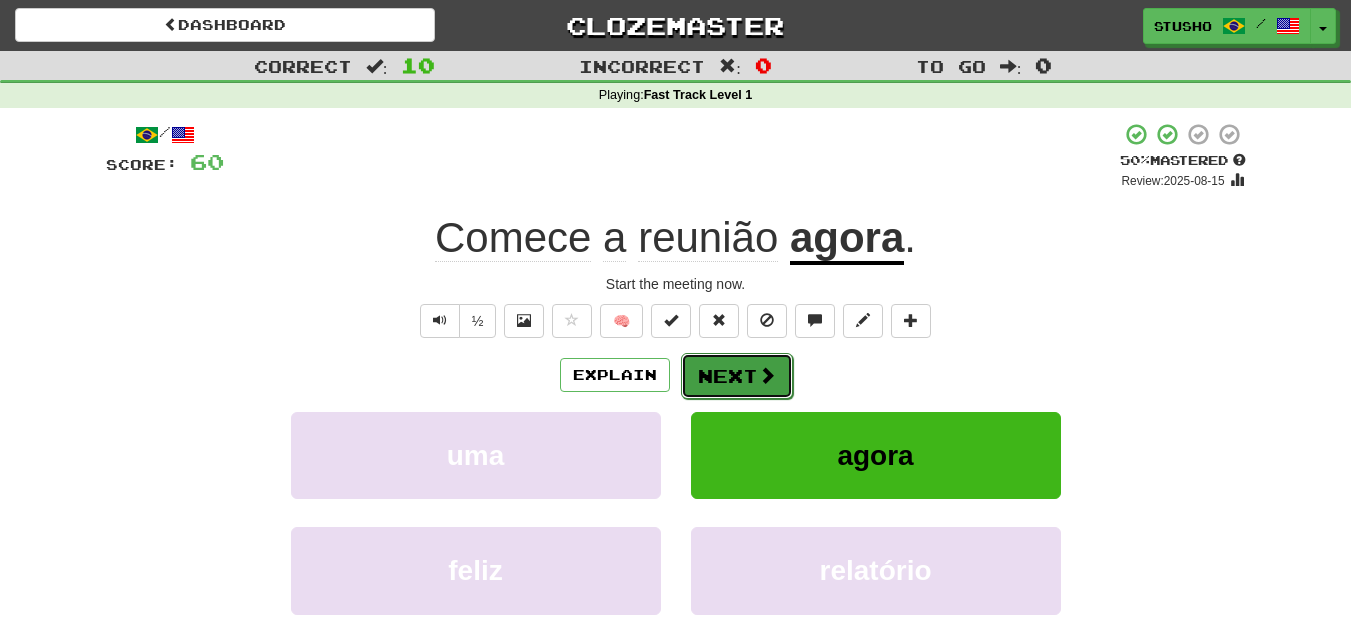 click on "Next" at bounding box center [737, 376] 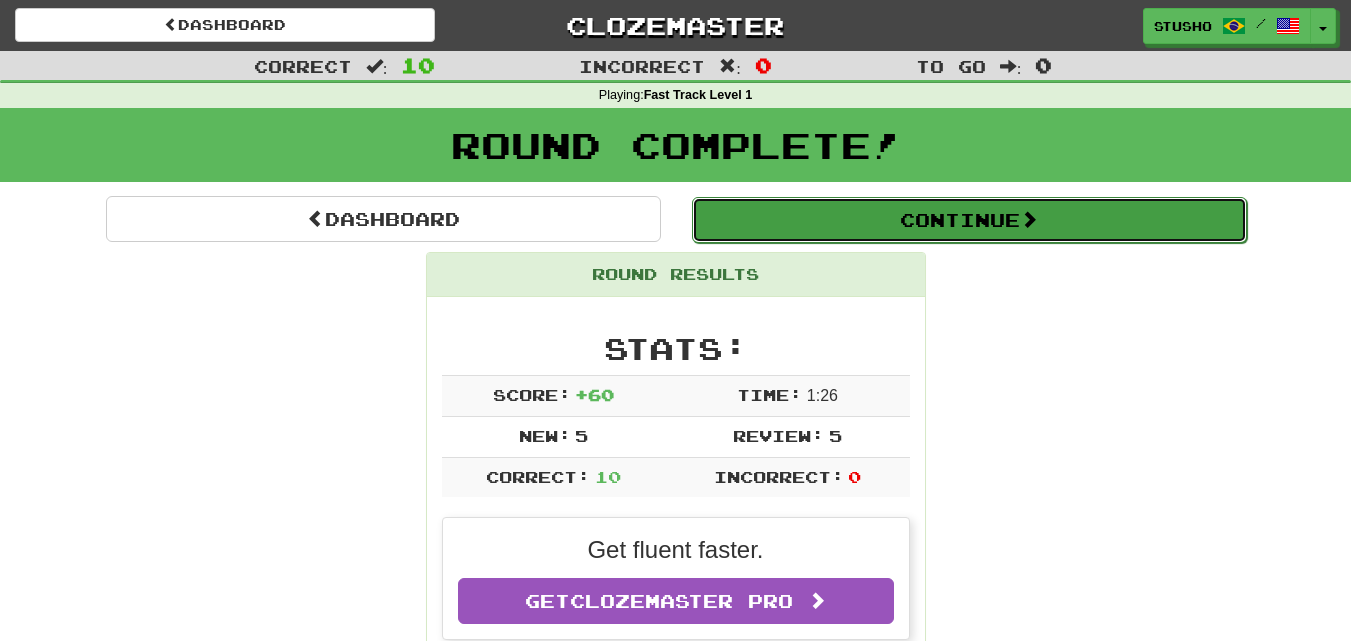 click on "Continue" at bounding box center (969, 220) 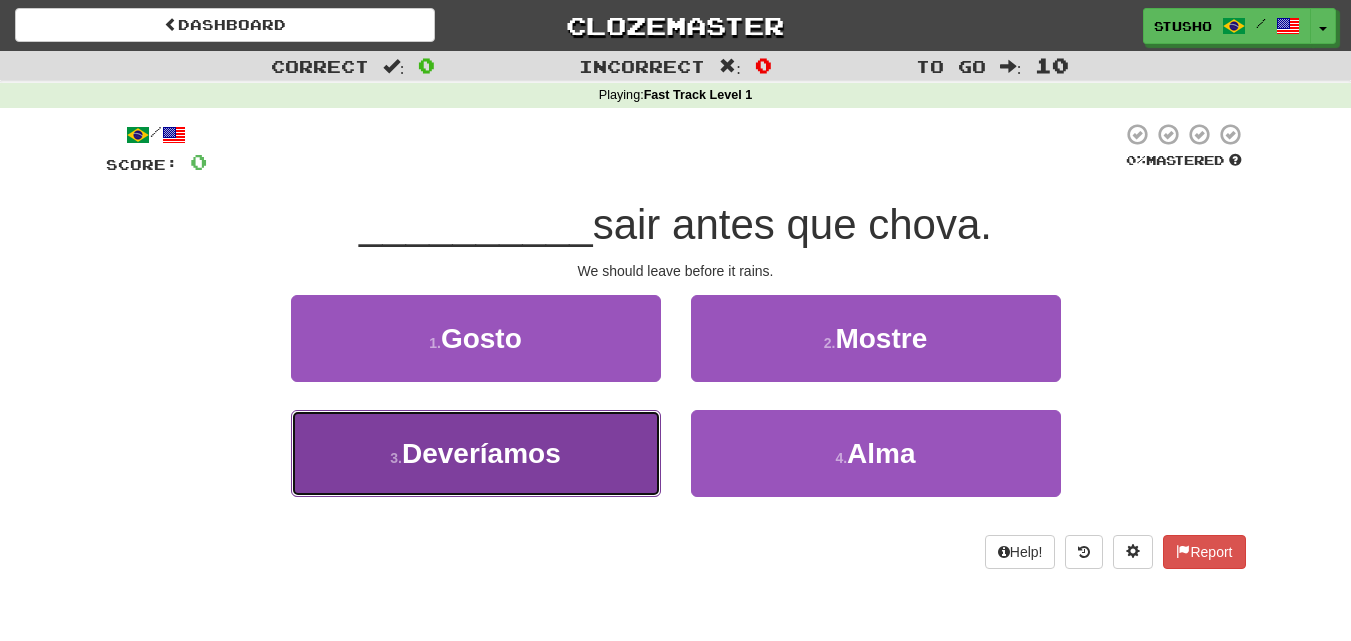 click on "Deveríamos" at bounding box center (481, 453) 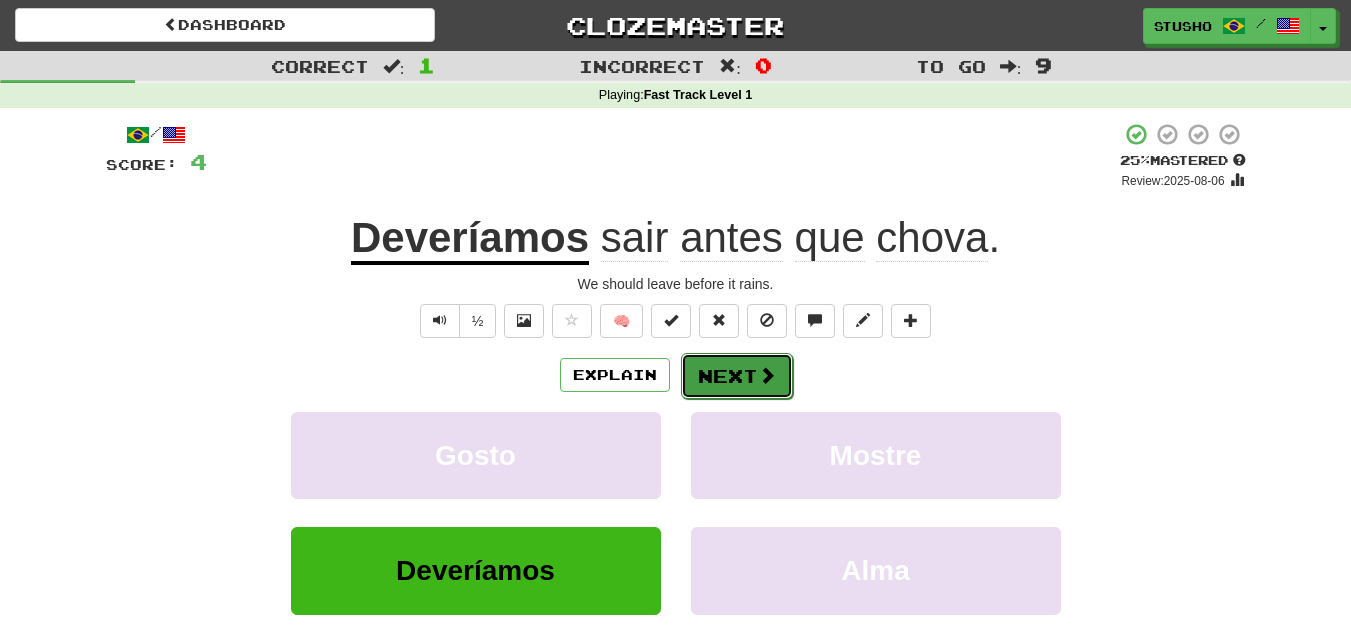 click on "Next" at bounding box center (737, 376) 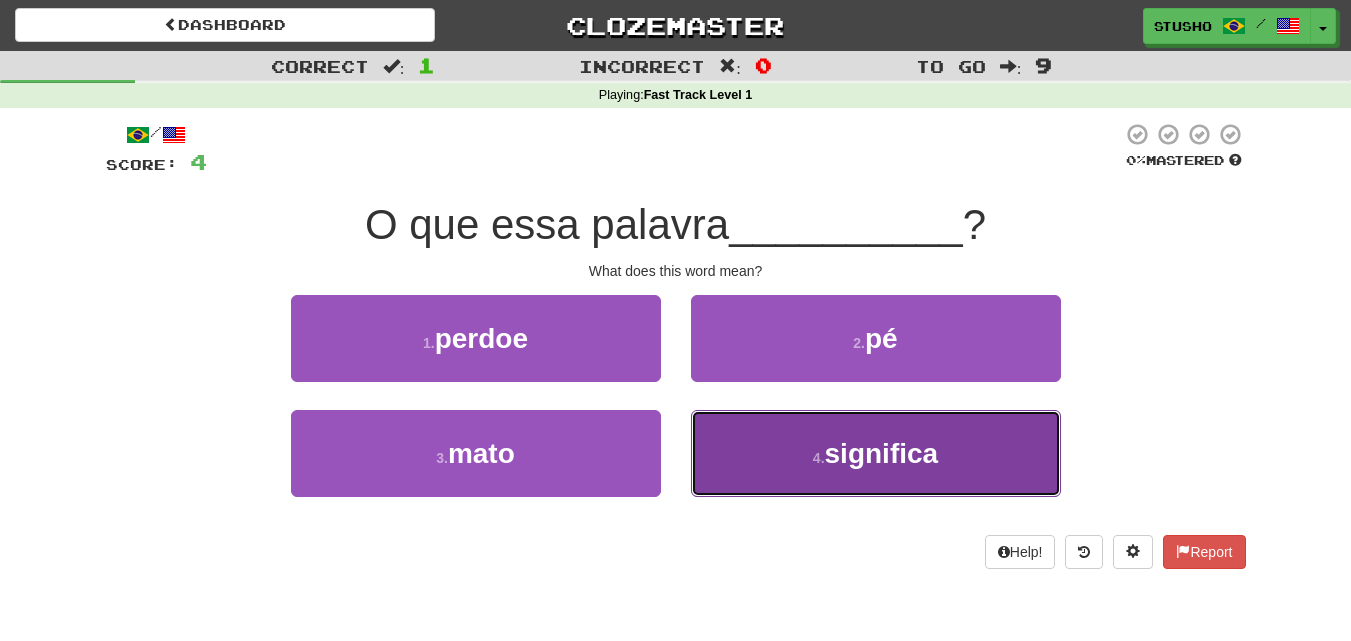 click on "4 ." at bounding box center [819, 458] 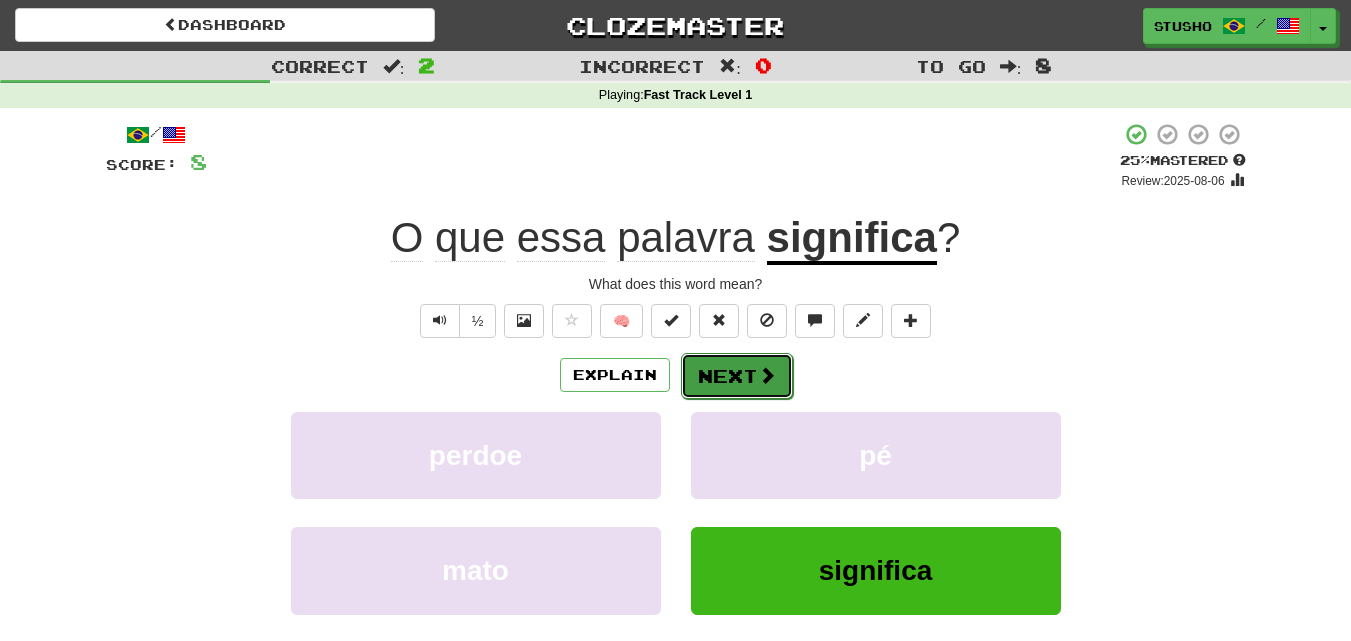 click on "Next" at bounding box center (737, 376) 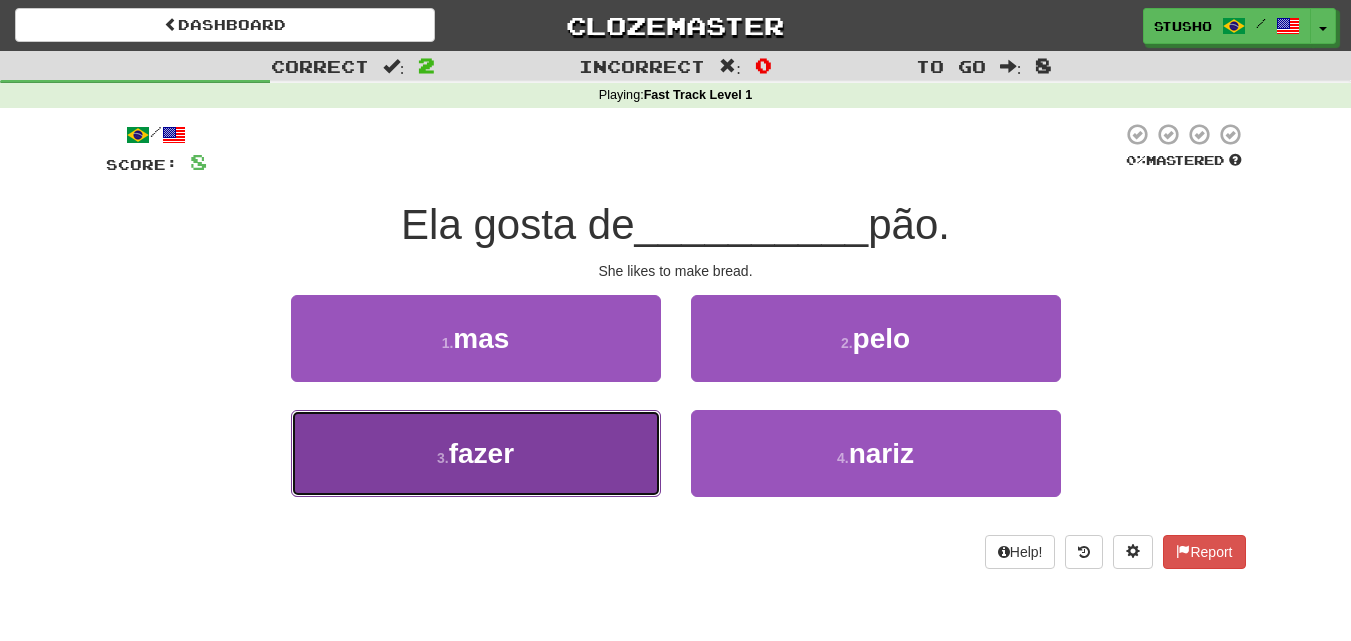 click on "fazer" at bounding box center (481, 453) 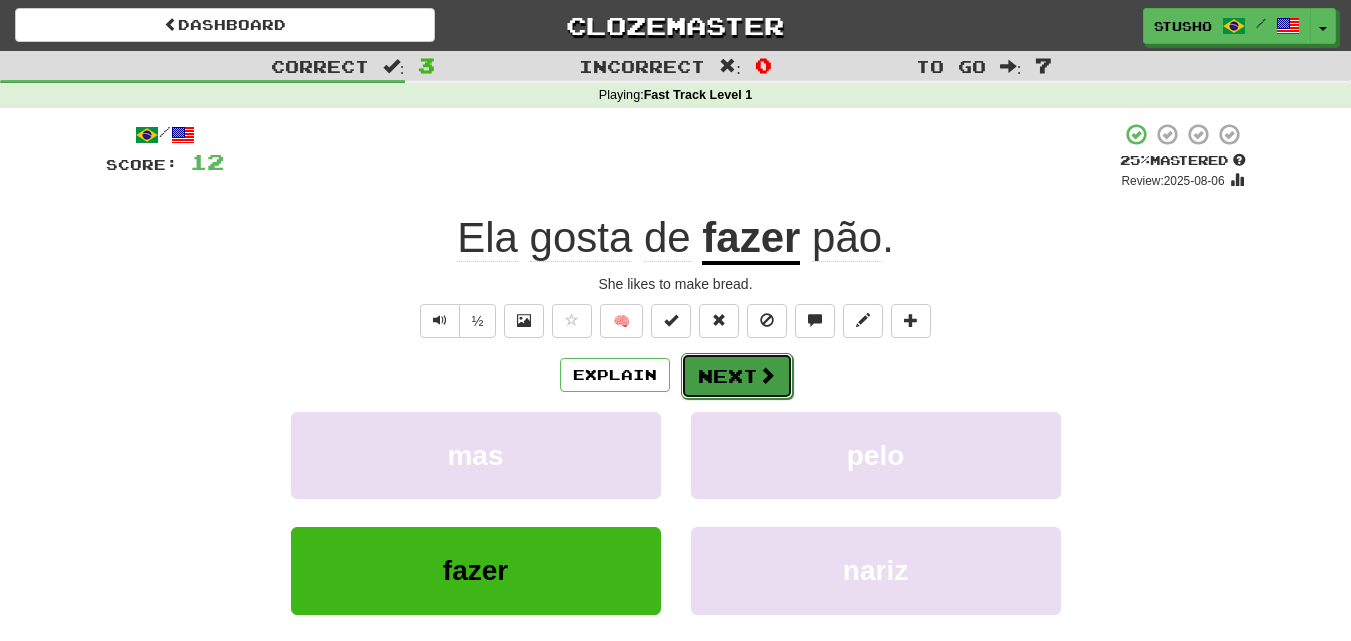 click on "Next" at bounding box center [737, 376] 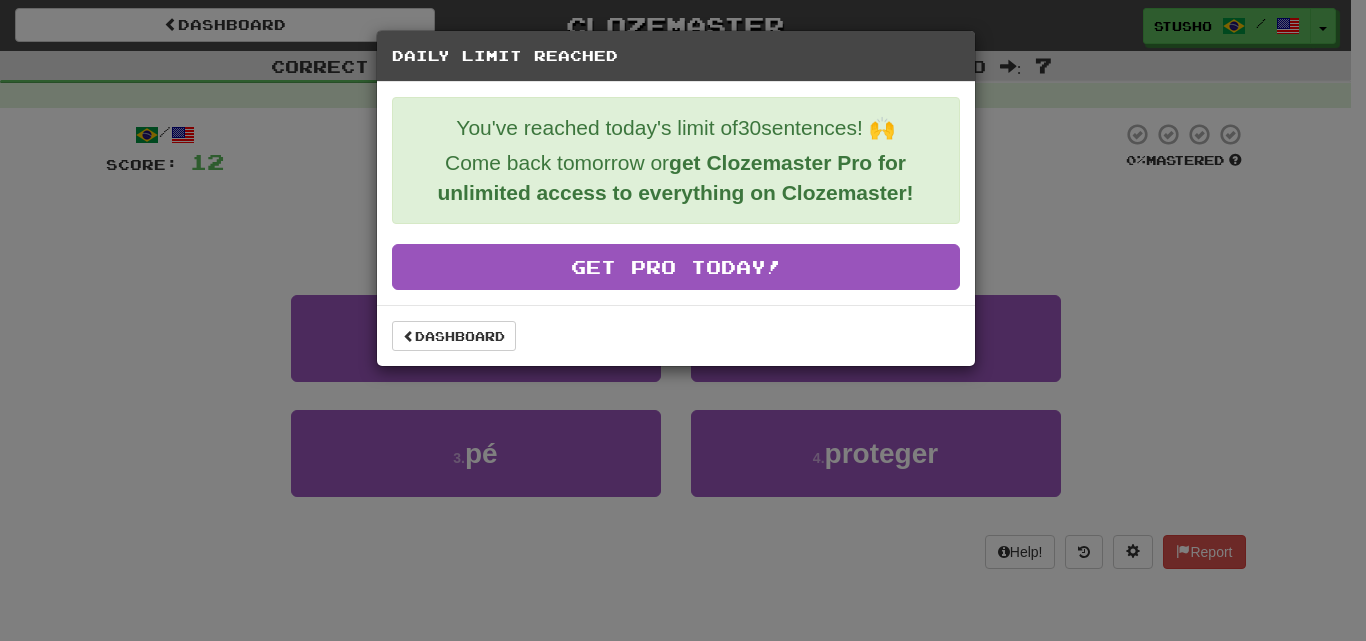 click on "Daily Limit Reached You've reached today's limit of  30  sentences! 🙌  Come back tomorrow or  get Clozemaster Pro for unlimited access to everything on Clozemaster! Get Pro Today! Dashboard" at bounding box center (683, 320) 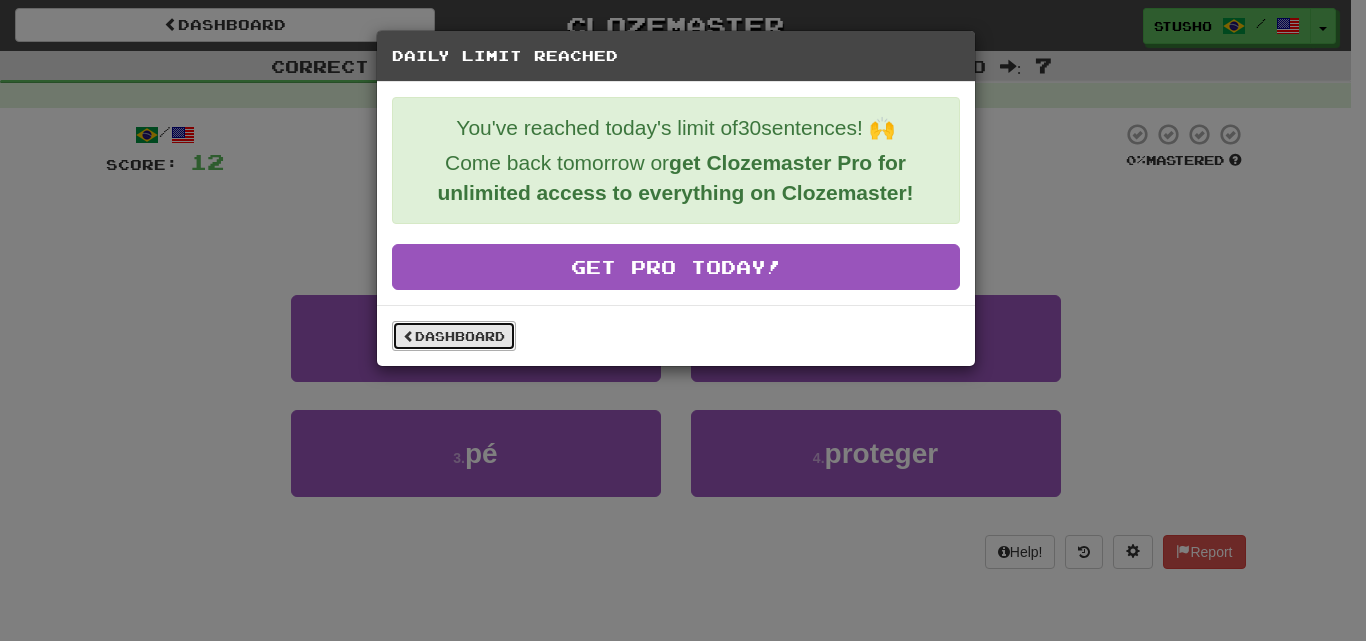 click on "Dashboard" at bounding box center (454, 336) 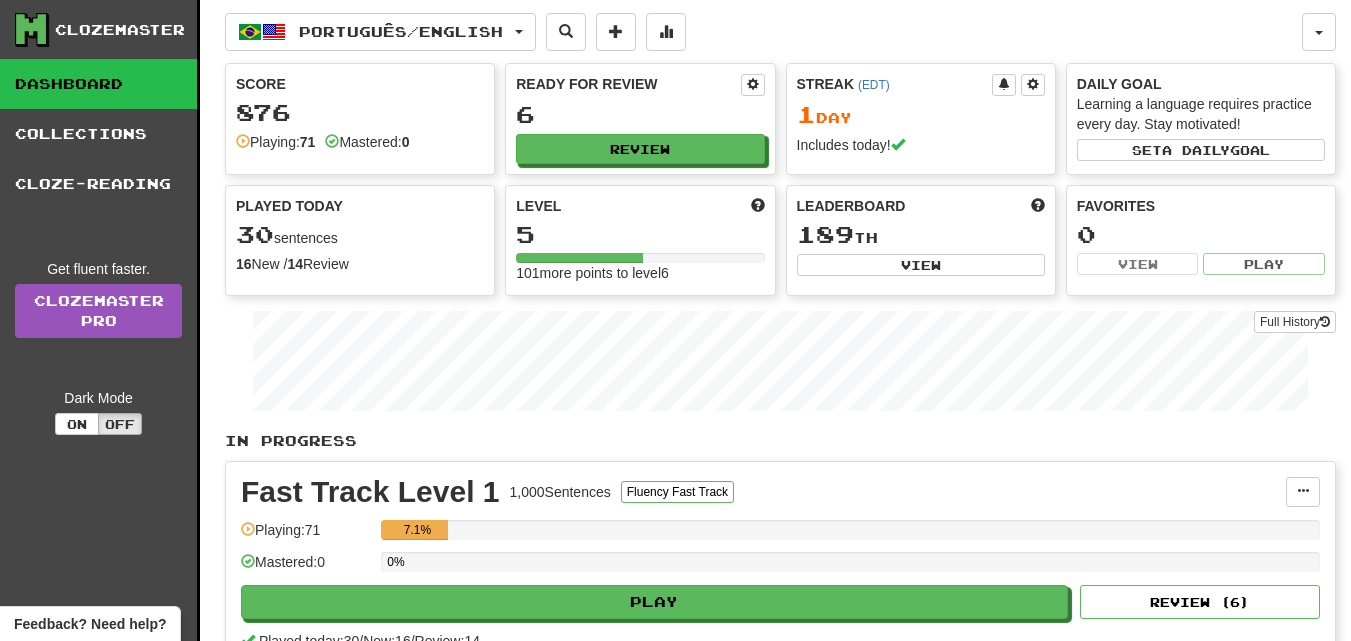 scroll, scrollTop: 0, scrollLeft: 0, axis: both 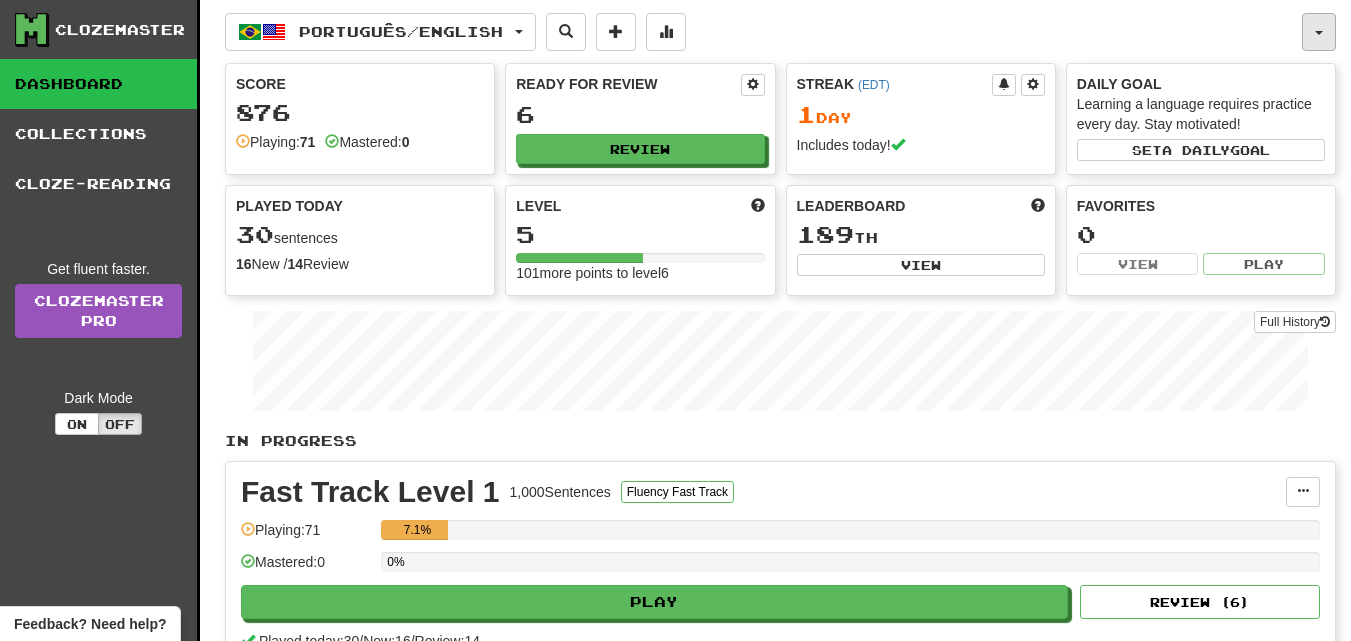 click at bounding box center (1319, 33) 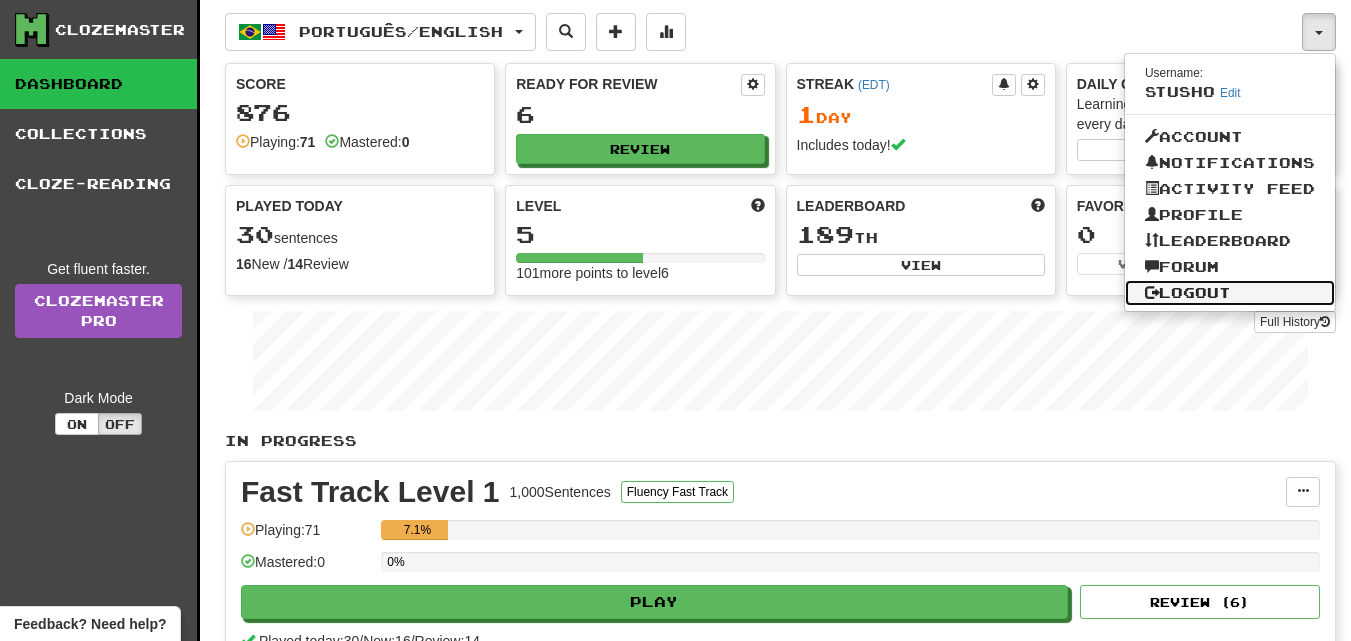 click on "Logout" at bounding box center [1230, 293] 